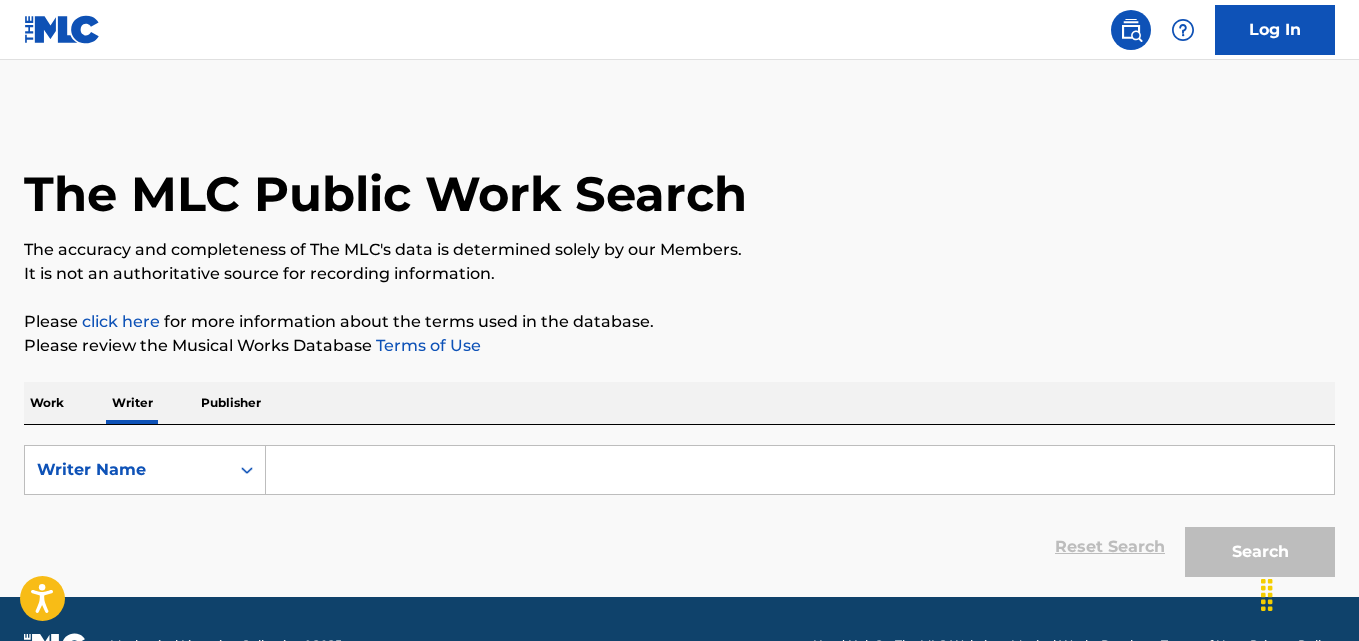 scroll, scrollTop: 0, scrollLeft: 0, axis: both 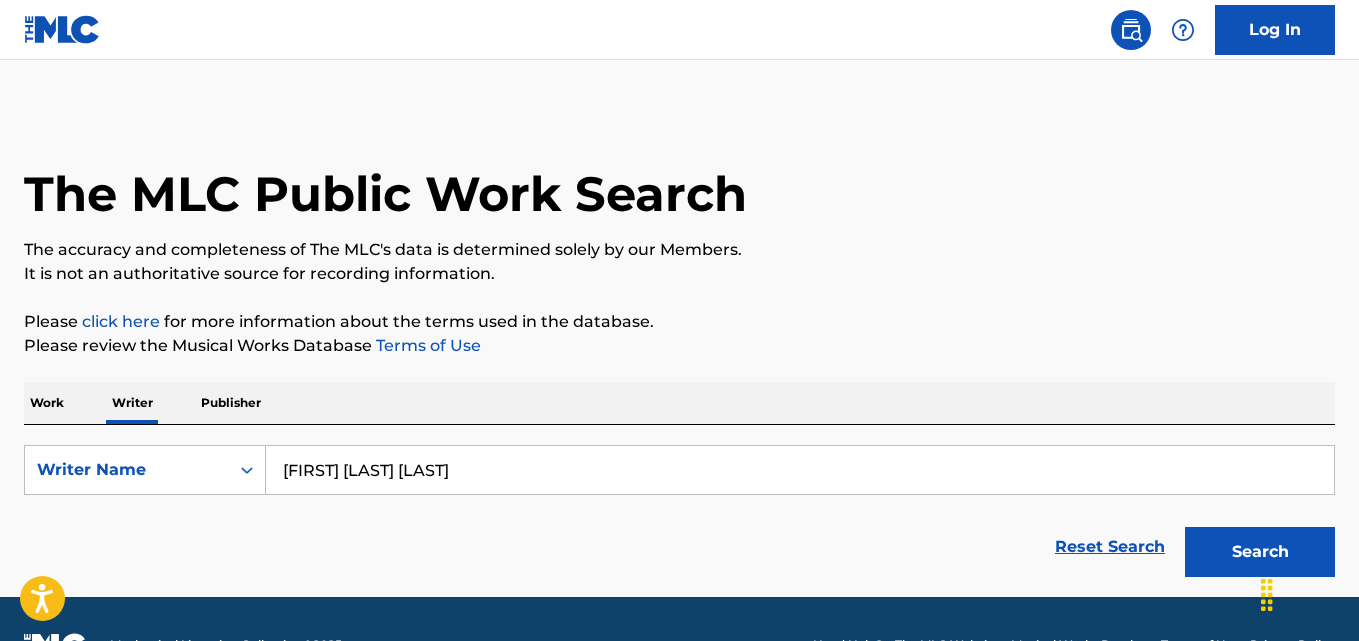 type on "[FIRST] [LAST] [LAST]" 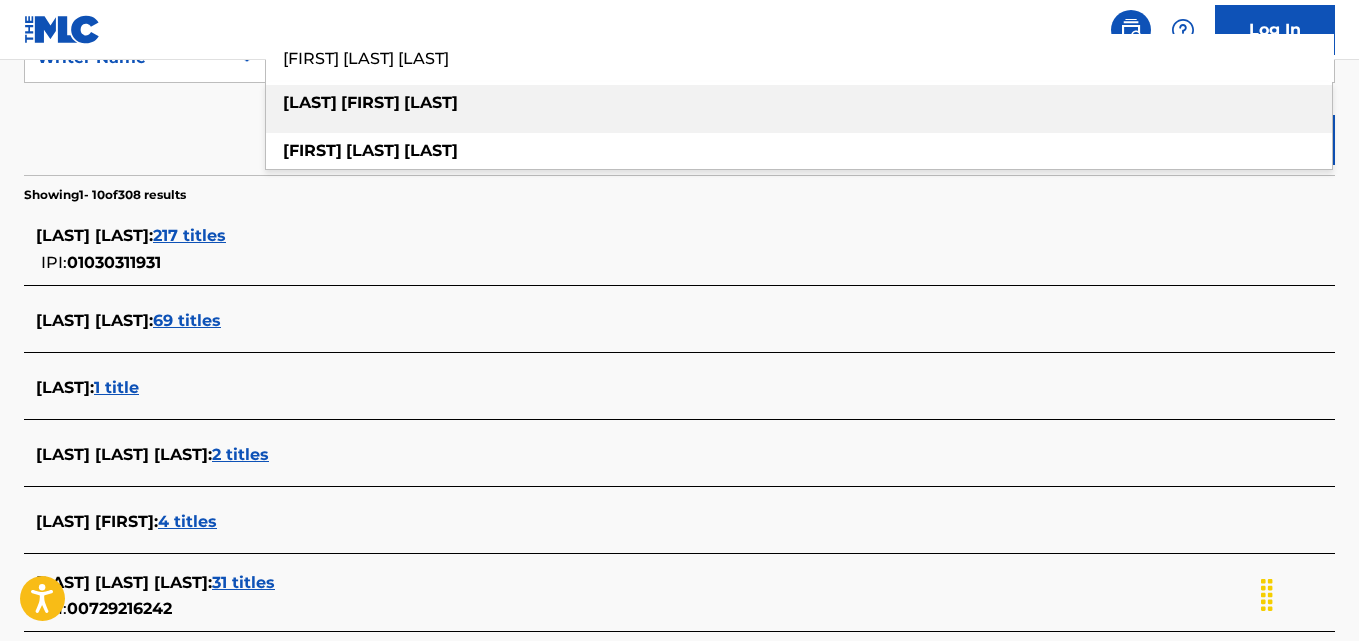 click on "Reset Search Search" at bounding box center (679, 135) 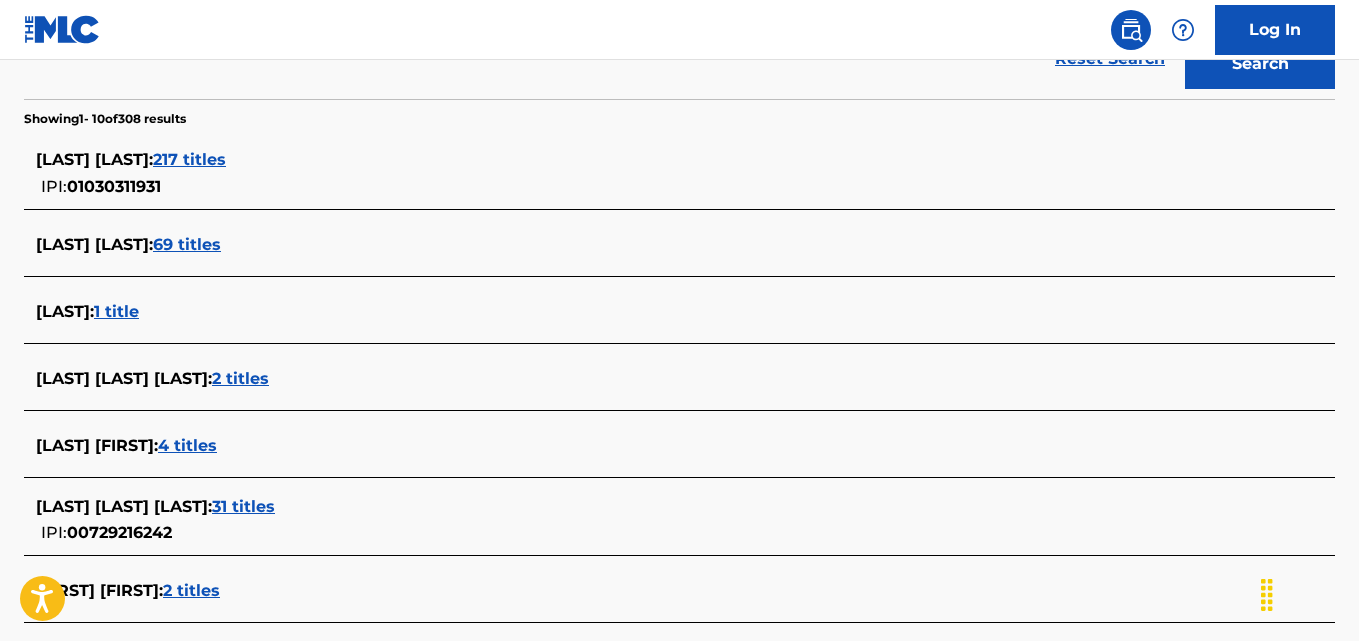 scroll, scrollTop: 568, scrollLeft: 0, axis: vertical 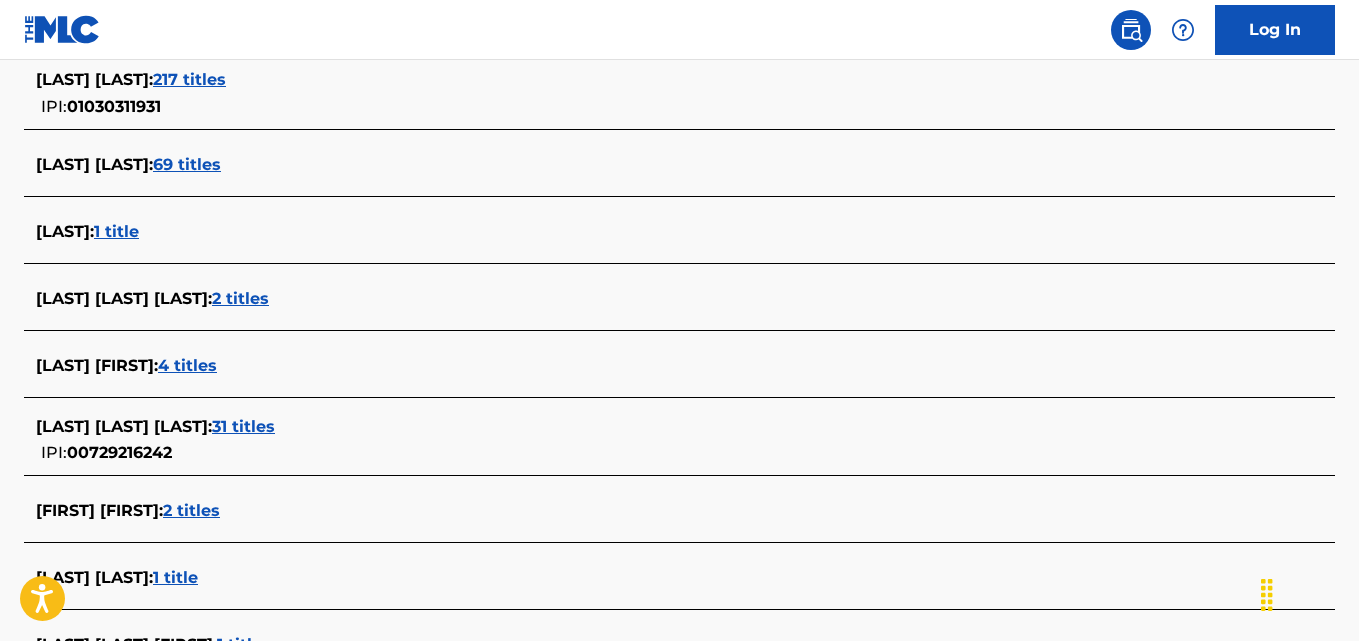 click on "[FIRST] [LAST] [LAST] :  31 titles" at bounding box center [653, 427] 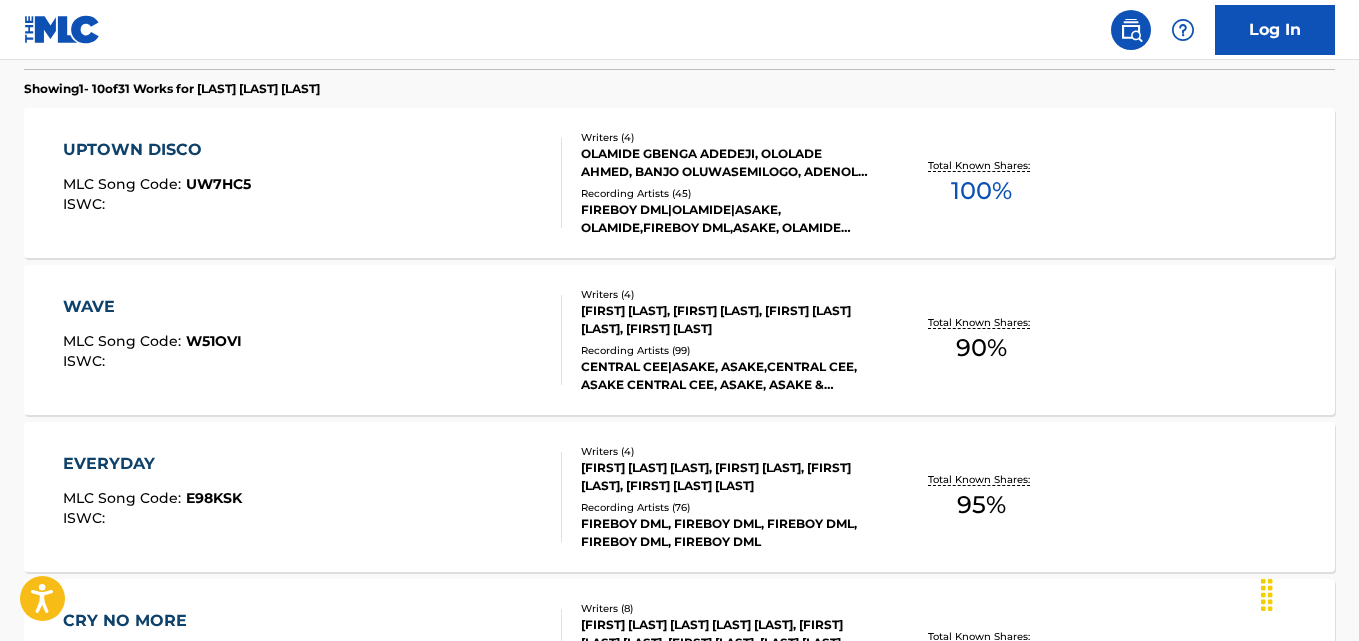 click on "Total Known Shares:" at bounding box center (981, 165) 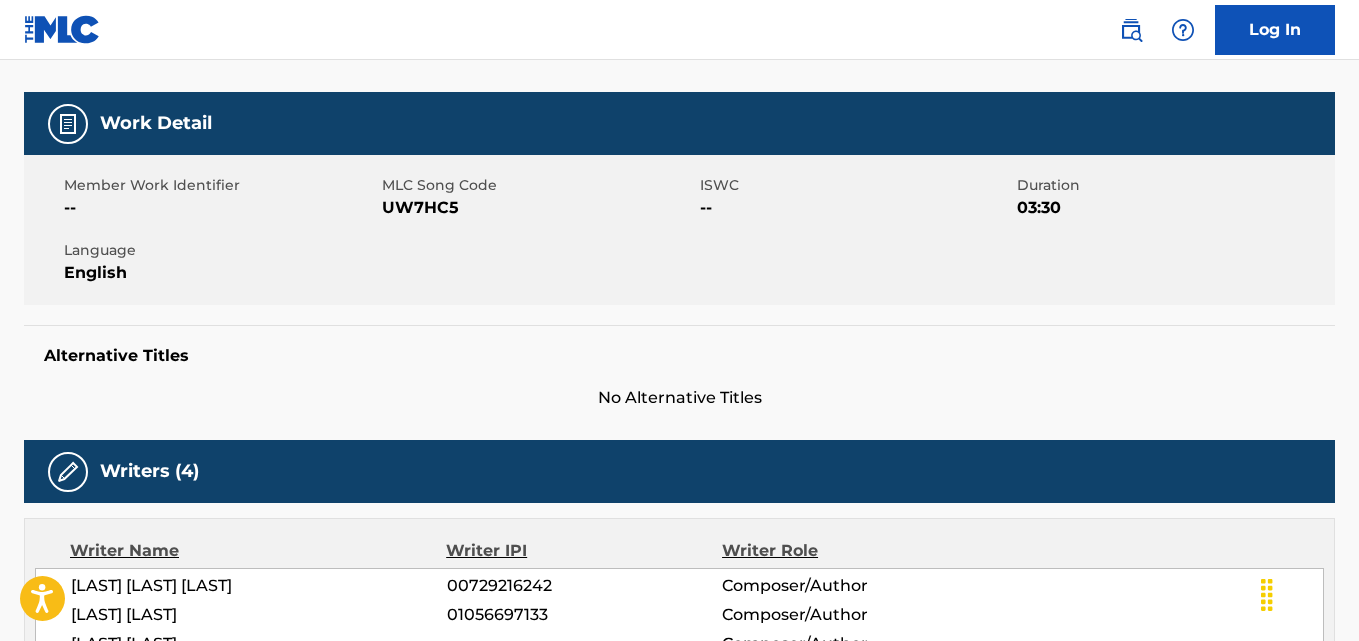 scroll, scrollTop: 240, scrollLeft: 0, axis: vertical 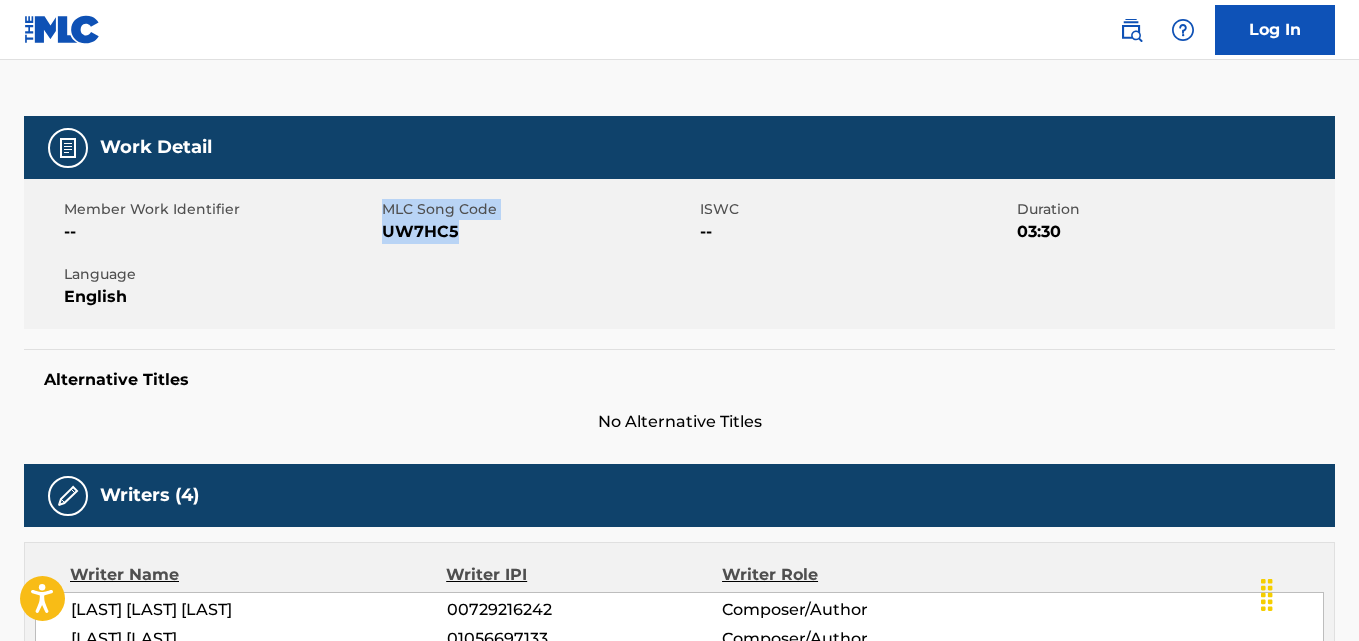 drag, startPoint x: 458, startPoint y: 231, endPoint x: 379, endPoint y: 230, distance: 79.00633 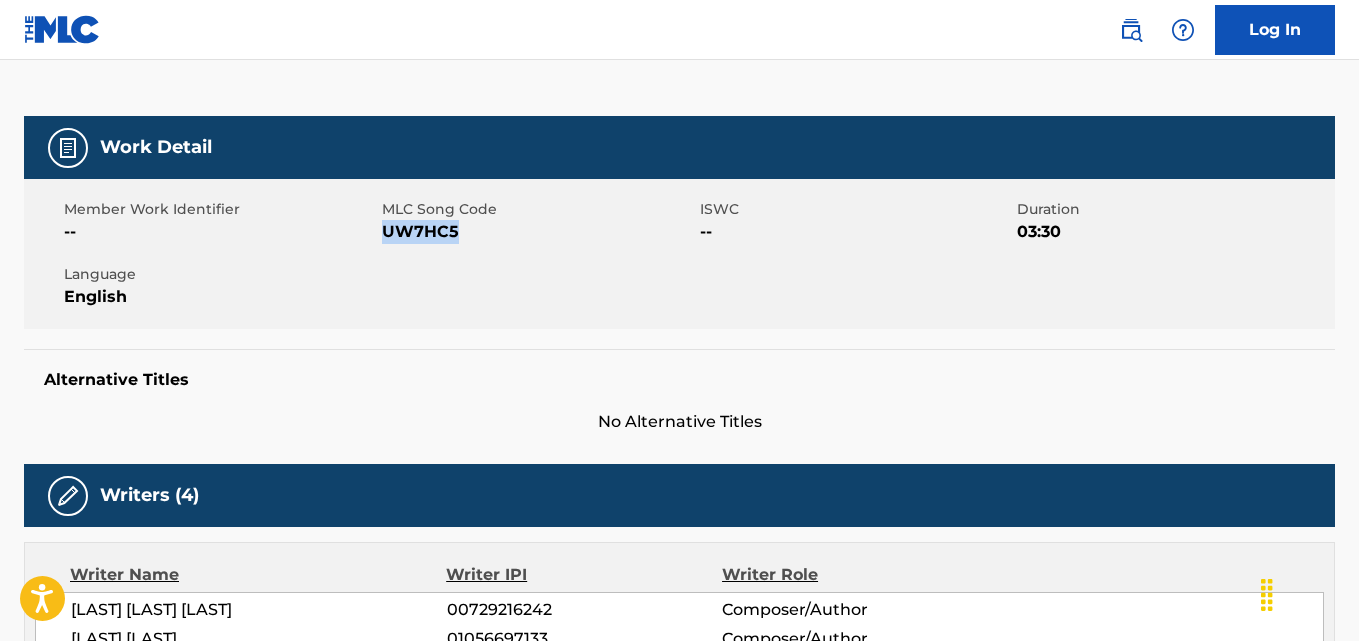 copy on "UW7HC5" 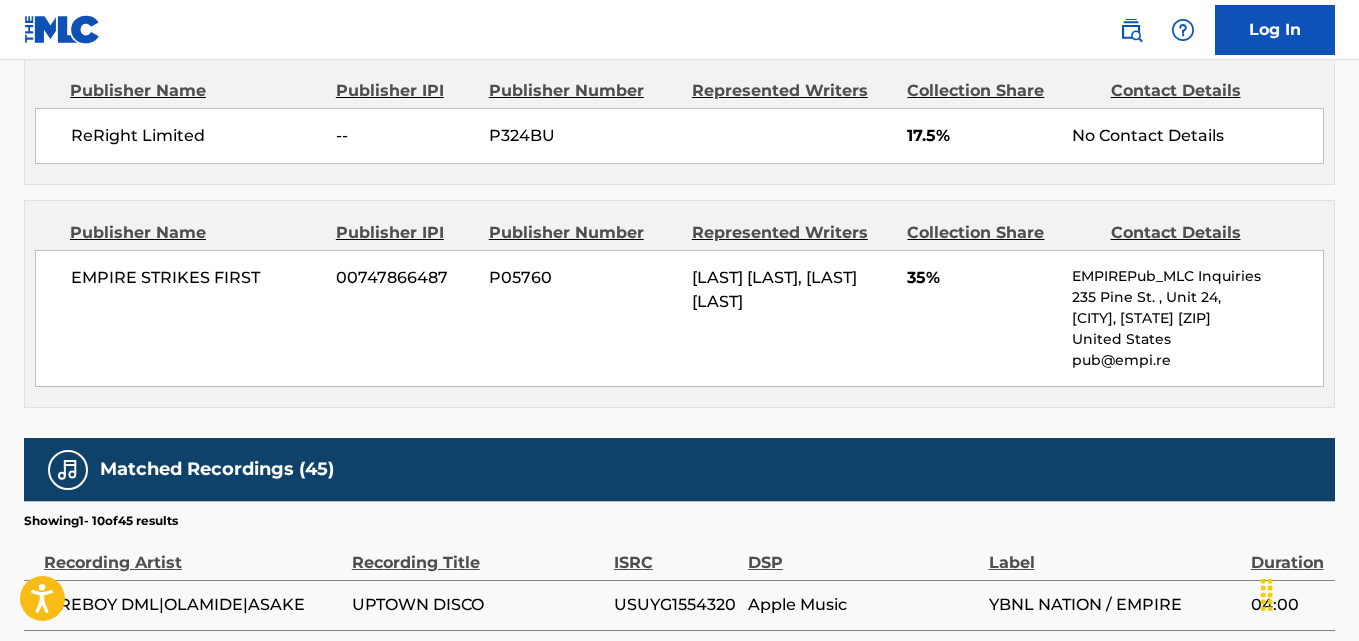 scroll, scrollTop: 1569, scrollLeft: 0, axis: vertical 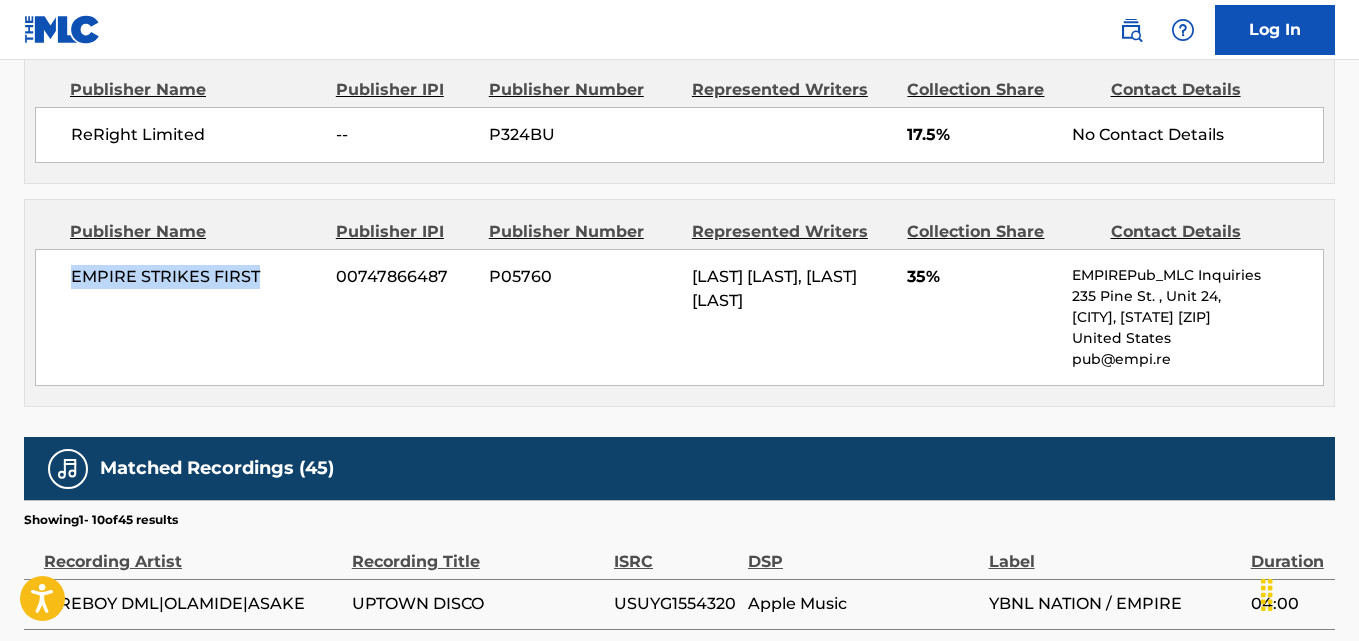 drag, startPoint x: 260, startPoint y: 284, endPoint x: 72, endPoint y: 289, distance: 188.06648 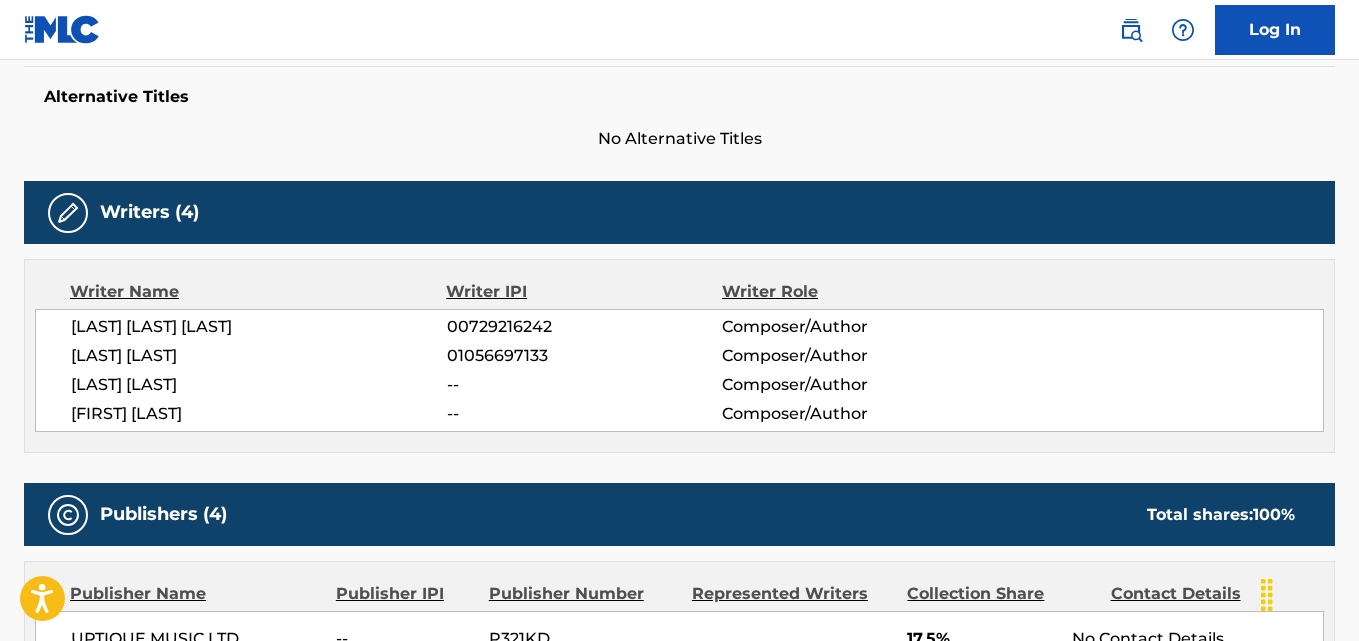 scroll, scrollTop: 520, scrollLeft: 0, axis: vertical 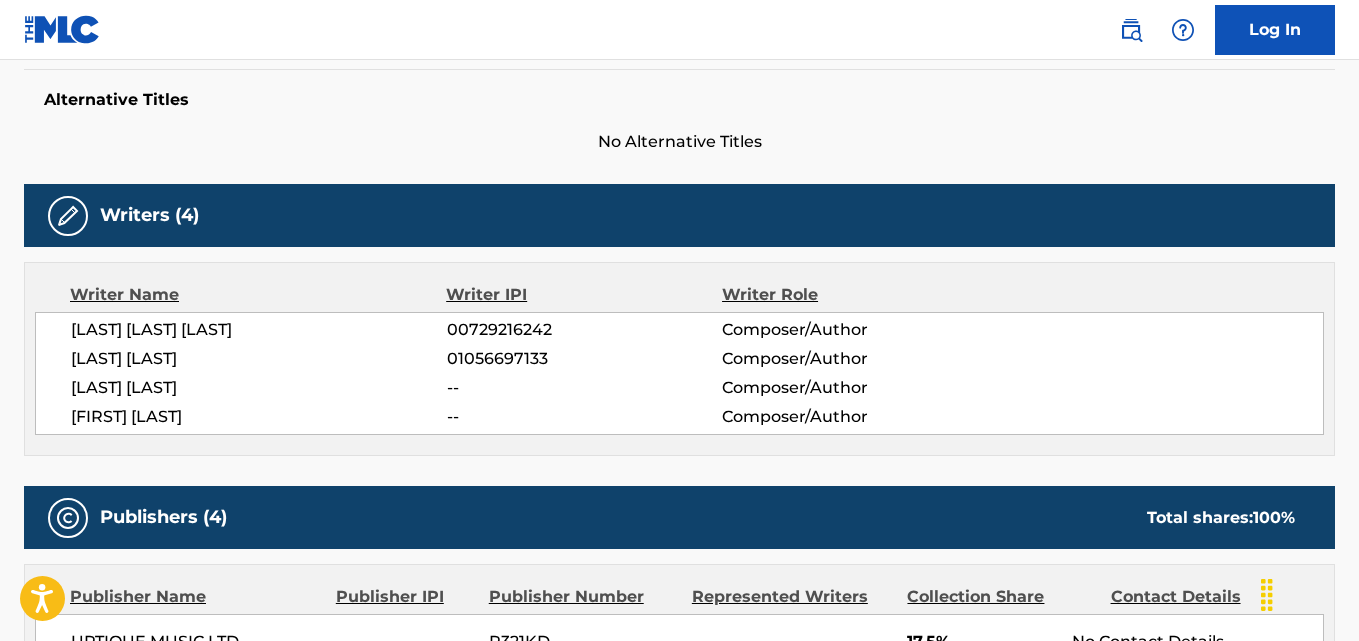 drag, startPoint x: 557, startPoint y: 328, endPoint x: 426, endPoint y: 337, distance: 131.30879 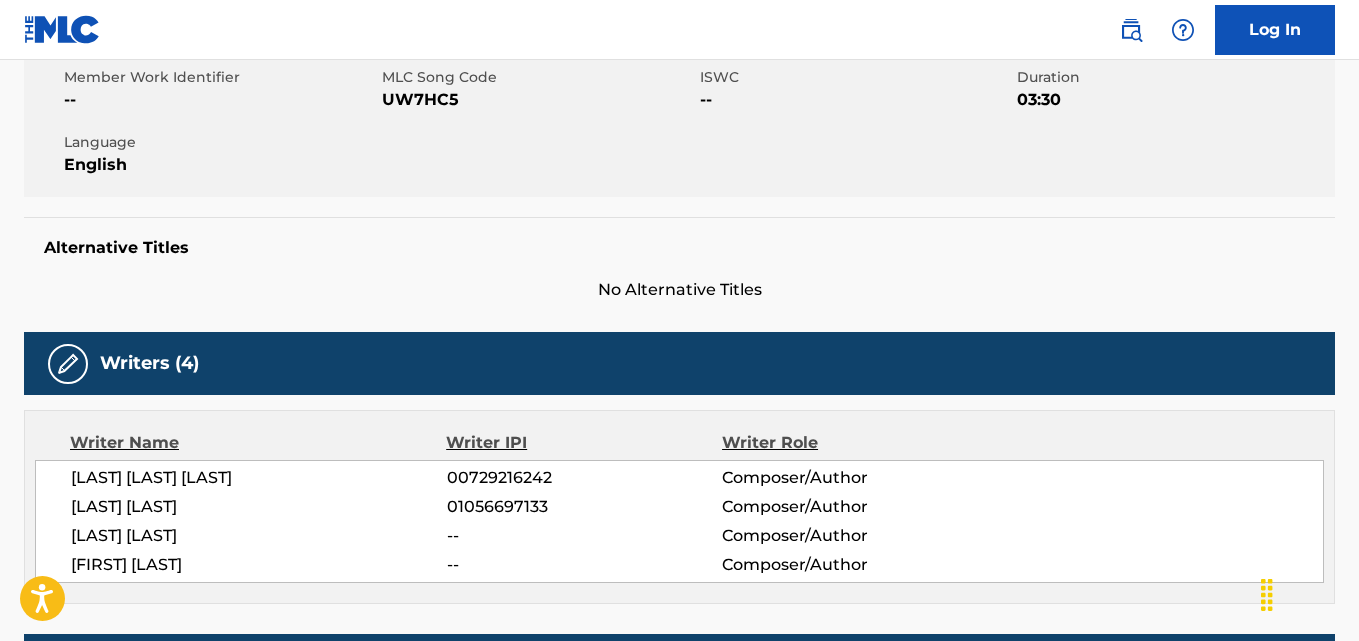 scroll, scrollTop: 0, scrollLeft: 0, axis: both 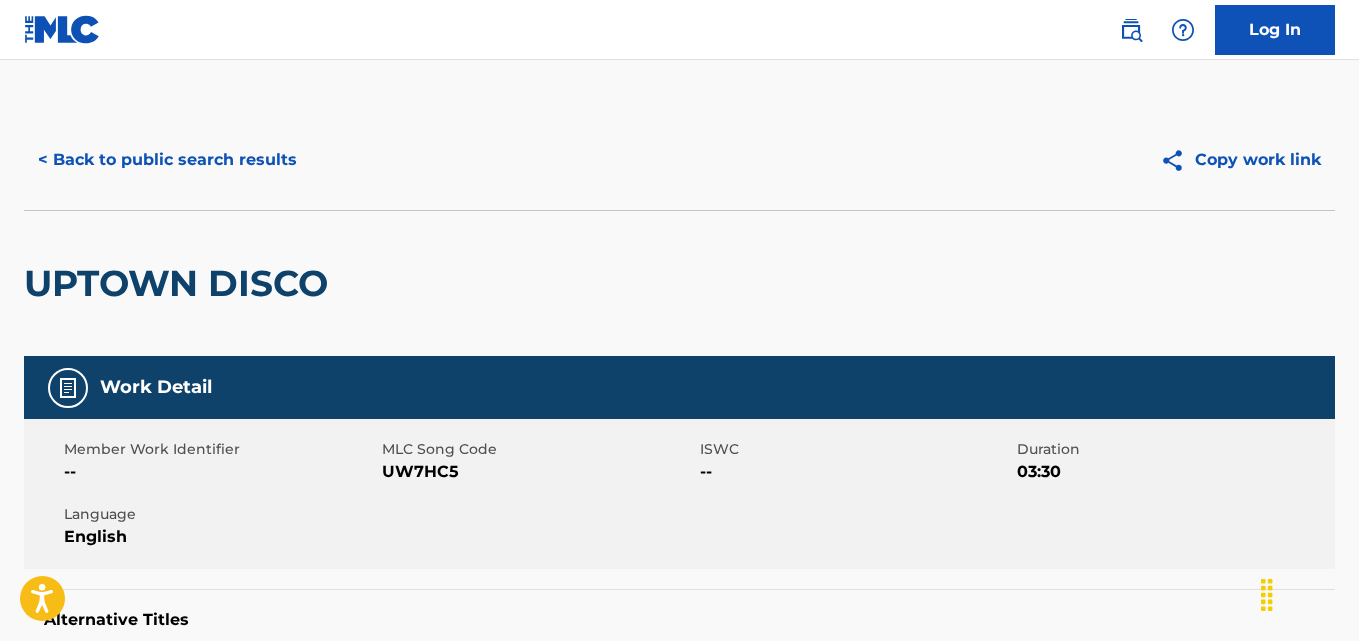 click on "< Back to public search results" at bounding box center [167, 160] 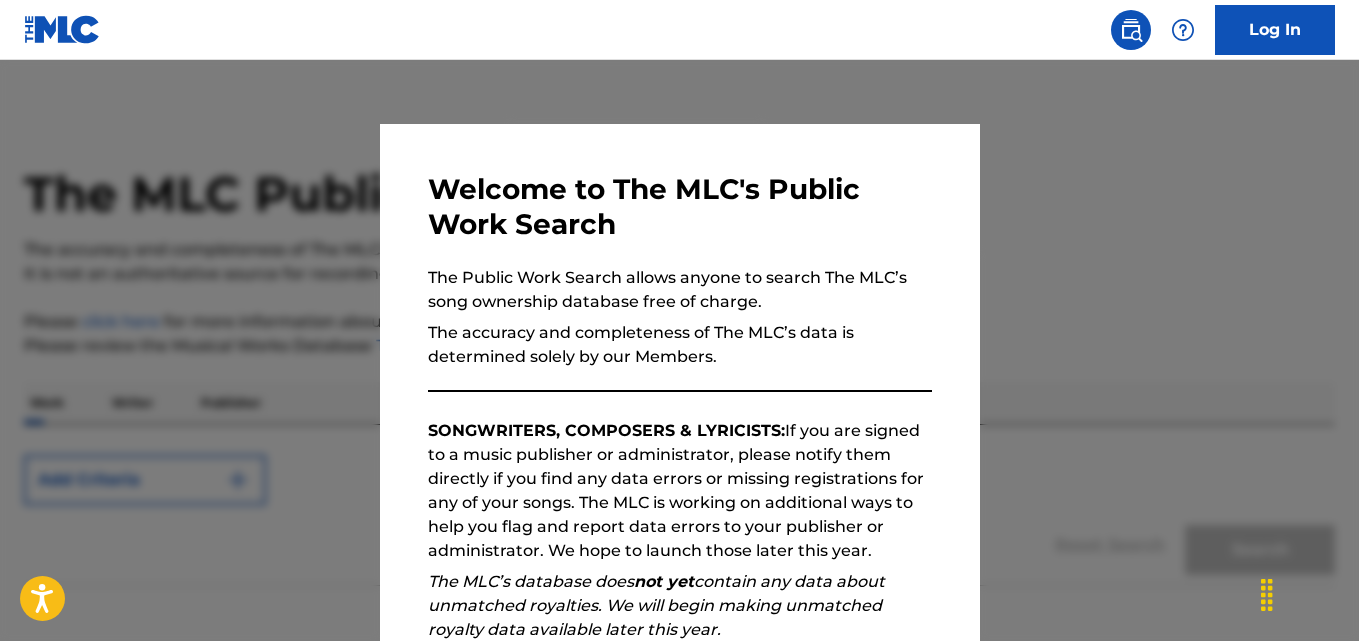scroll, scrollTop: 113, scrollLeft: 0, axis: vertical 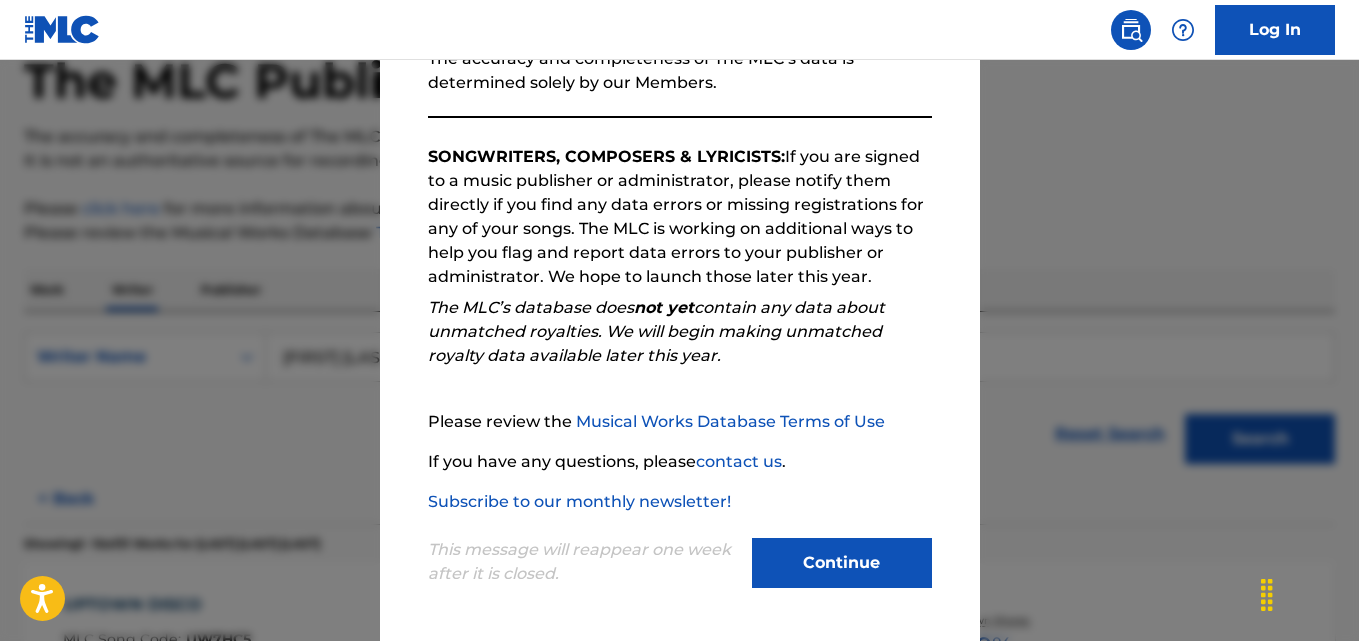 click on "Continue" at bounding box center (842, 563) 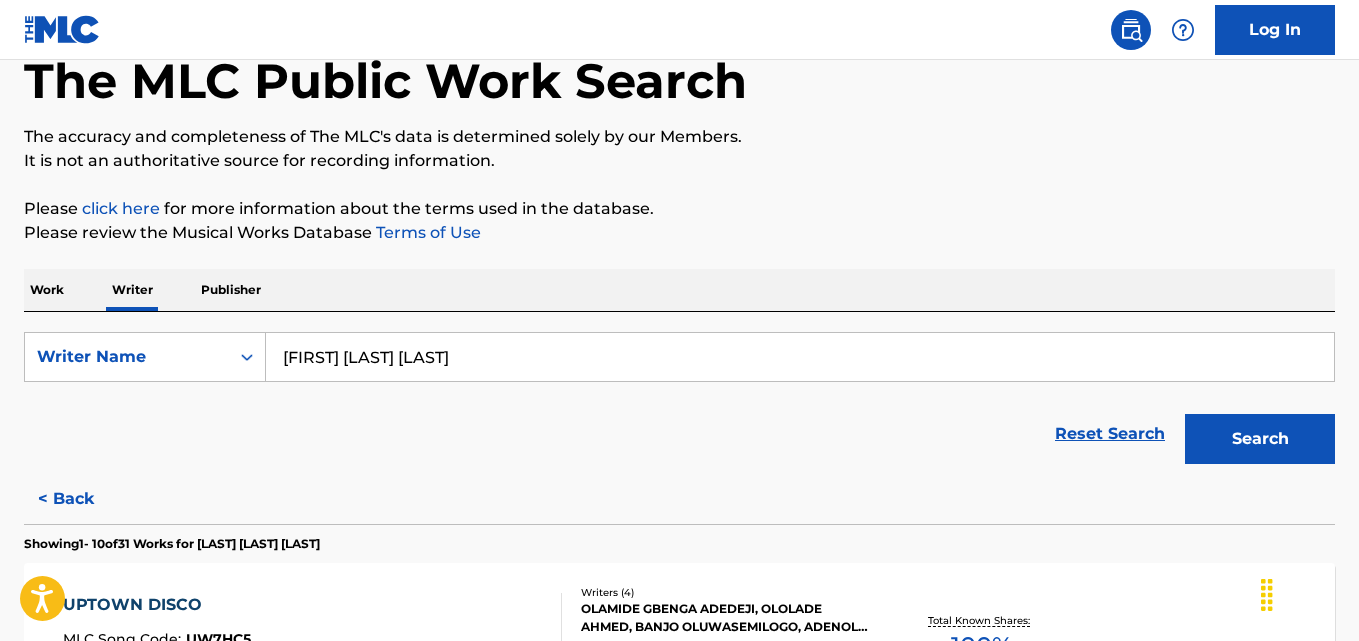 click on "[FIRST] [LAST] [LAST]" at bounding box center (800, 357) 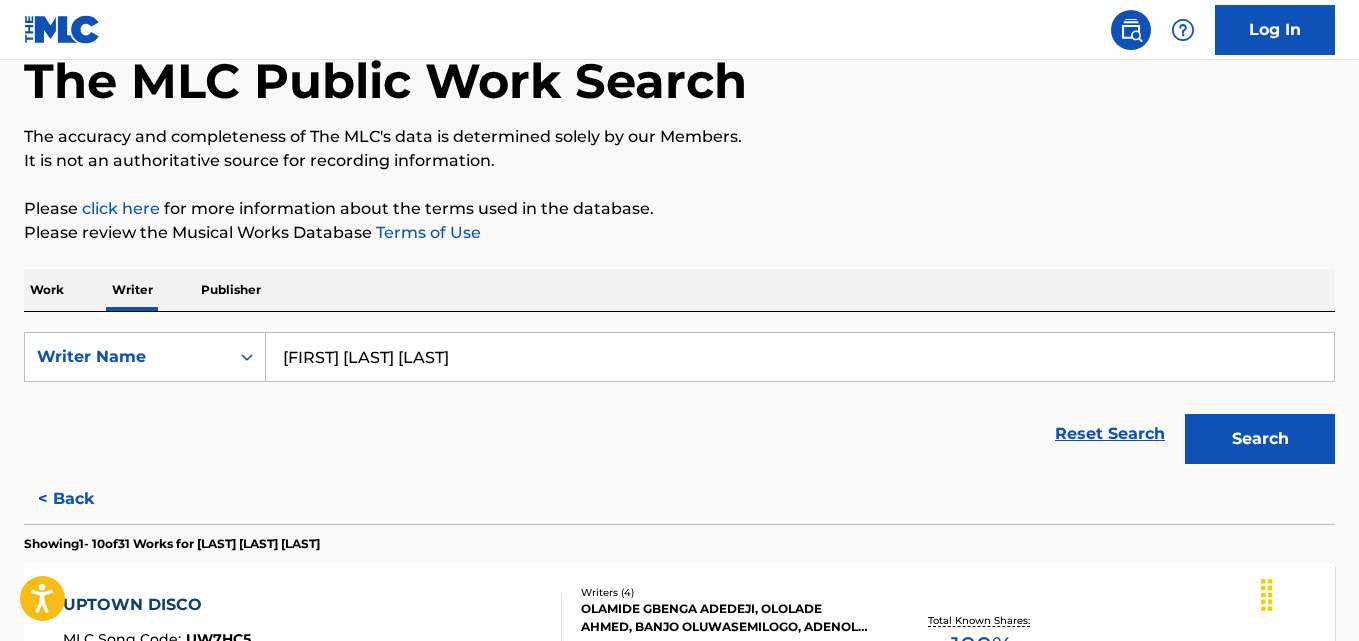 paste on "[LAST] [FIRST] [LAST]" 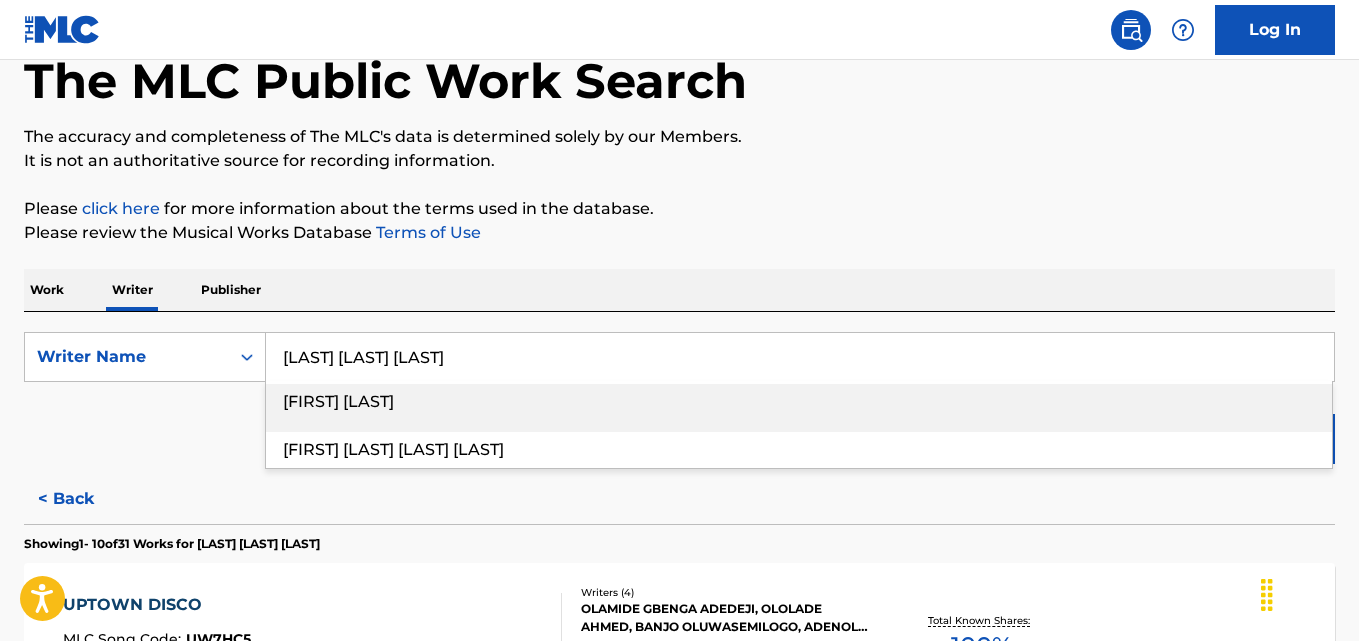 paste on "[LAST] [FIRST] [LAST]" 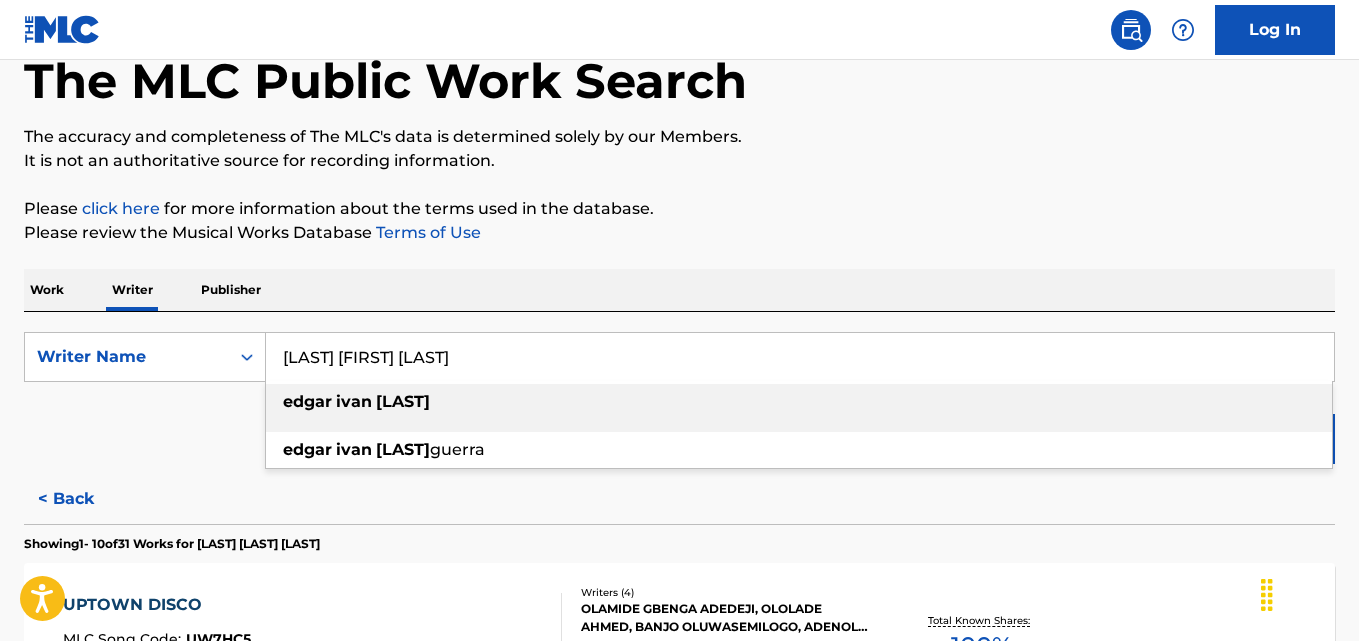 type on "[LAST] [FIRST] [LAST]" 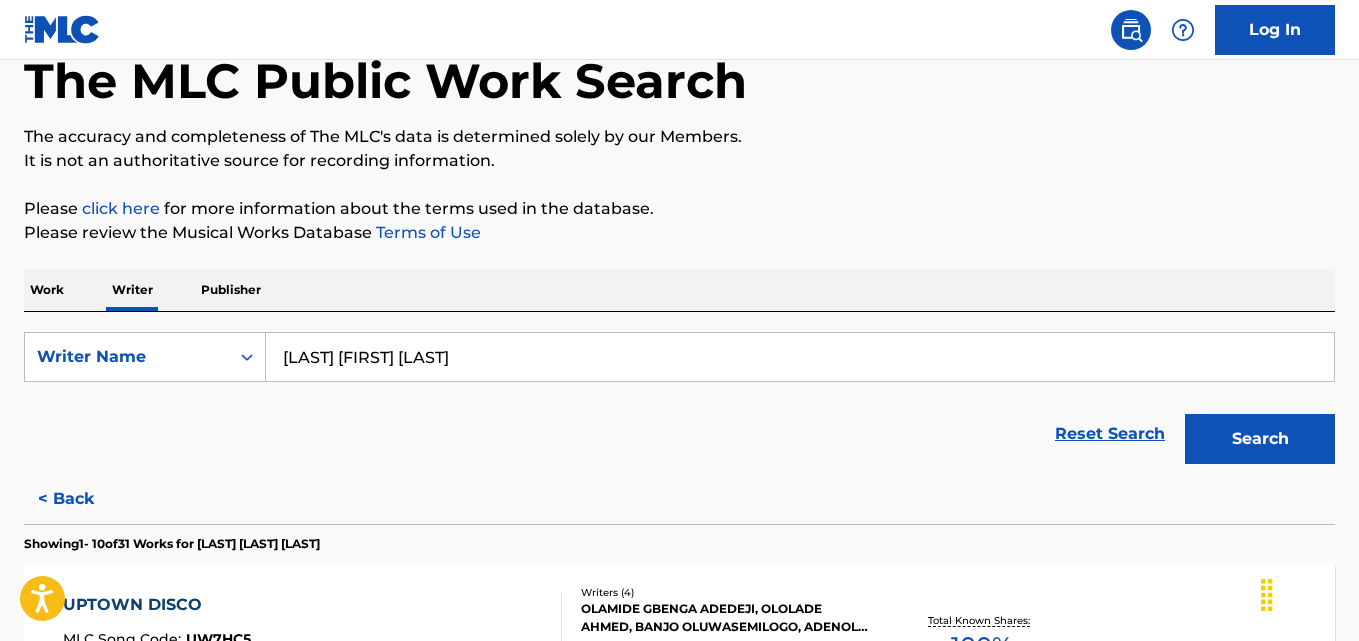 click on "Search" at bounding box center [1260, 439] 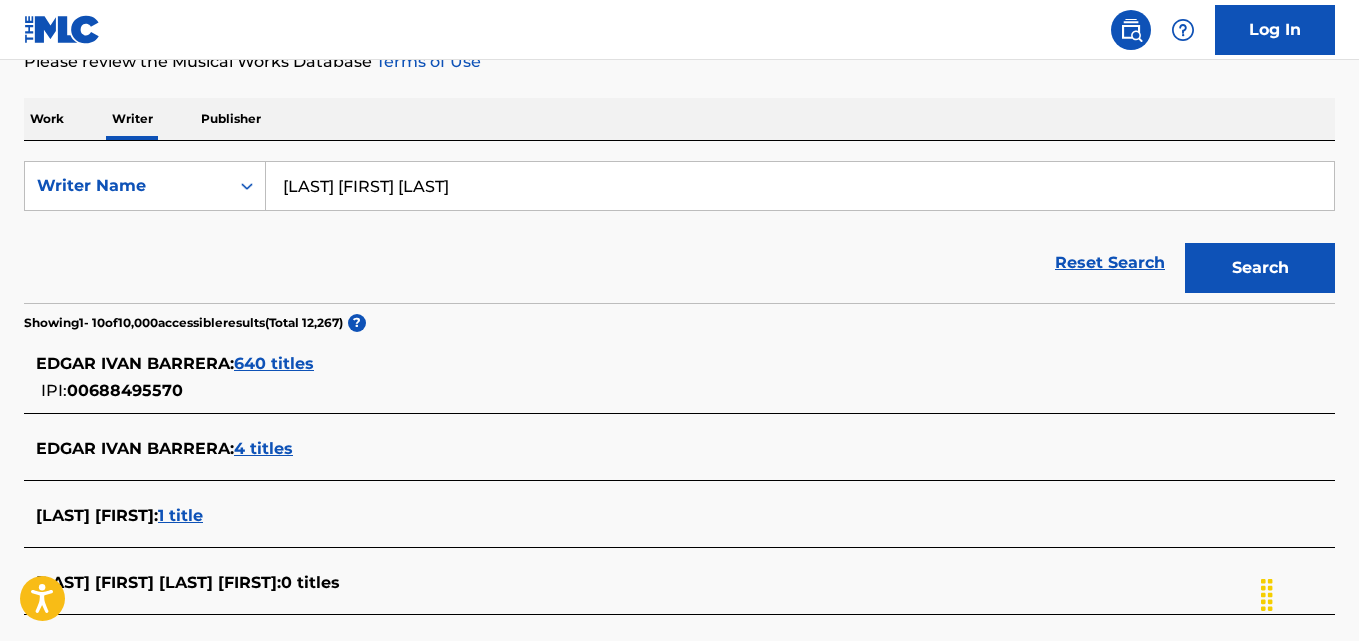 scroll, scrollTop: 300, scrollLeft: 0, axis: vertical 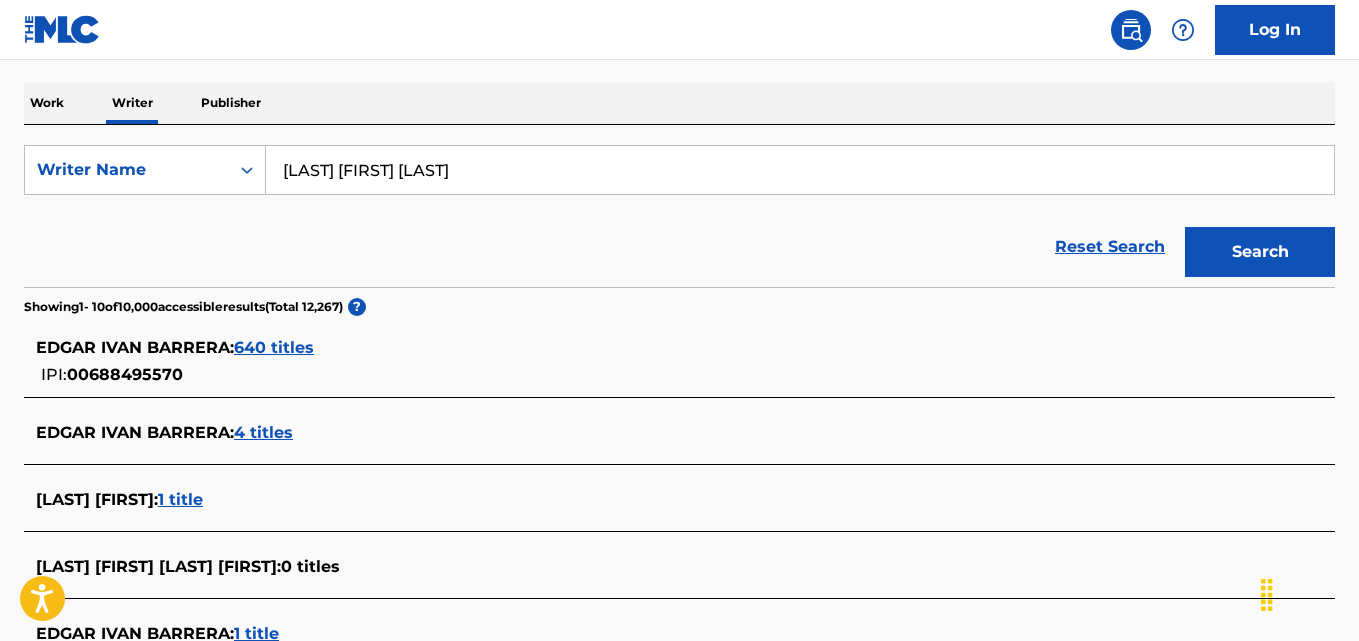 click on "640 titles" at bounding box center [274, 347] 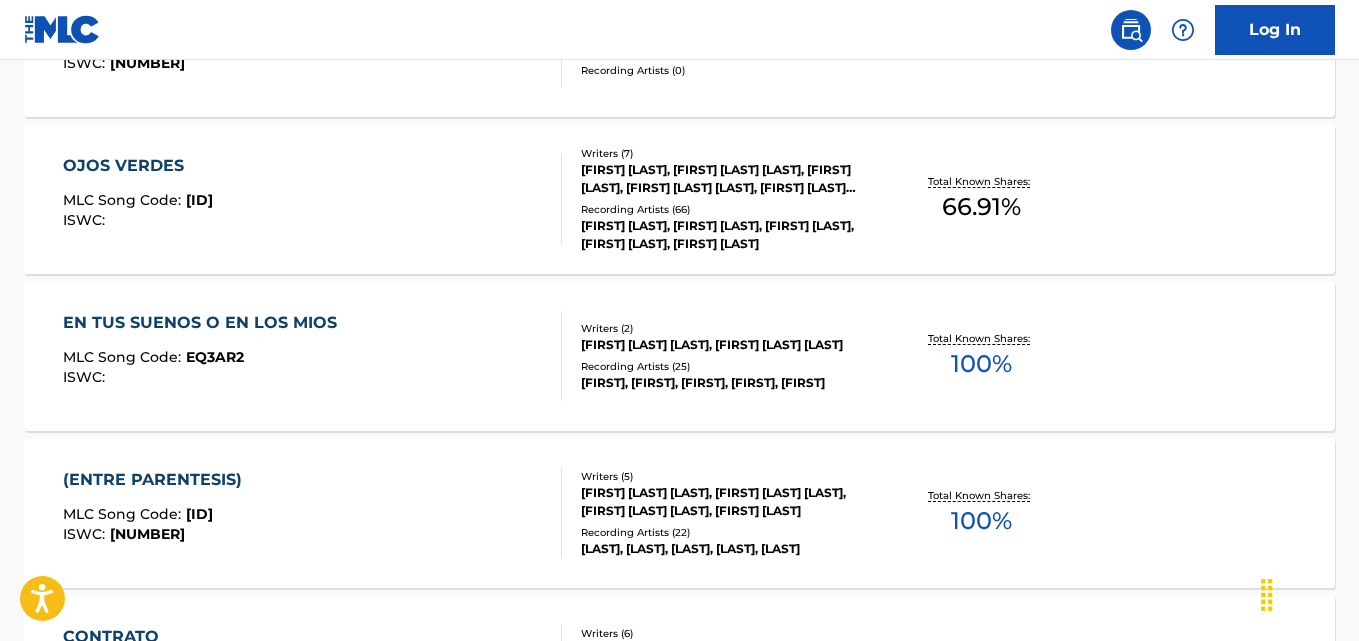 scroll, scrollTop: 716, scrollLeft: 0, axis: vertical 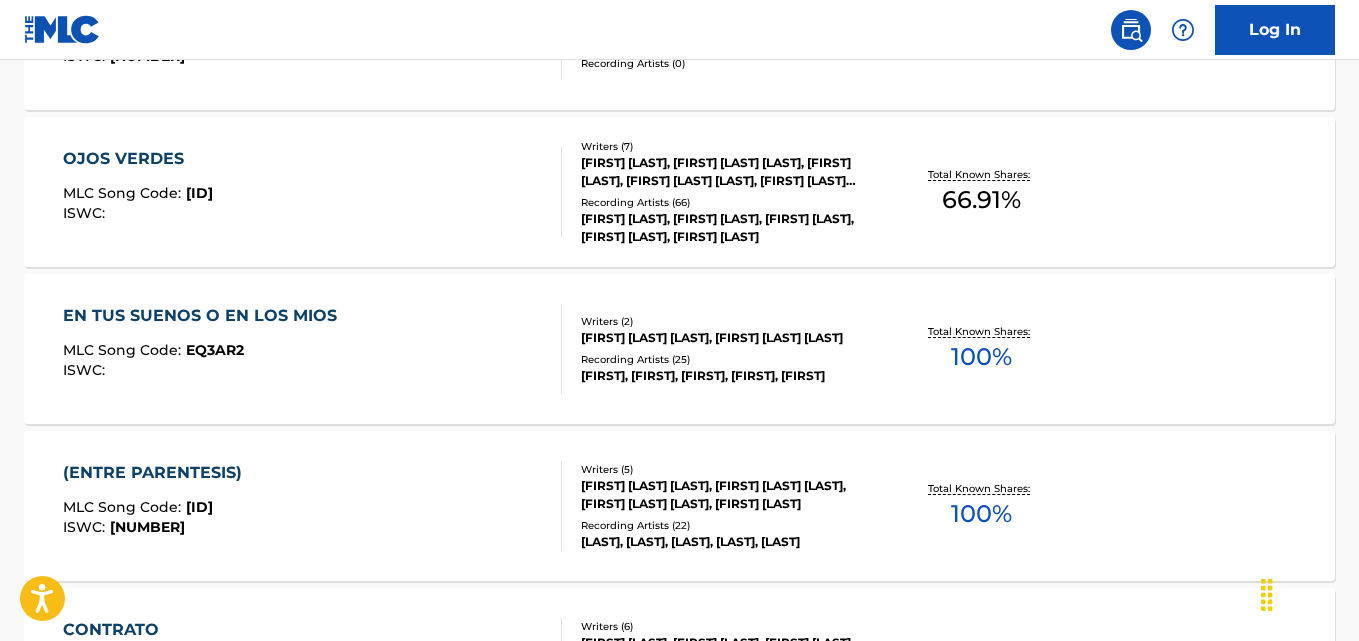 click on "Total Known Shares: 100 %" at bounding box center (982, 349) 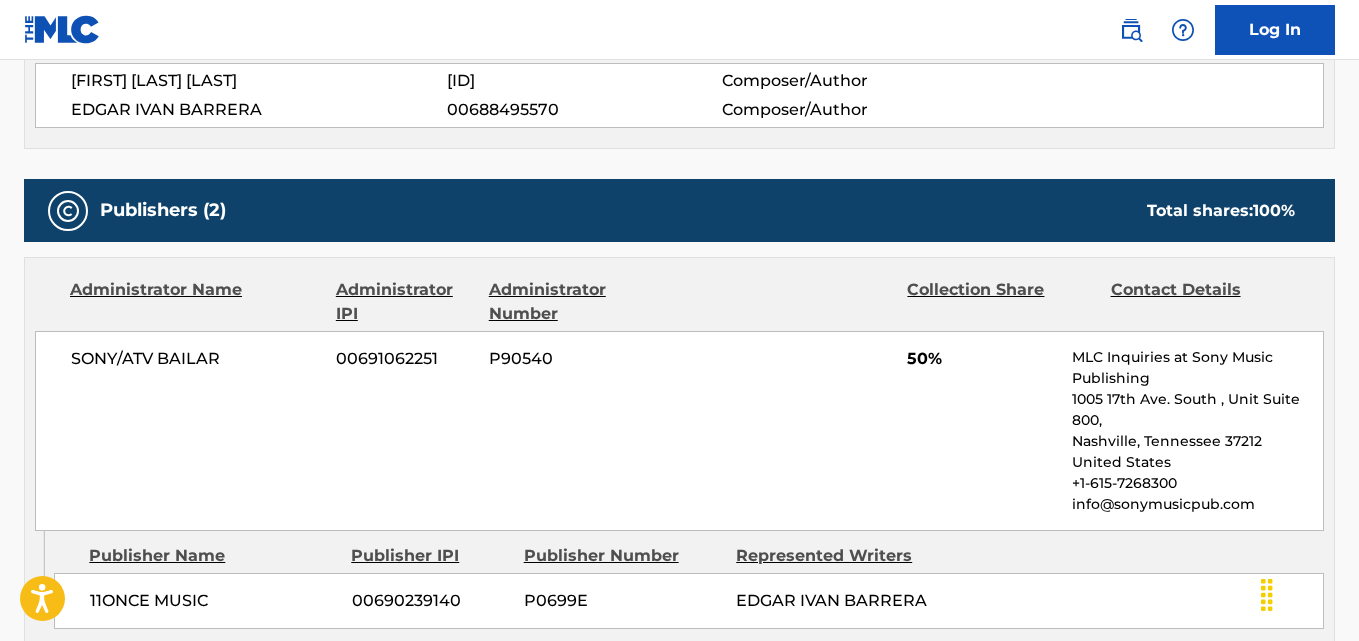 scroll, scrollTop: 773, scrollLeft: 0, axis: vertical 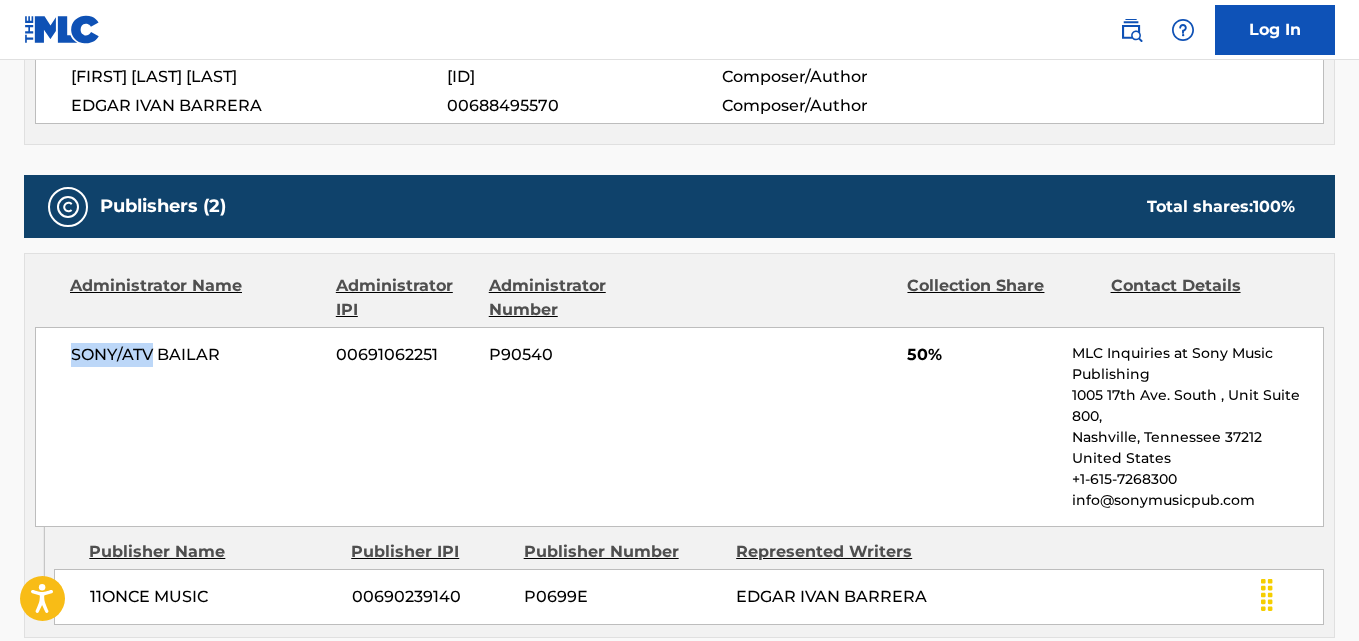 drag, startPoint x: 156, startPoint y: 351, endPoint x: 73, endPoint y: 358, distance: 83.294655 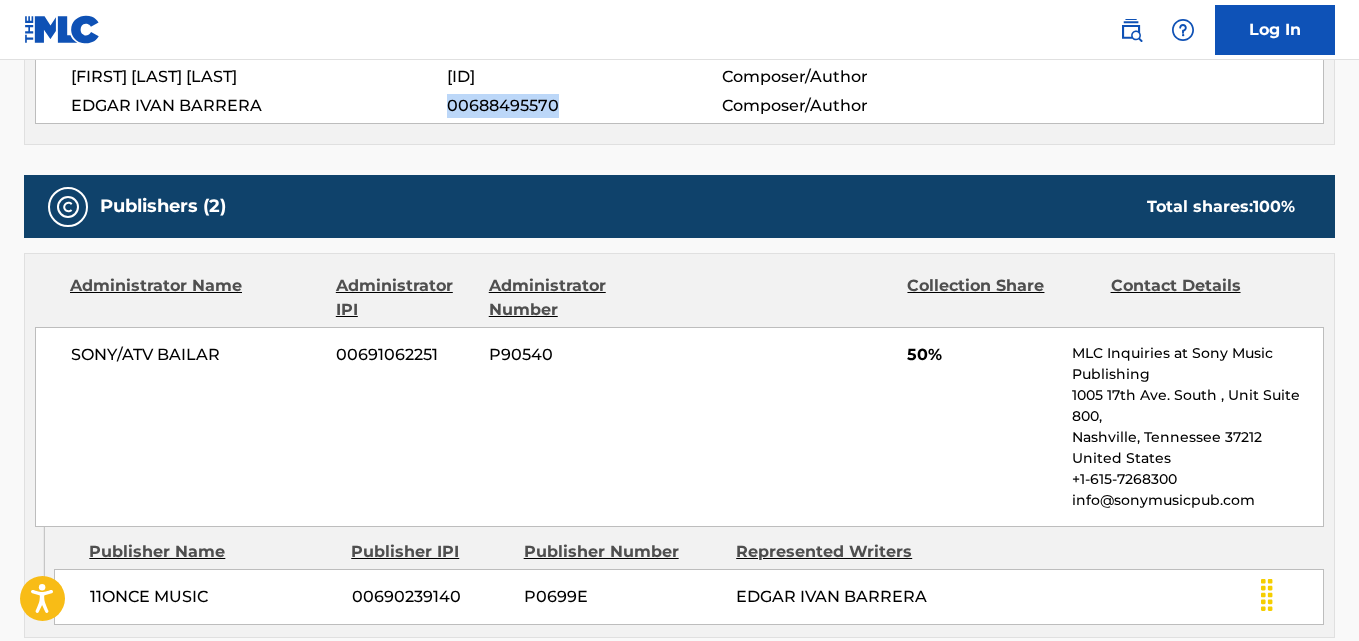 drag, startPoint x: 528, startPoint y: 102, endPoint x: 446, endPoint y: 108, distance: 82.219215 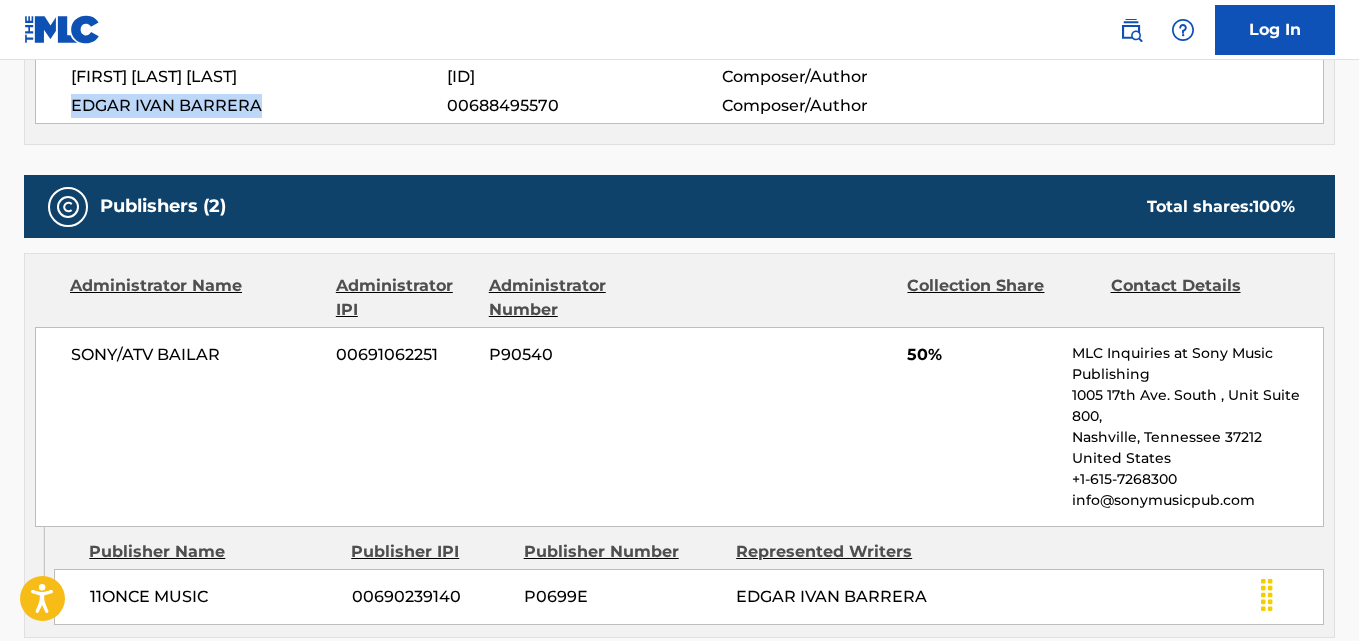 drag, startPoint x: 225, startPoint y: 114, endPoint x: 58, endPoint y: 100, distance: 167.5858 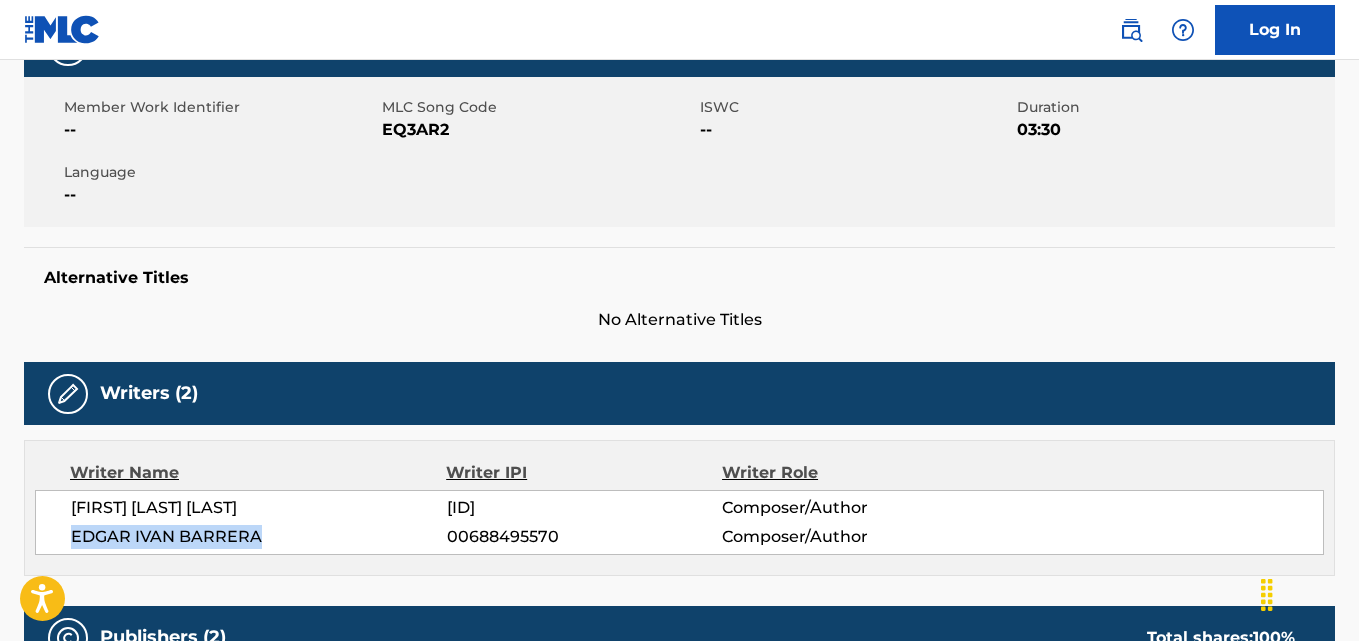 scroll, scrollTop: 0, scrollLeft: 0, axis: both 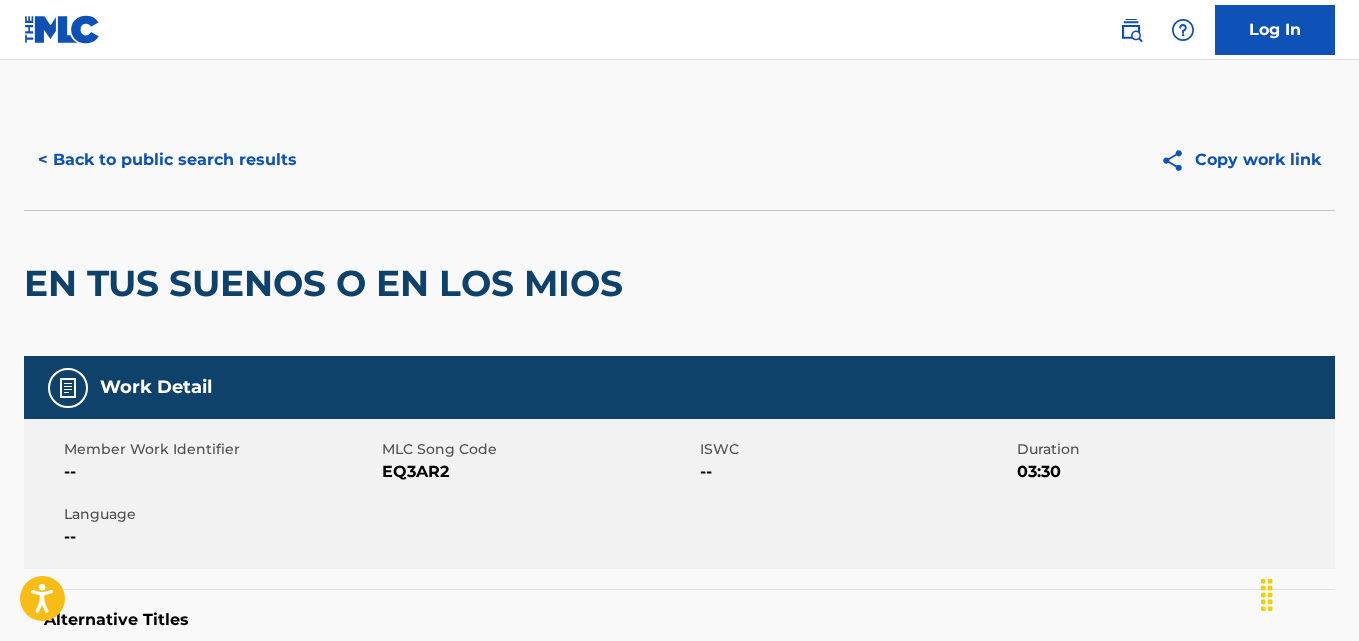click on "< Back to public search results" at bounding box center (167, 160) 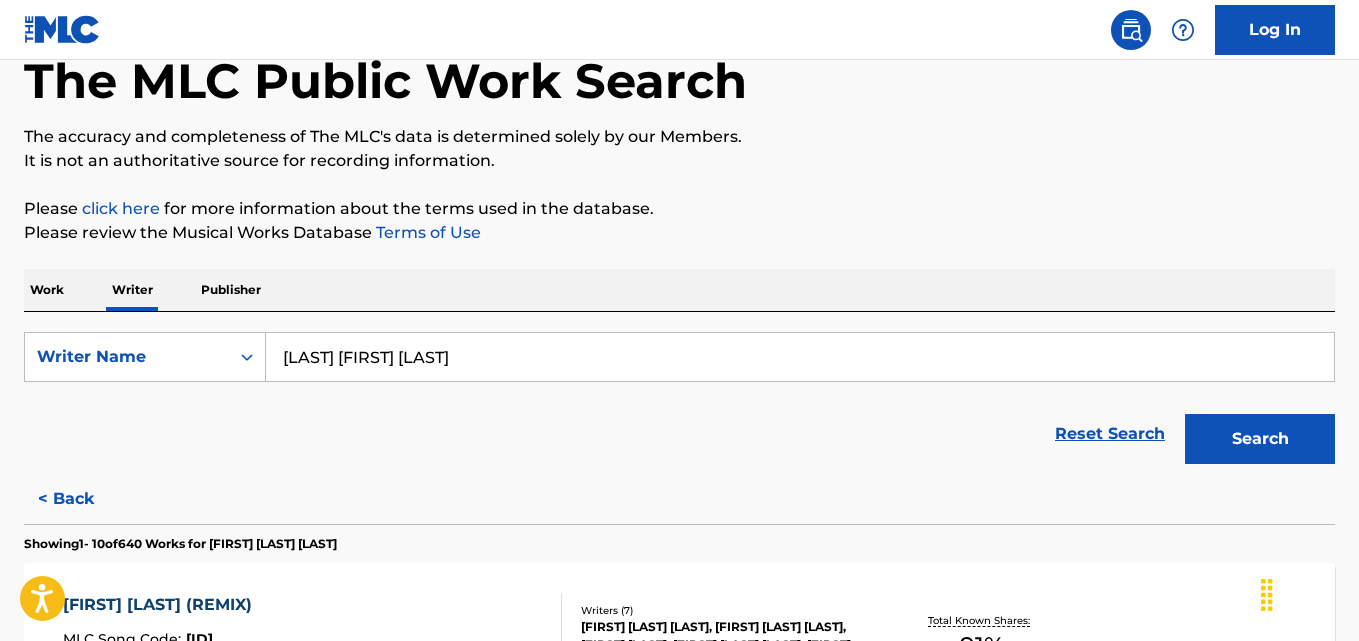 click on "[LAST] [FIRST] [LAST]" at bounding box center [800, 357] 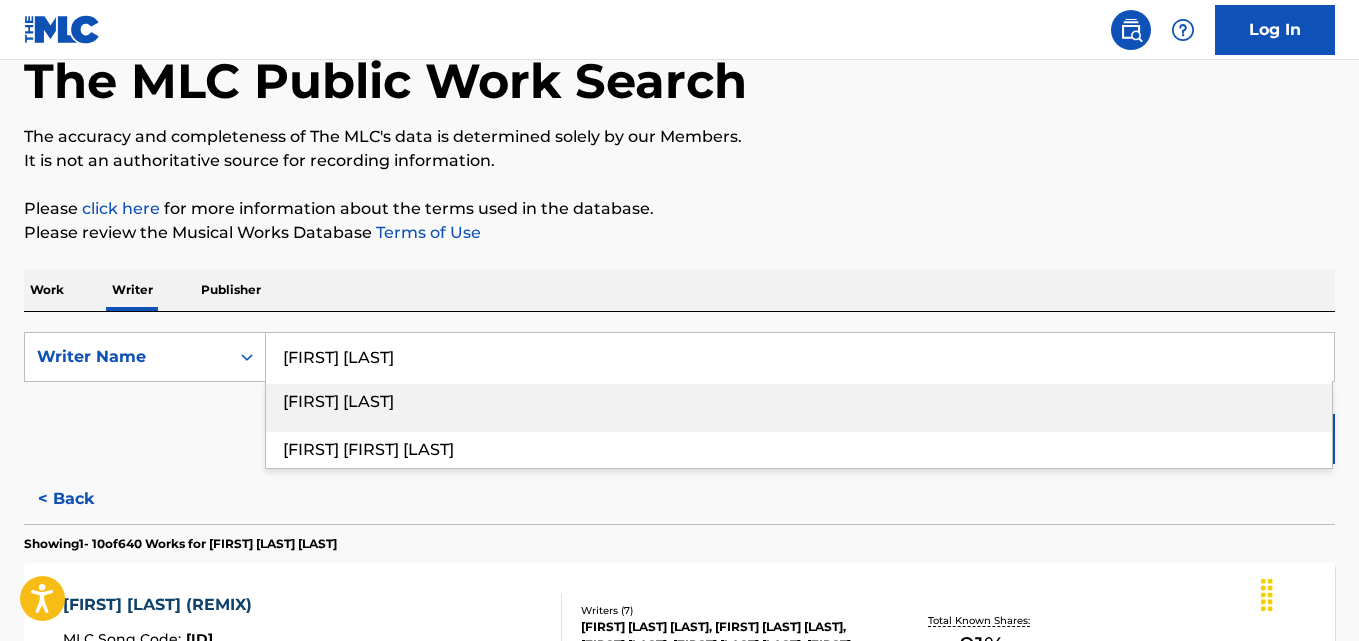 paste 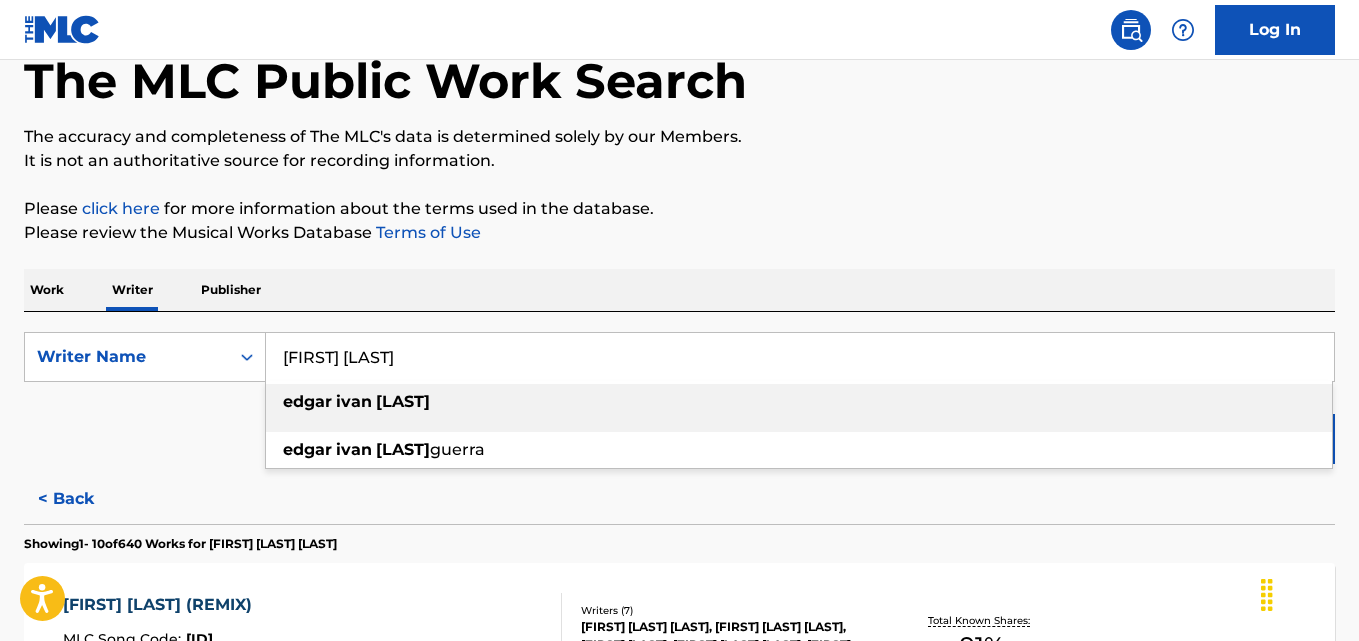 click on "[FIRST] [LAST]" at bounding box center [800, 357] 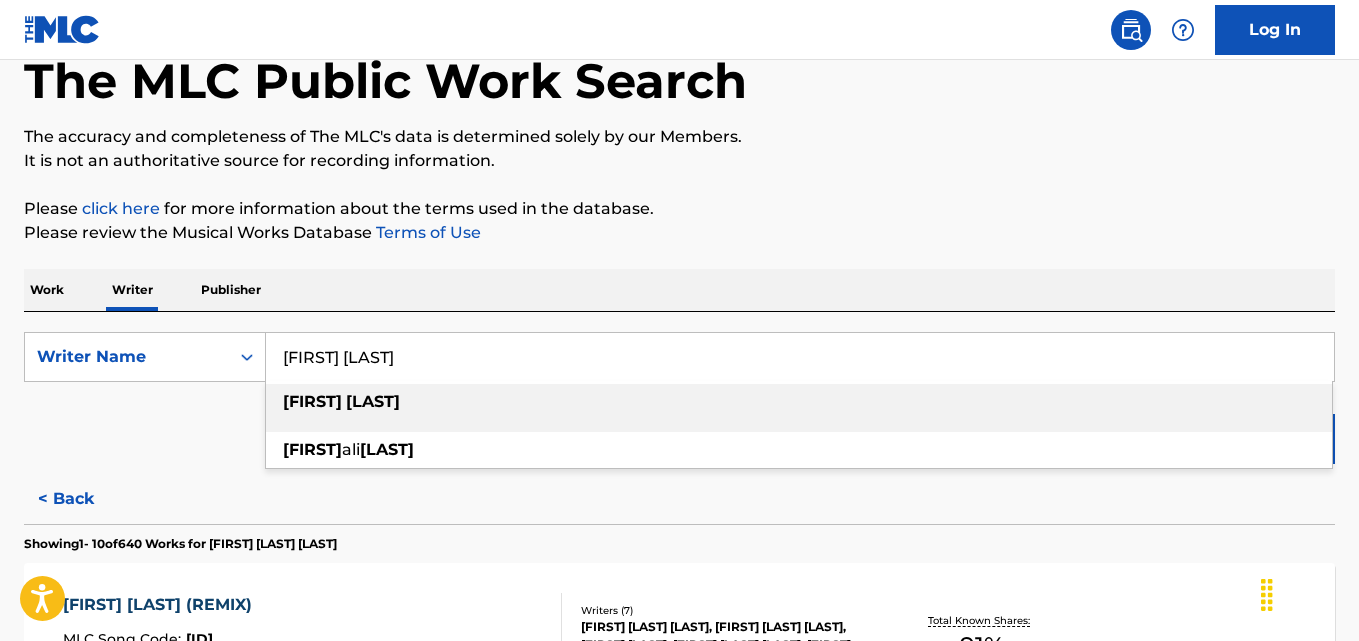 type on "[FIRST] [LAST]" 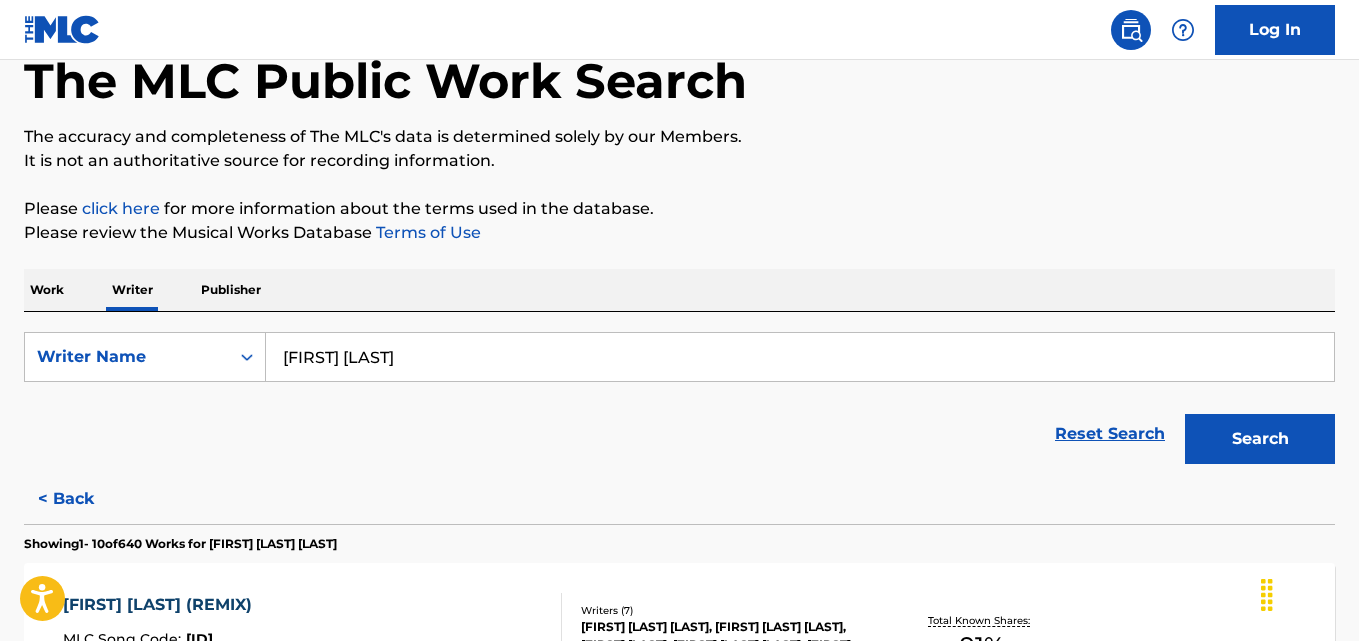 click on "The MLC Public Work Search The accuracy and completeness of The MLC's data is determined solely by our Members. It is not an authoritative source for recording information. Please   click here   for more information about the terms used in the database. Please review the Musical Works Database   Terms of Use Work Writer Publisher SearchWithCriteria7b53dd29-4354-4cc3-9118-7147ca38a8a3 Writer Name [FIRST] [LAST] Reset Search Search < Back Showing  1  -   10  of  640   Works for [FIRST] [LAST]   MALA MIA (REMIX) MLC Song Code : MR11CI ISWC : T9315682678 Writers ( 7 )[FIRST] [LAST], [FIRST] [LAST], [FIRST] [LAST], [FIRST] [LAST], [FIRST] [LAST], [FIRST] [LAST], [FIRST] [LAST] Recording Artists ( 0 ) Total Known Shares: 91 % OJOS VERDES MLC Song Code : OM07QE ISWC : Writers ( 7 )[FIRST] [LAST], [FIRST] [LAST], [FIRST] [LAST], [FIRST] [LAST], [FIRST] [LAST], [FIRST] [LAST], [FIRST] [LAST] 66 ) %" at bounding box center (679, 1113) 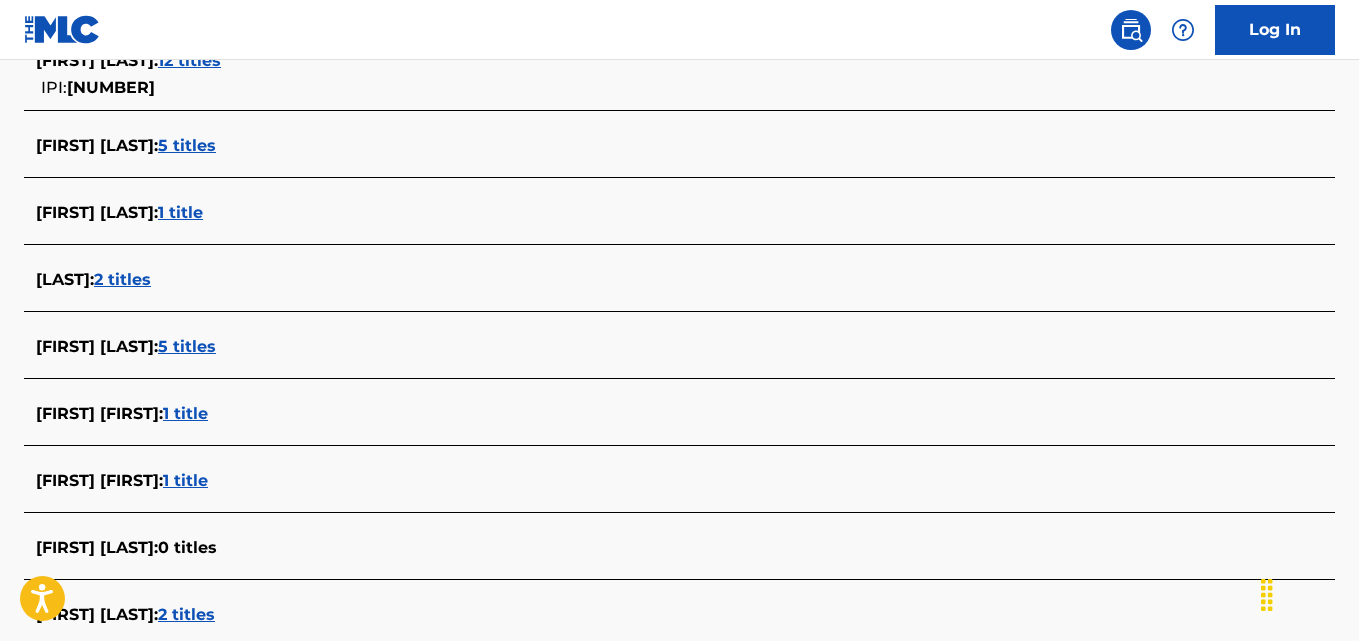 scroll, scrollTop: 581, scrollLeft: 0, axis: vertical 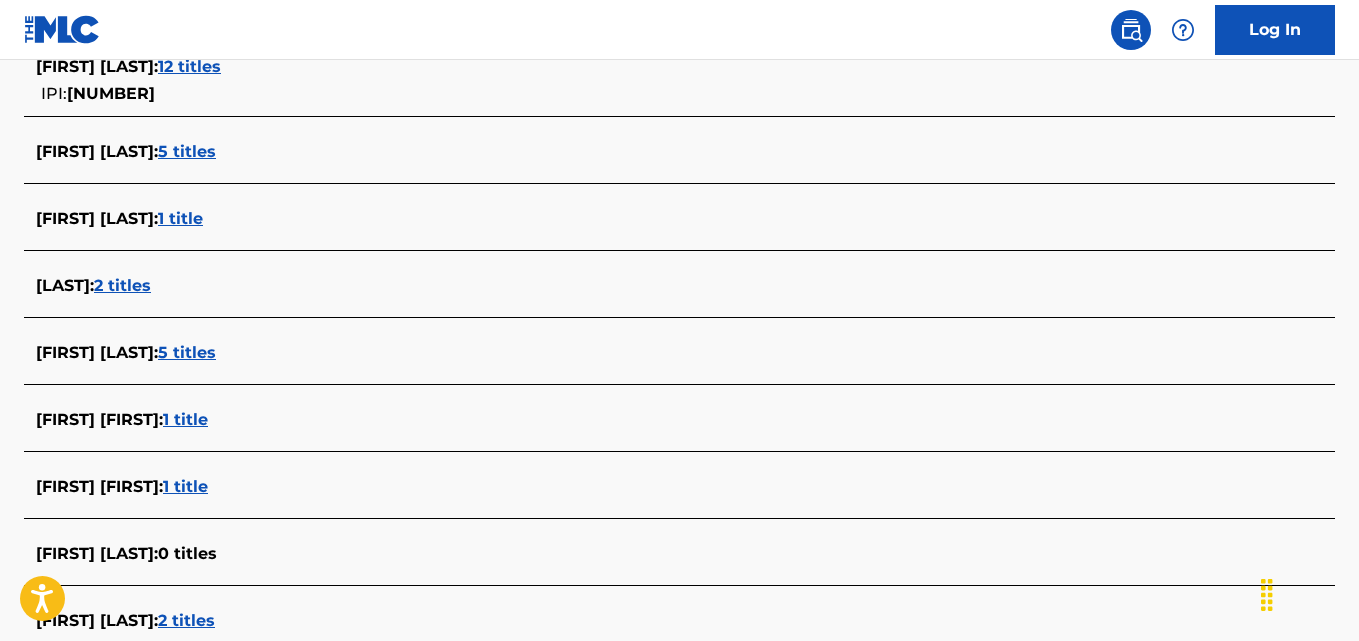 click on "5 titles" at bounding box center (187, 352) 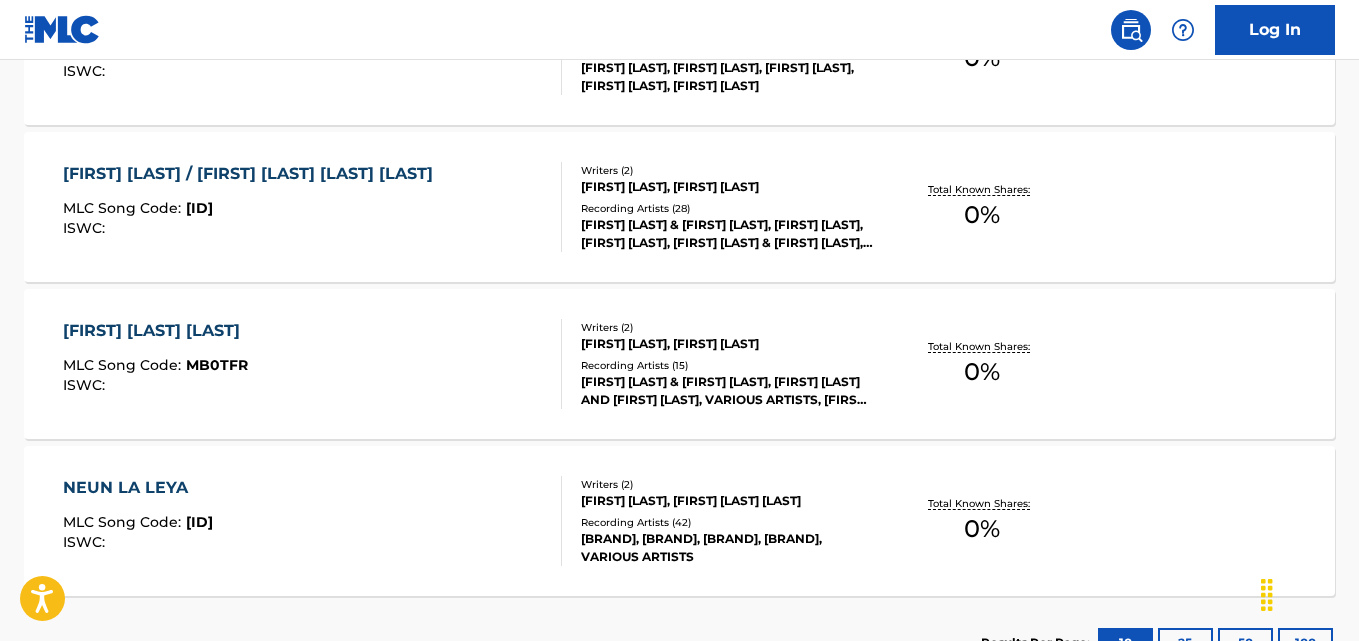 scroll, scrollTop: 855, scrollLeft: 0, axis: vertical 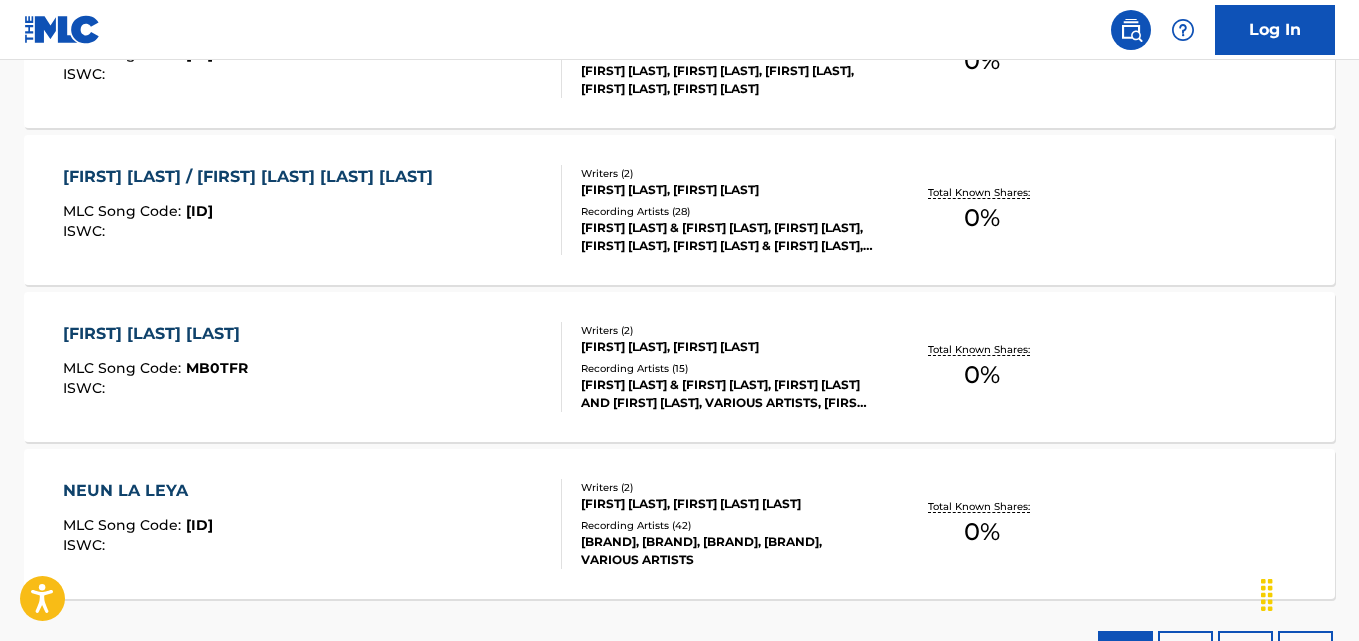 click on "[FIRST] [LAST] [LAST] MLC Song Code : MB0TFR ISWC : Writers ( 2 )[FIRST] [LAST], [FIRST] [LAST] Recording Artists ( 15 )[FIRST] [LAST] & [FIRST] [LAST], [FIRST] [LAST] AND [FIRST] [LAST], VARIOUS ARTISTS, [FIRST] [LAST], [LAST] [LAST], [FIRST] [LAST], [FIRST] [LAST], VARIOUS ARTISTS Total Known Shares: 0 %" at bounding box center (679, 367) 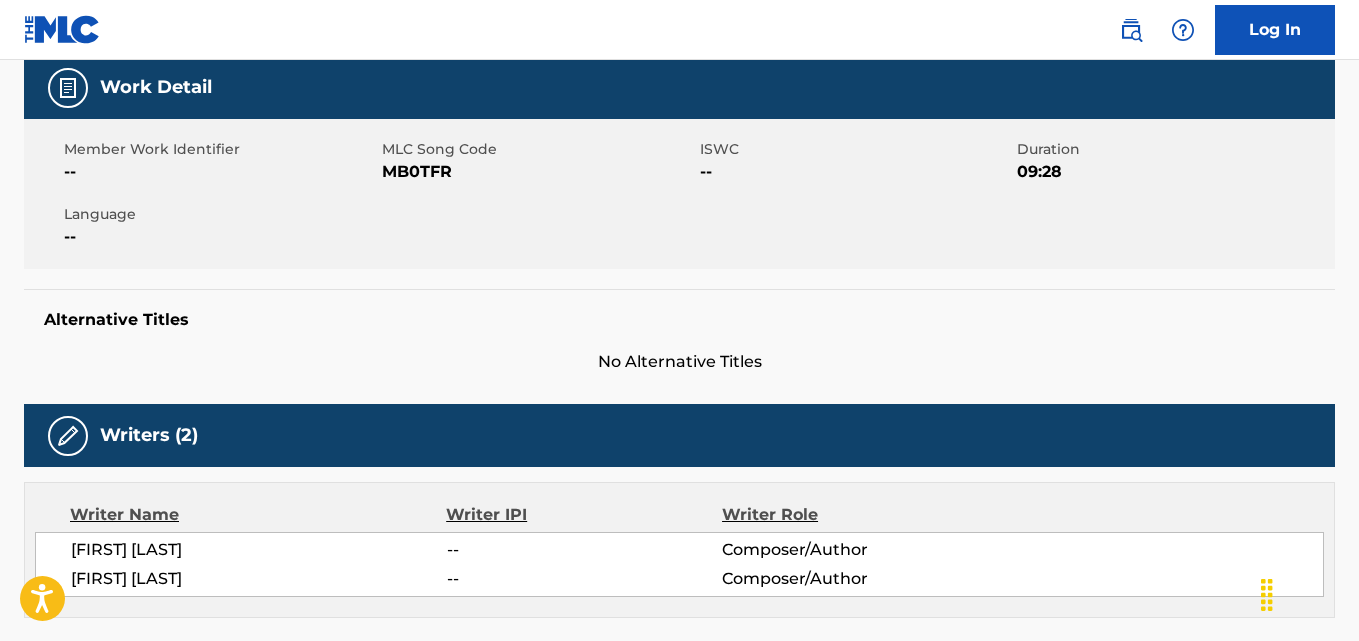 scroll, scrollTop: 0, scrollLeft: 0, axis: both 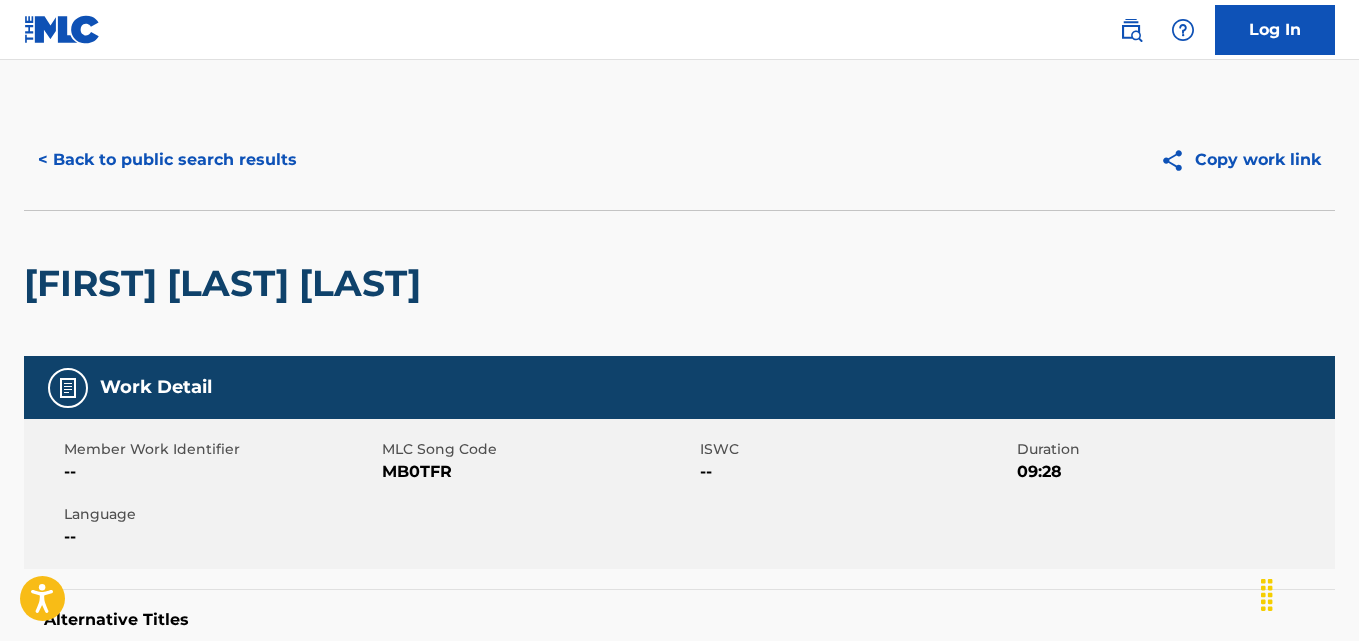 click on "< Back to public search results" at bounding box center (167, 160) 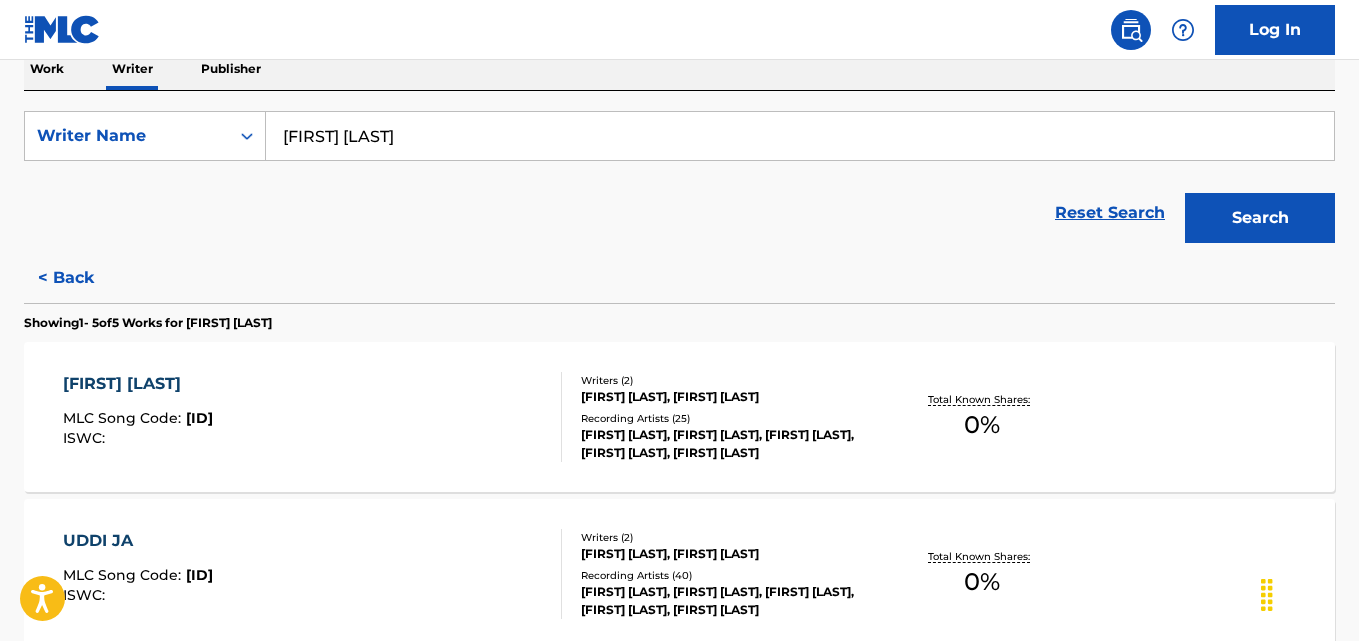 click on "< Back" at bounding box center (84, 278) 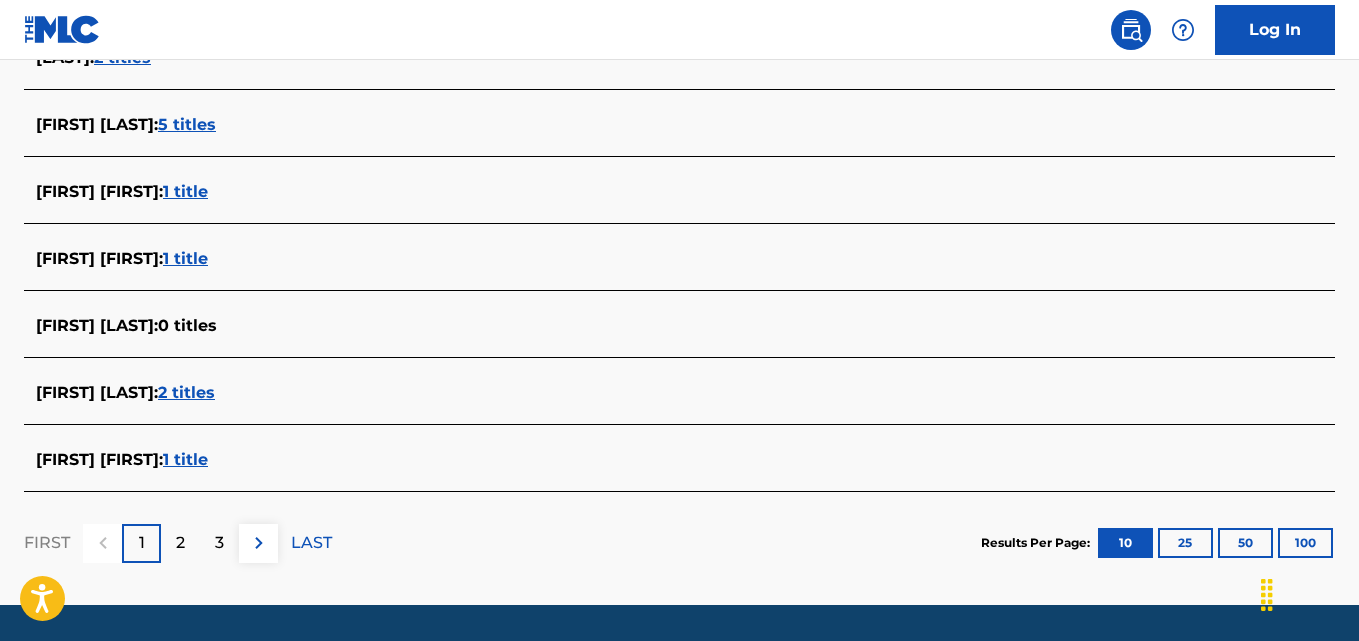 scroll, scrollTop: 841, scrollLeft: 0, axis: vertical 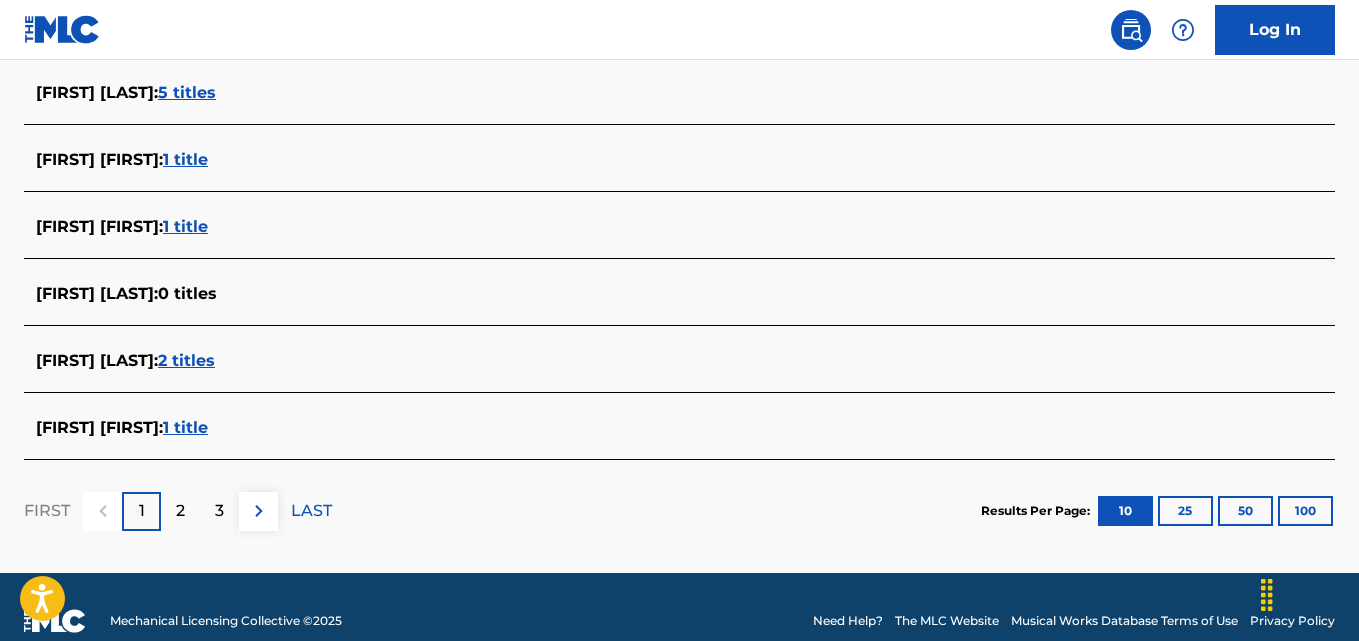 click on "2" at bounding box center (180, 511) 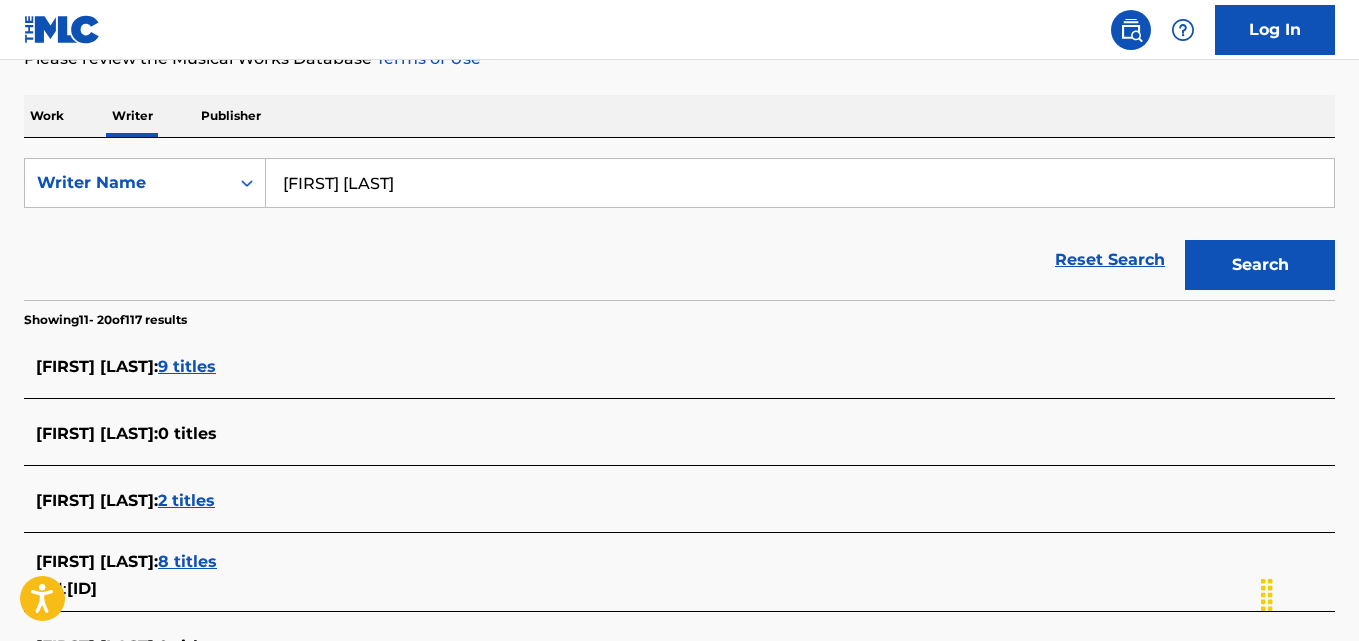 scroll, scrollTop: 286, scrollLeft: 0, axis: vertical 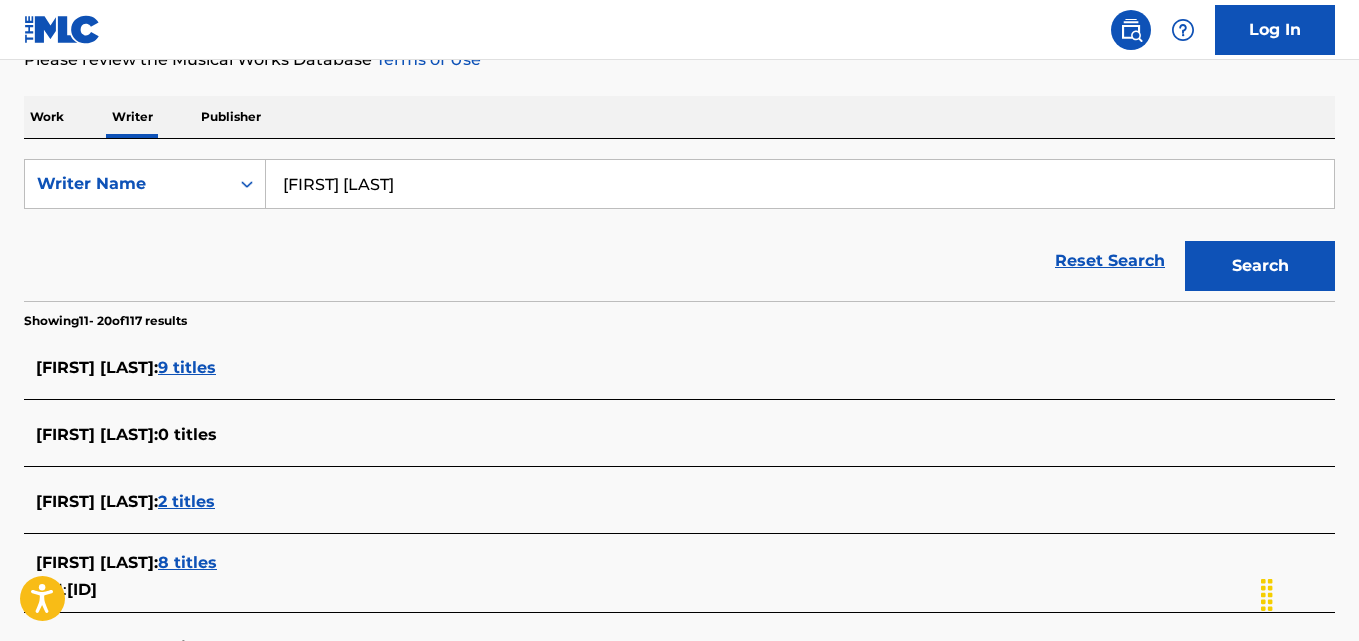click on "[FIRST] [LAST]" at bounding box center (800, 184) 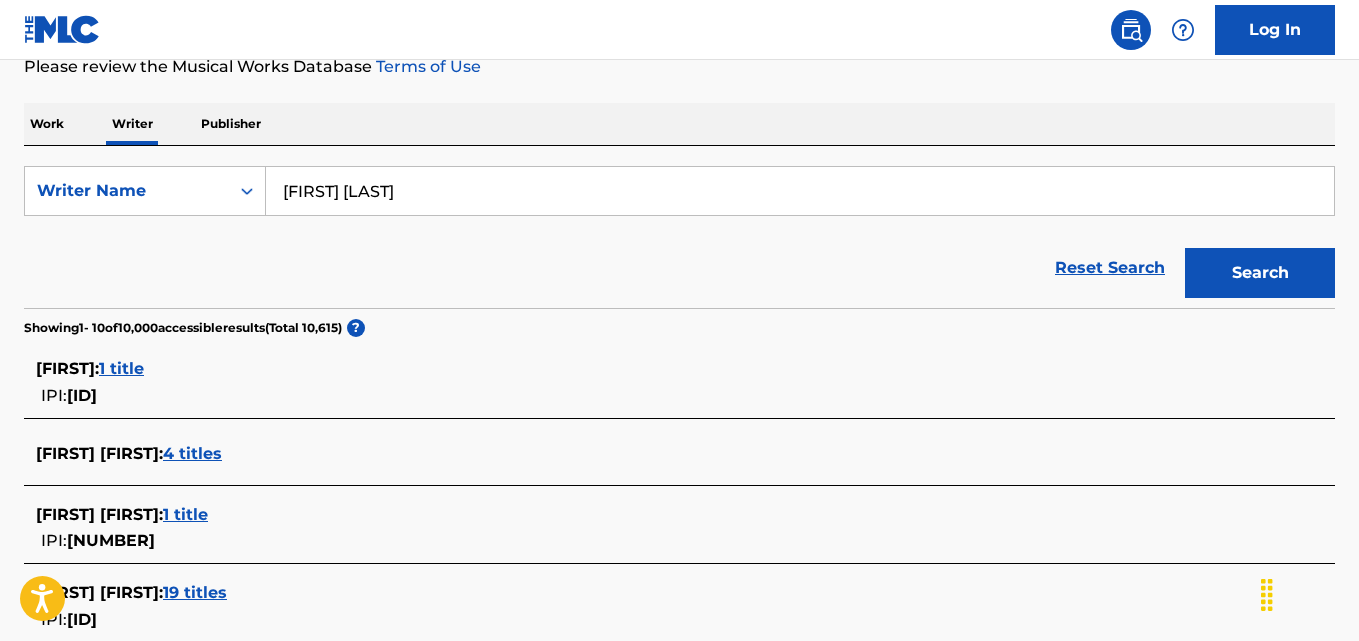 scroll, scrollTop: 271, scrollLeft: 0, axis: vertical 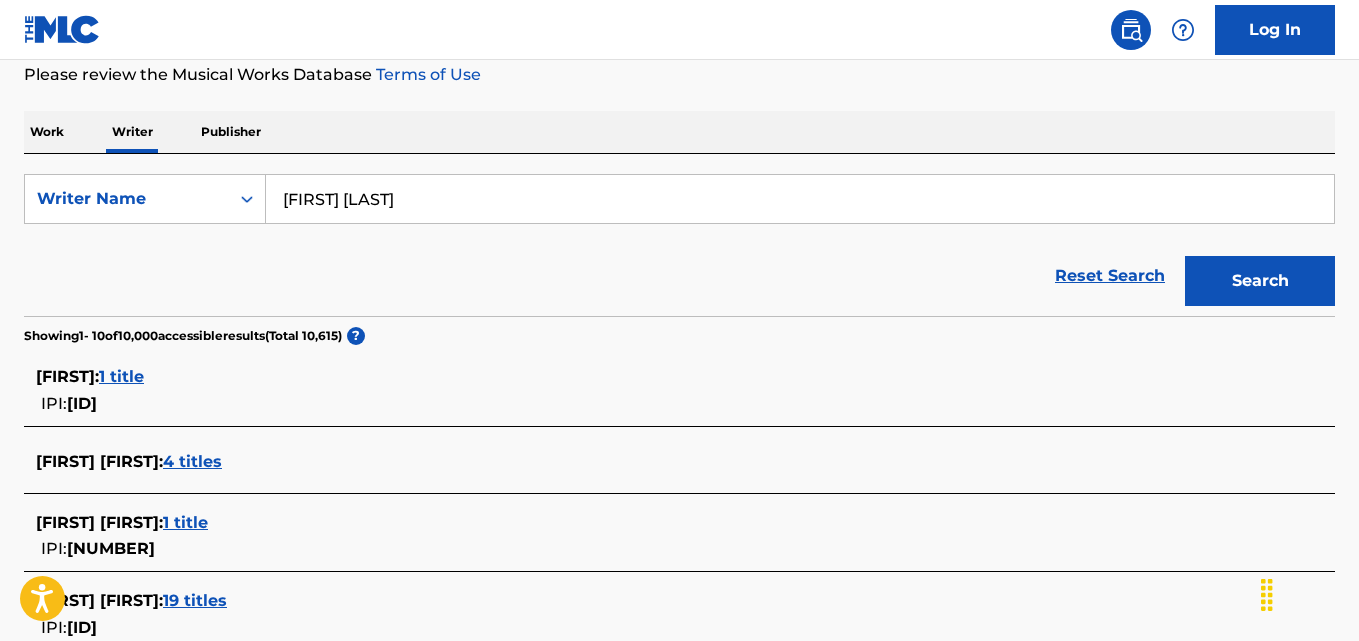 click on "[FIRST] [LAST]" at bounding box center [800, 199] 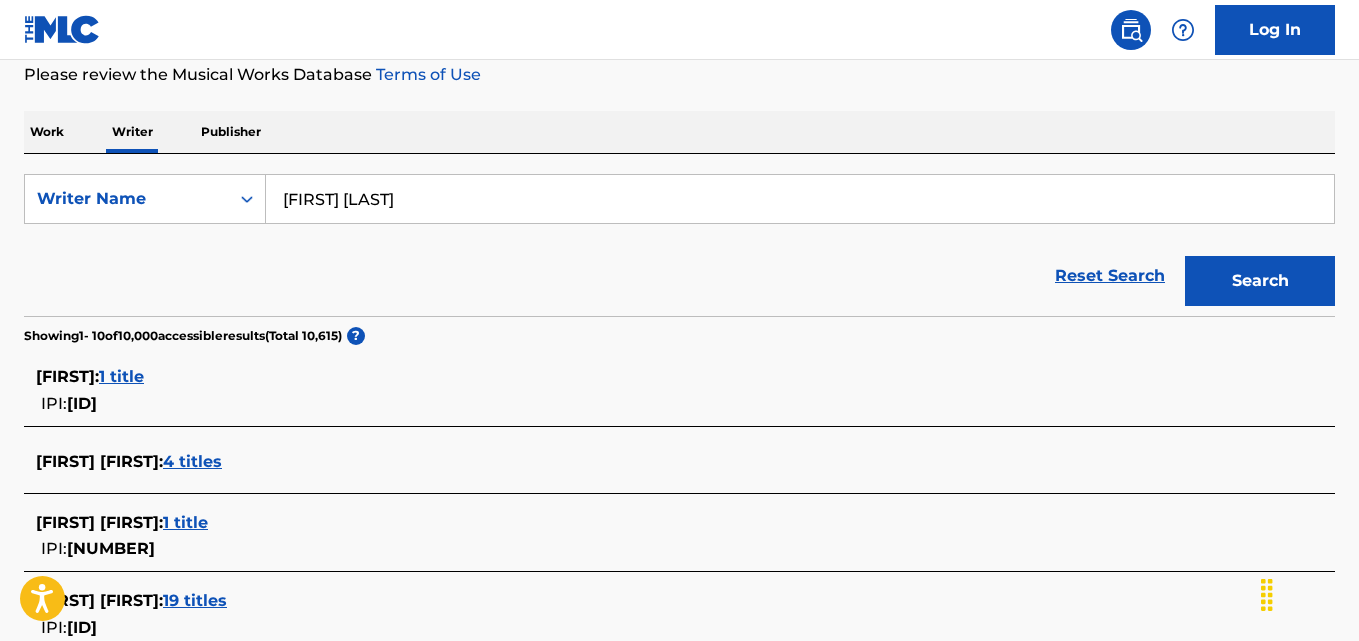 click on "Search" at bounding box center (1260, 281) 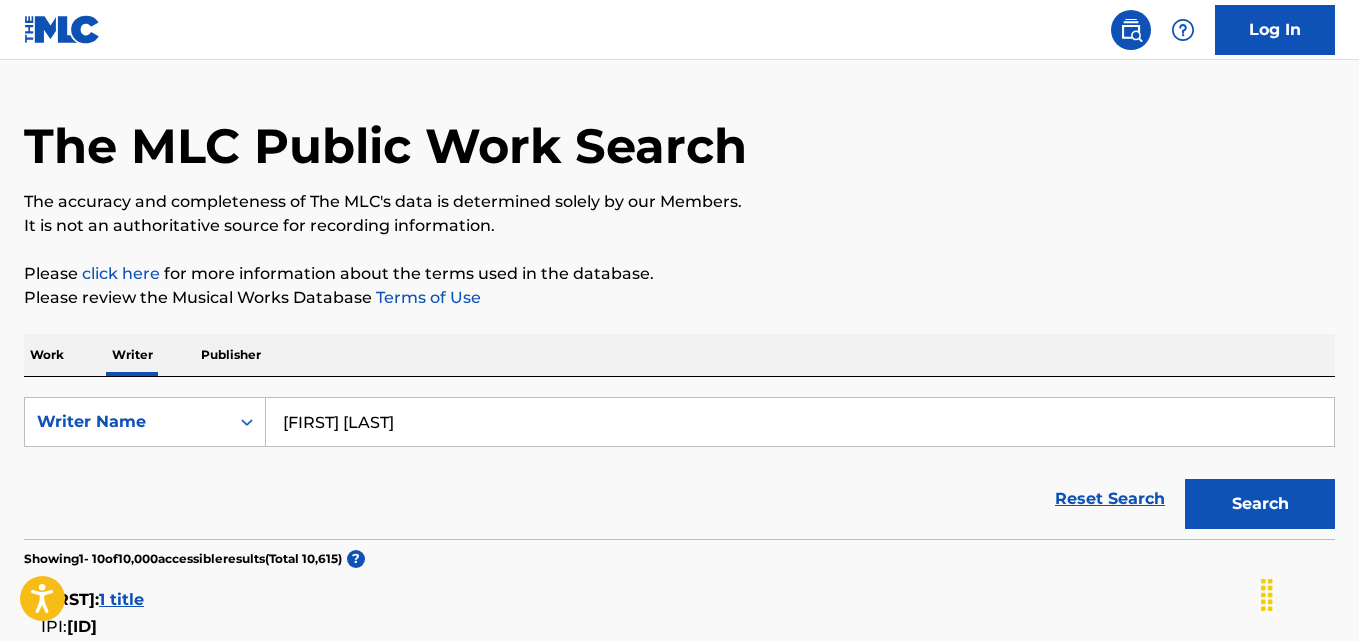 scroll, scrollTop: 0, scrollLeft: 0, axis: both 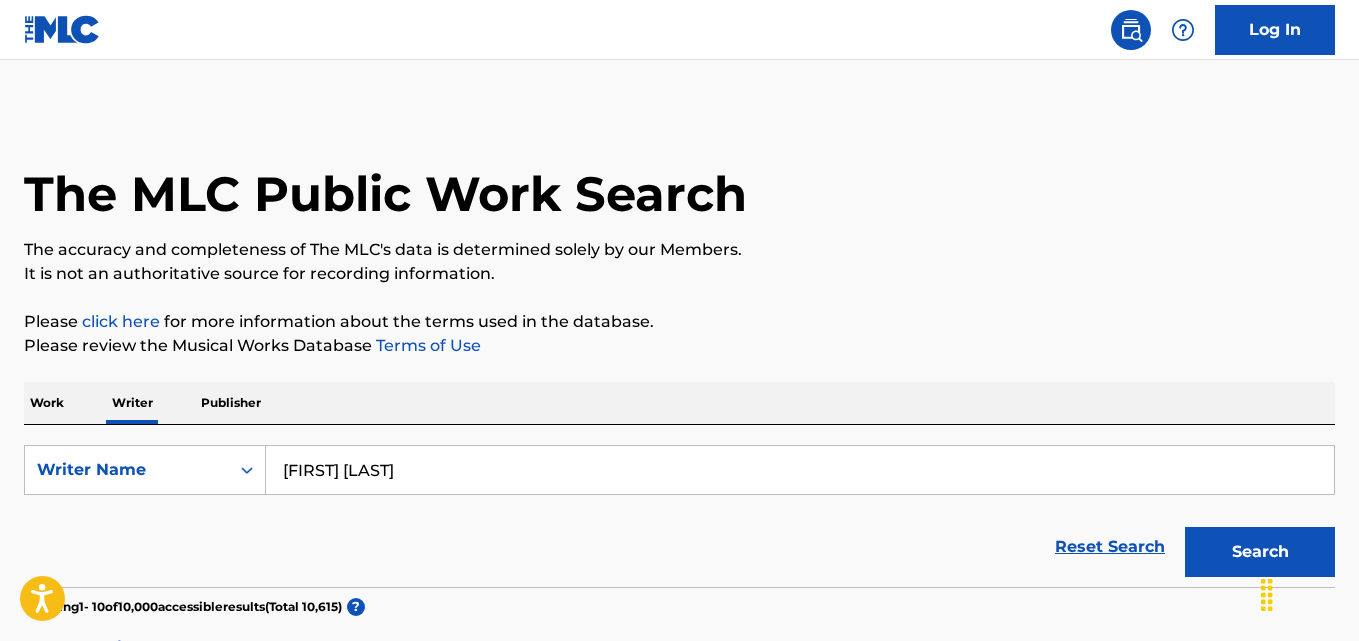 click on "[FIRST] [LAST]" at bounding box center [800, 470] 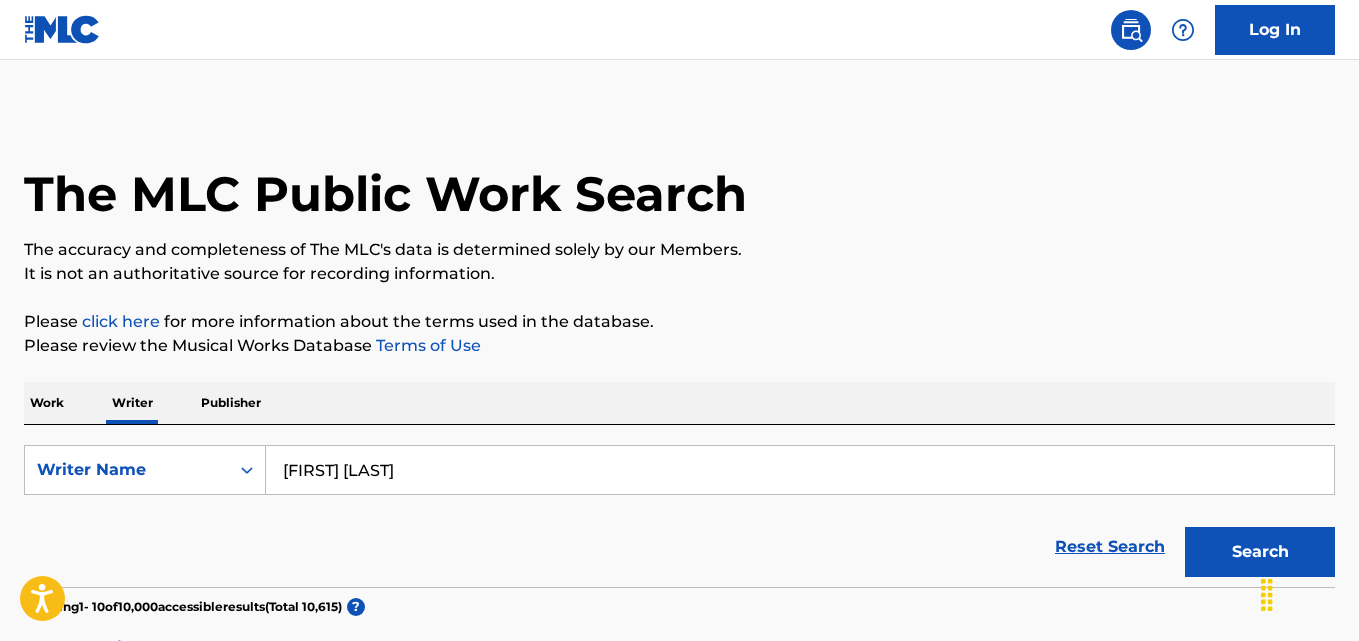 paste on "[FIRST] [LAST] [LAST]" 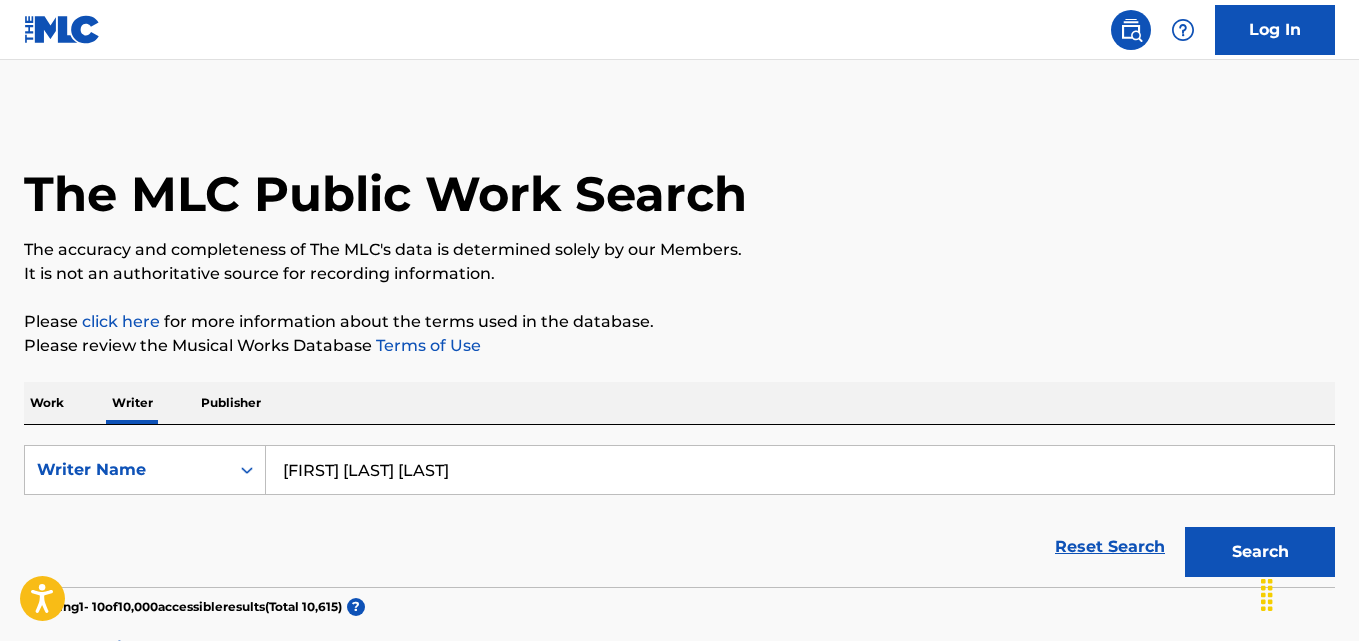 click on "Search" at bounding box center [1260, 552] 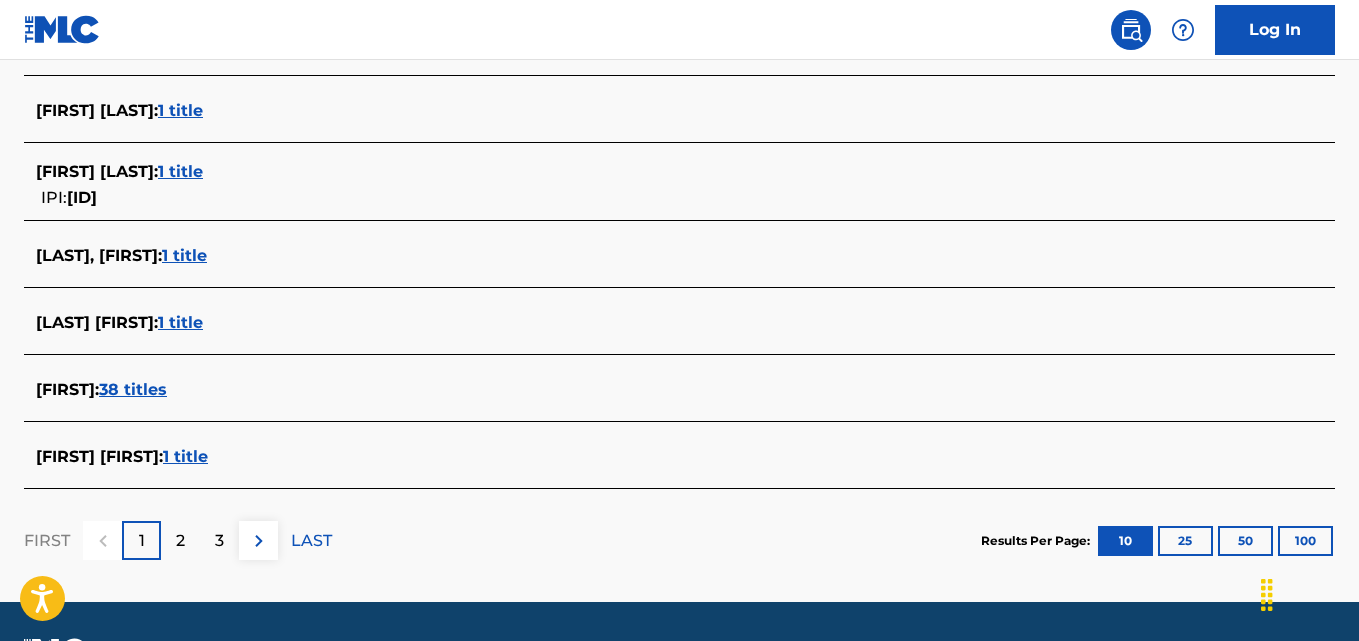 scroll, scrollTop: 828, scrollLeft: 0, axis: vertical 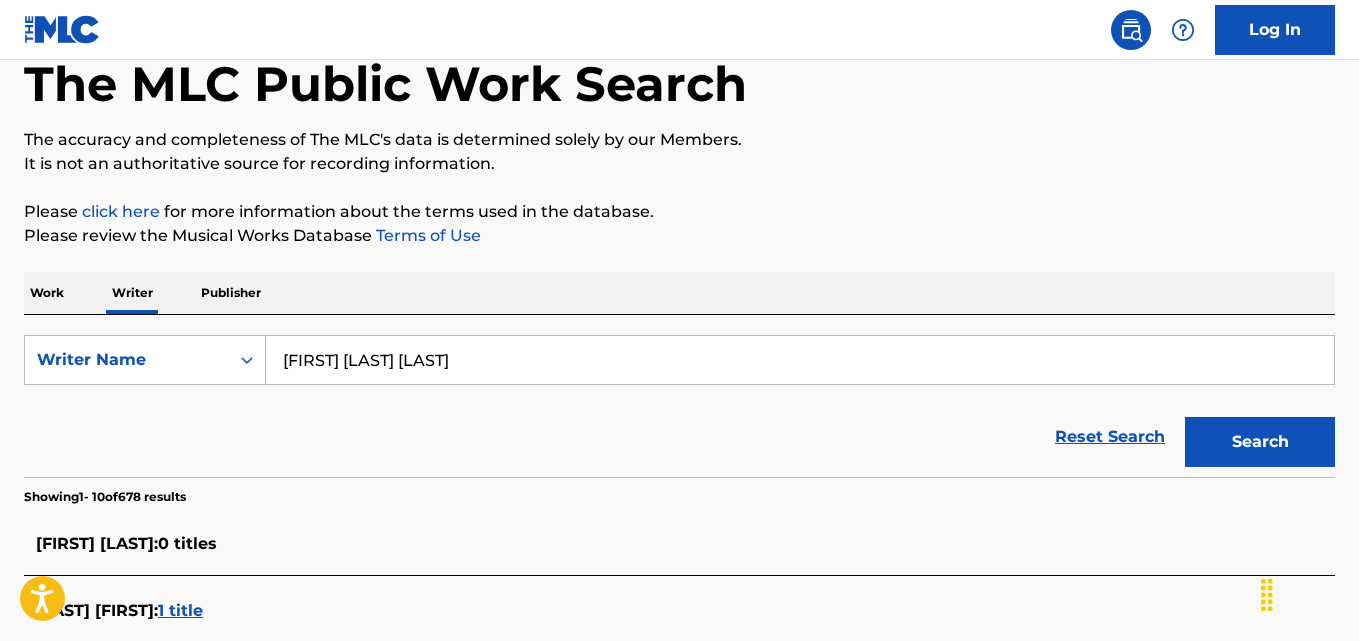 click on "[FIRST] [LAST] [LAST]" at bounding box center (800, 360) 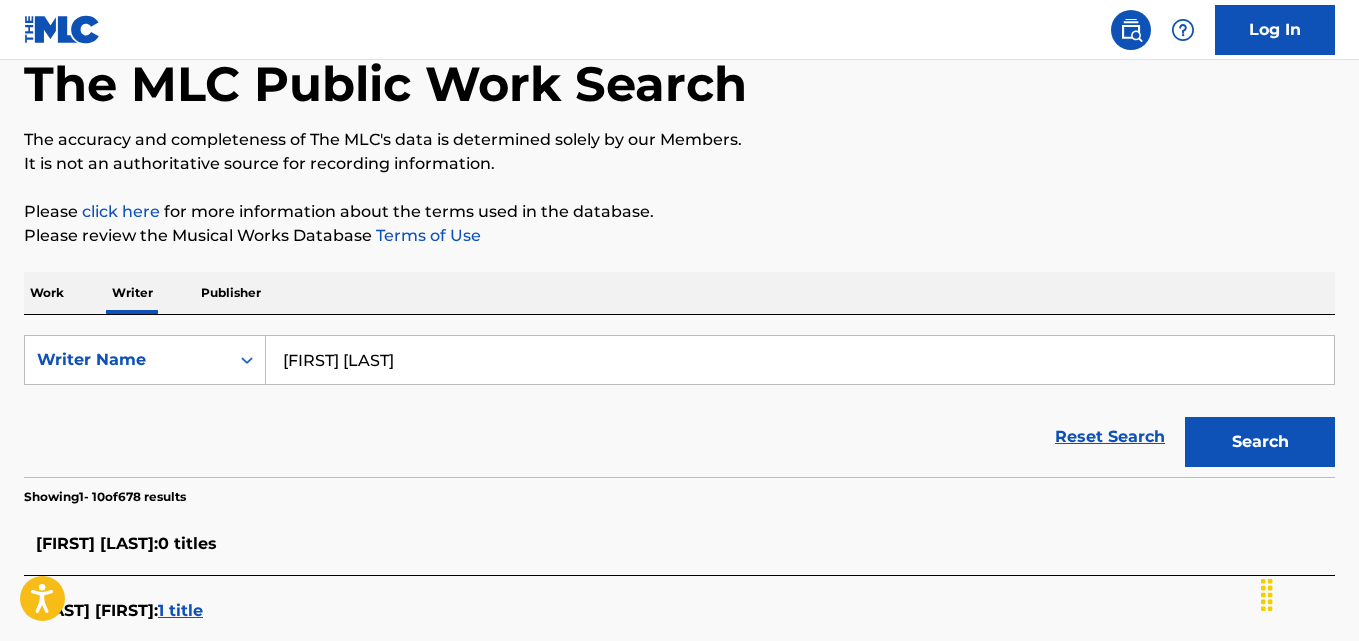 click on "Search" at bounding box center [1260, 442] 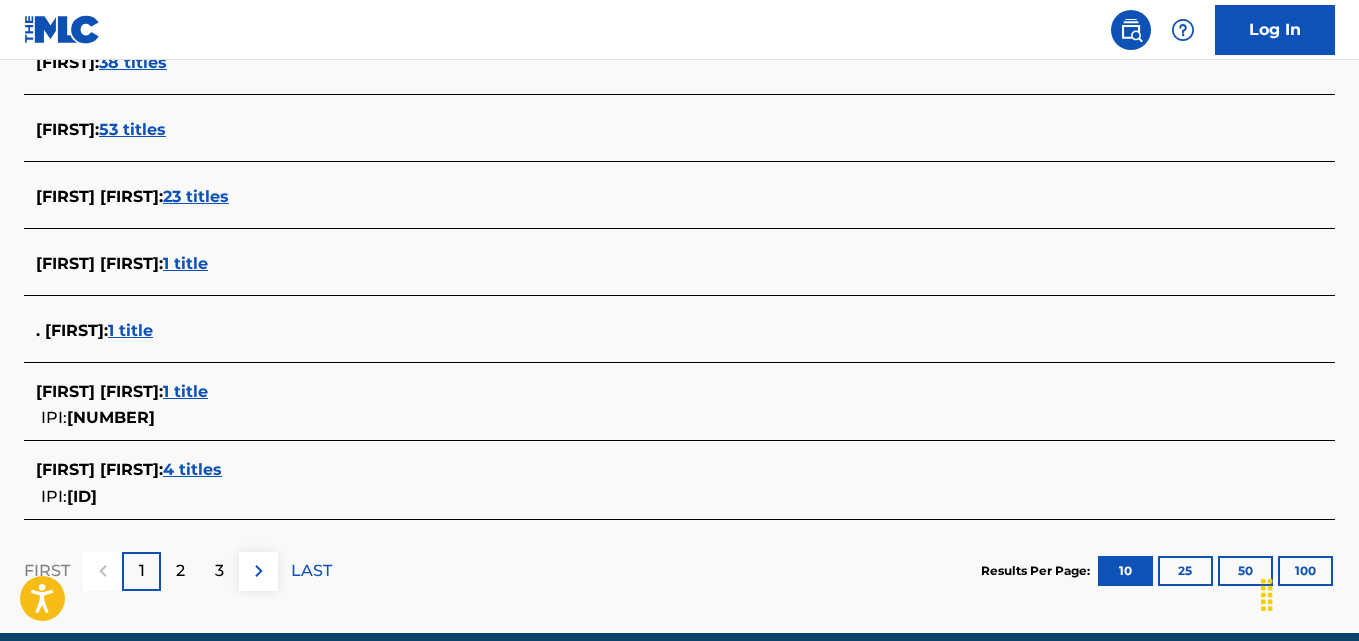 scroll, scrollTop: 809, scrollLeft: 0, axis: vertical 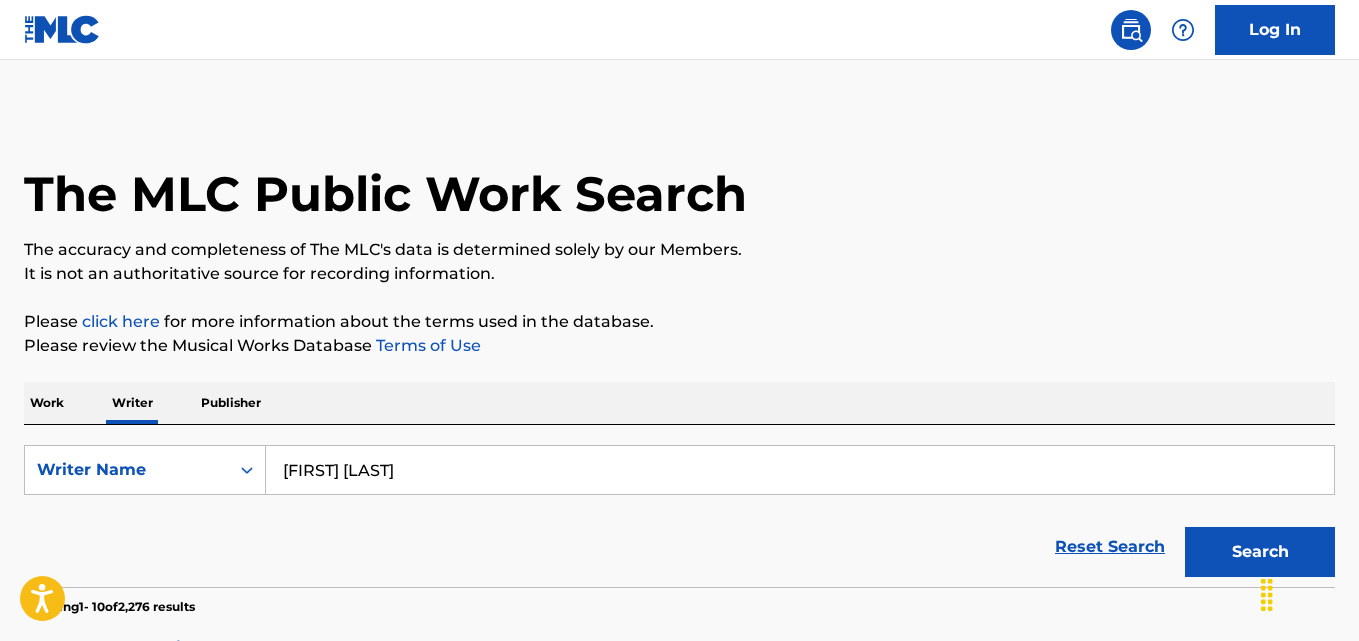 click on "[FIRST] [LAST]" at bounding box center (800, 470) 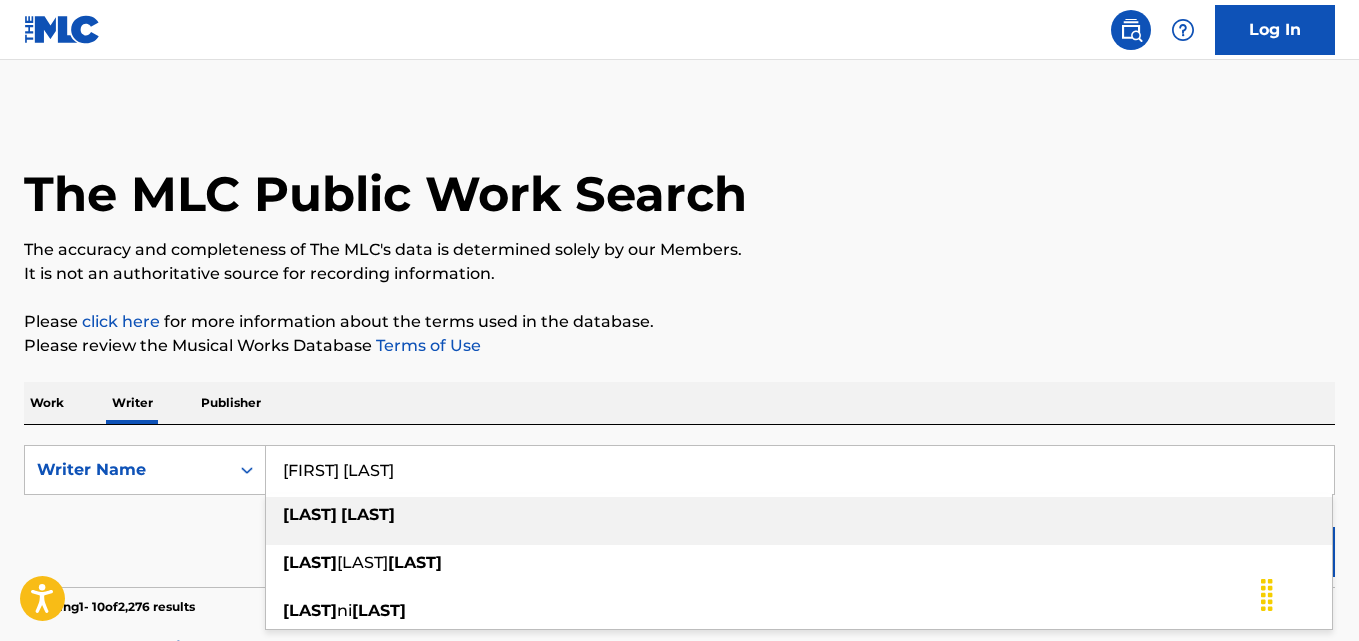 type on "[FIRST] [LAST]" 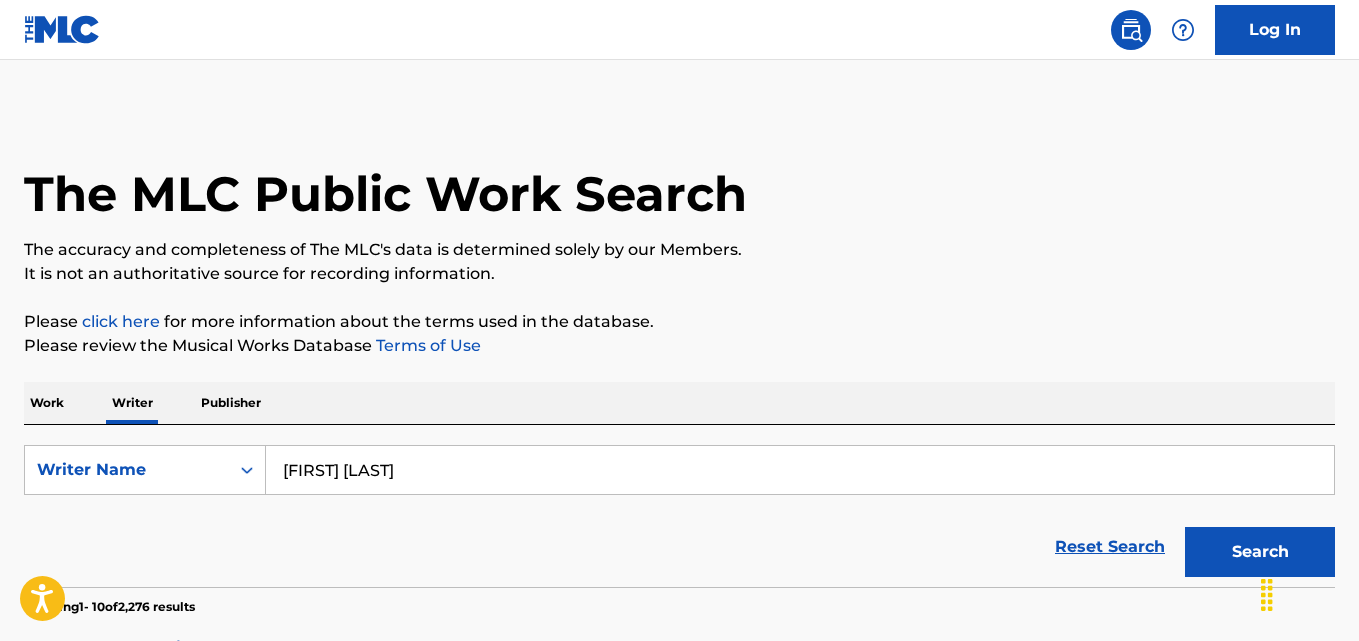 click on "Search" at bounding box center [1260, 552] 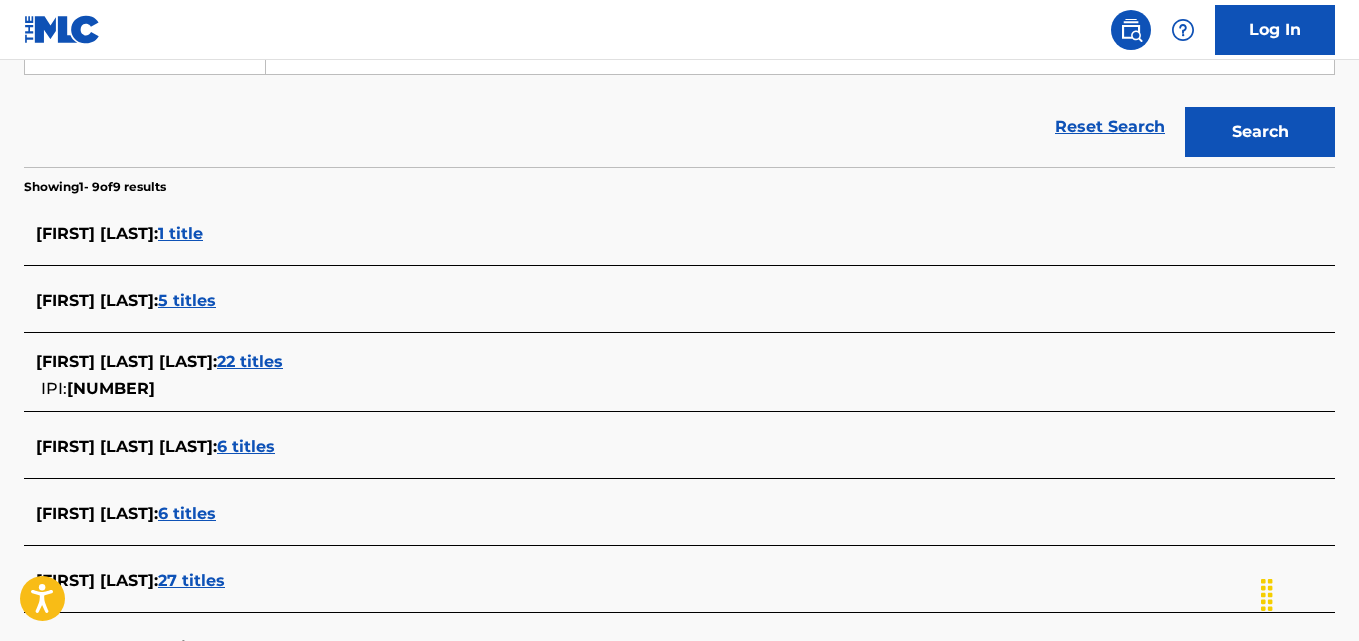 scroll, scrollTop: 459, scrollLeft: 0, axis: vertical 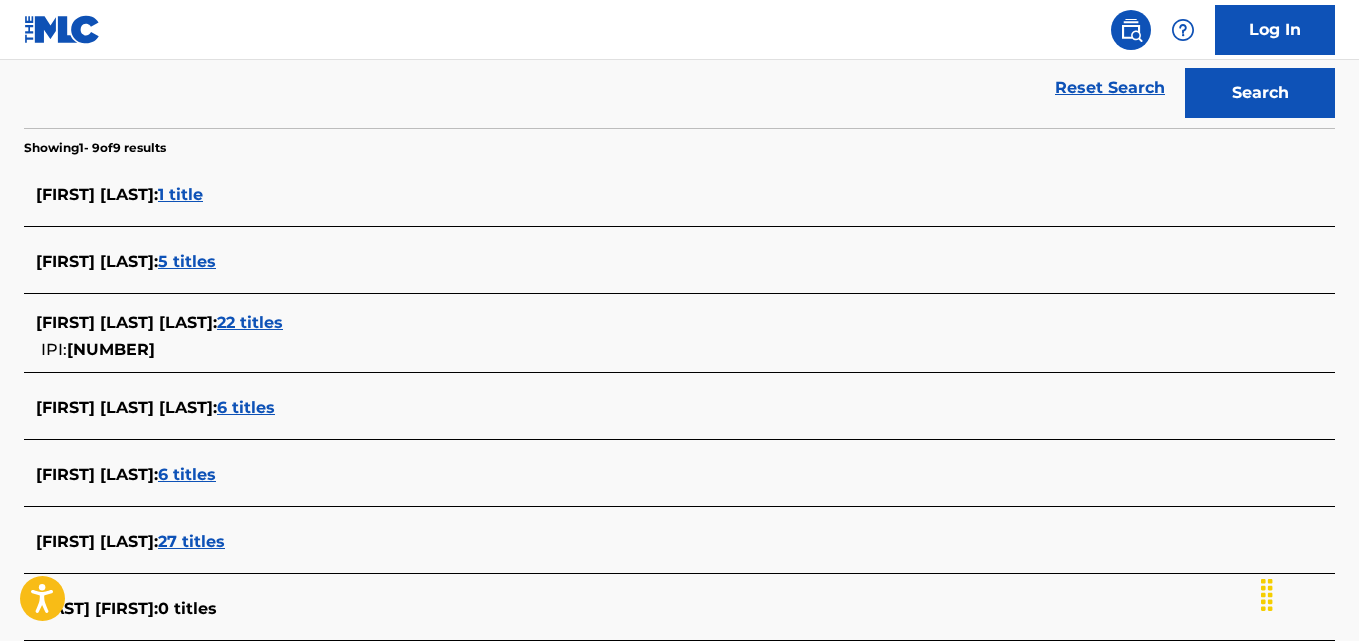 click on "22 titles" at bounding box center [250, 322] 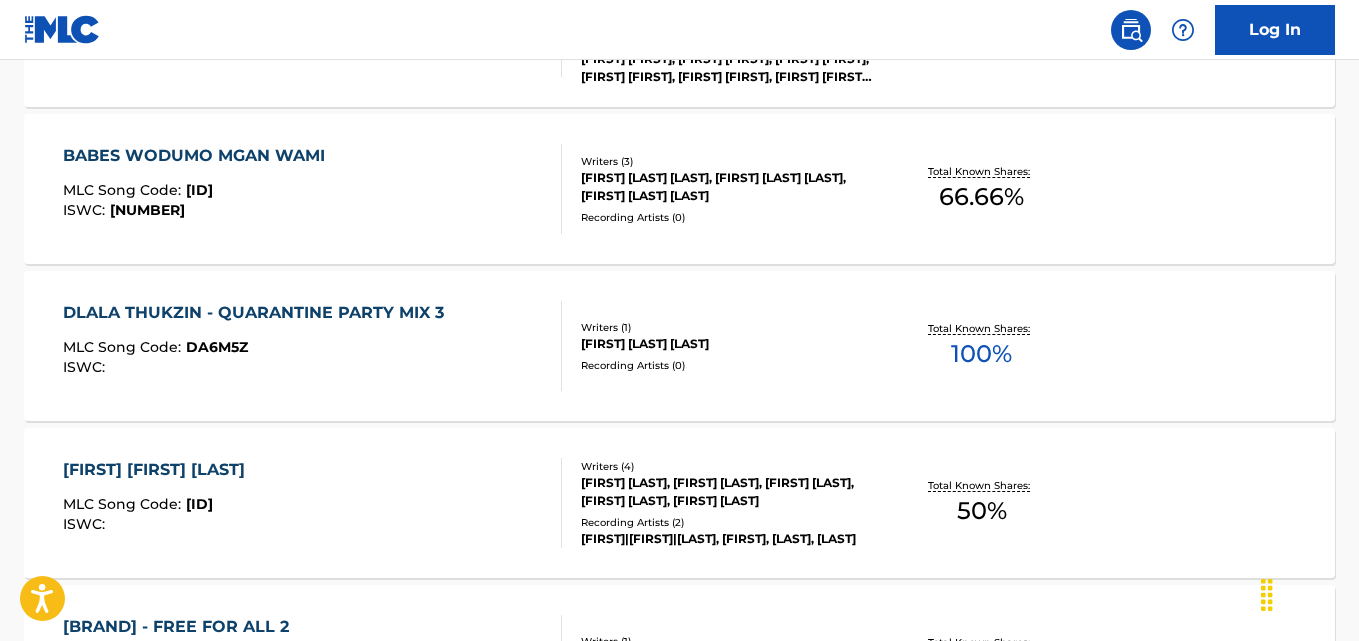 scroll, scrollTop: 1044, scrollLeft: 0, axis: vertical 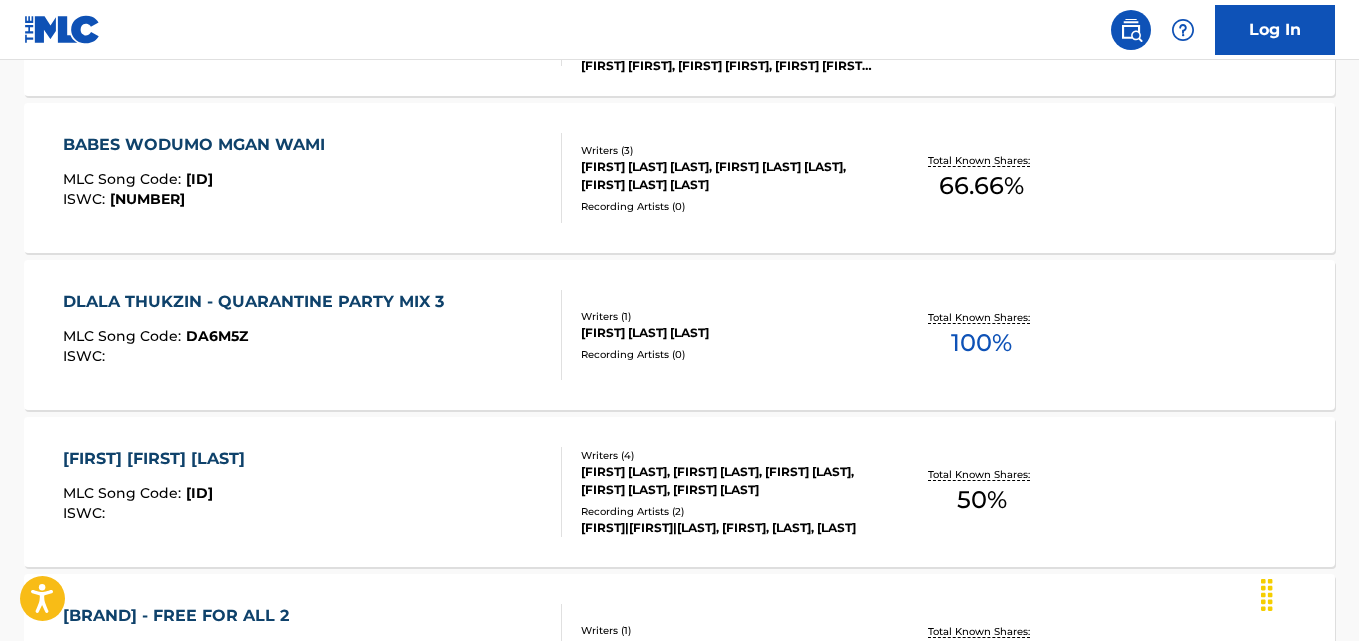 click on "[FIRST] [LAST] - QUARANTINE PARTY MIX 3 MLC Song Code : DA6M5Z ISWC : Writers ( 1 ) [FIRST] [LAST] Recording Artists ( 0 ) Total Known Shares: 100 %" at bounding box center (679, 335) 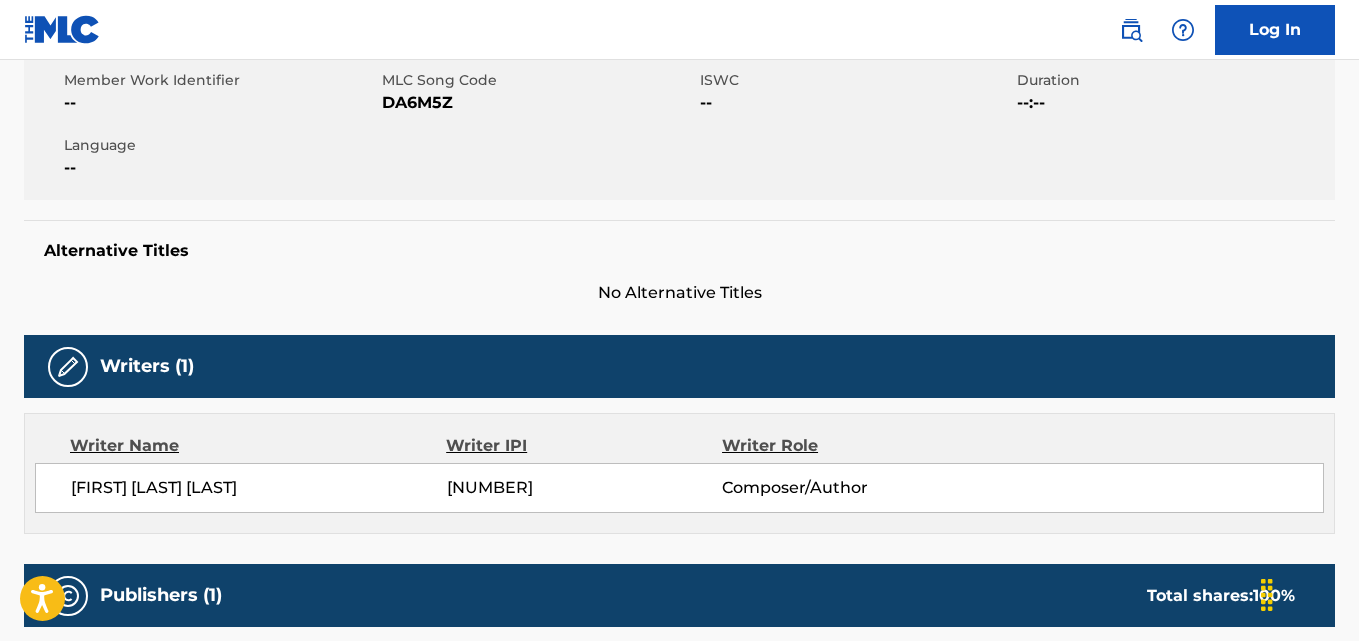 scroll, scrollTop: 413, scrollLeft: 0, axis: vertical 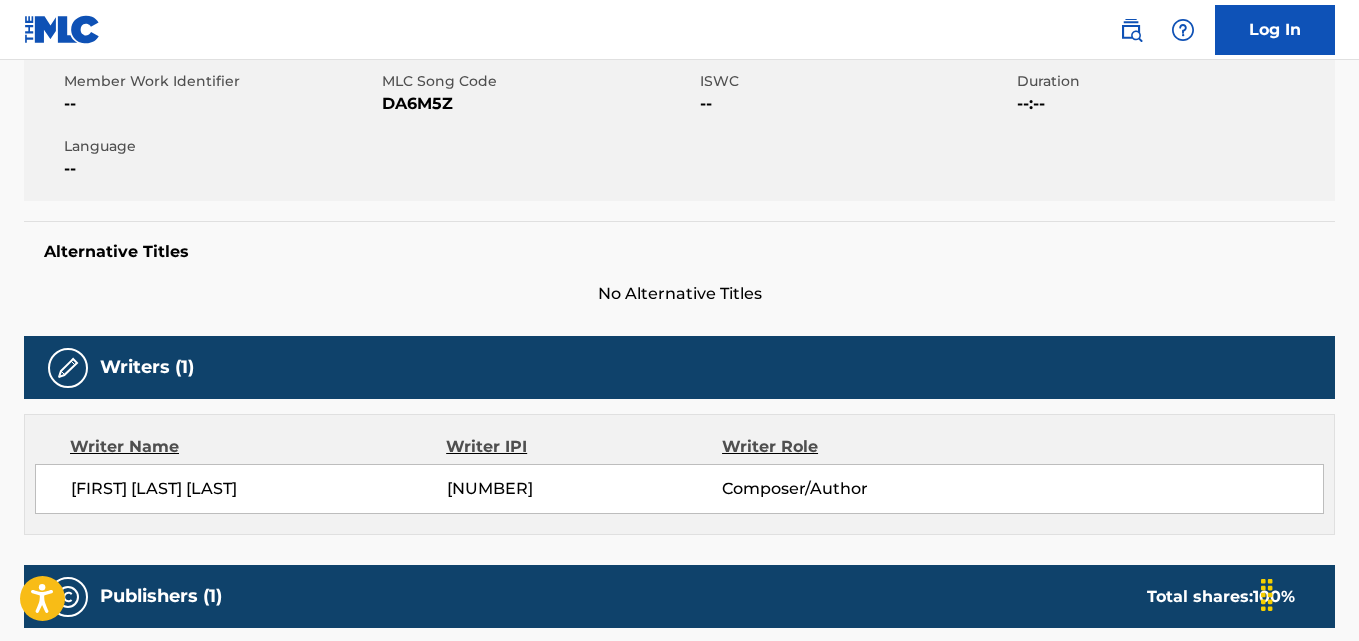 drag, startPoint x: 351, startPoint y: 489, endPoint x: 37, endPoint y: 498, distance: 314.12897 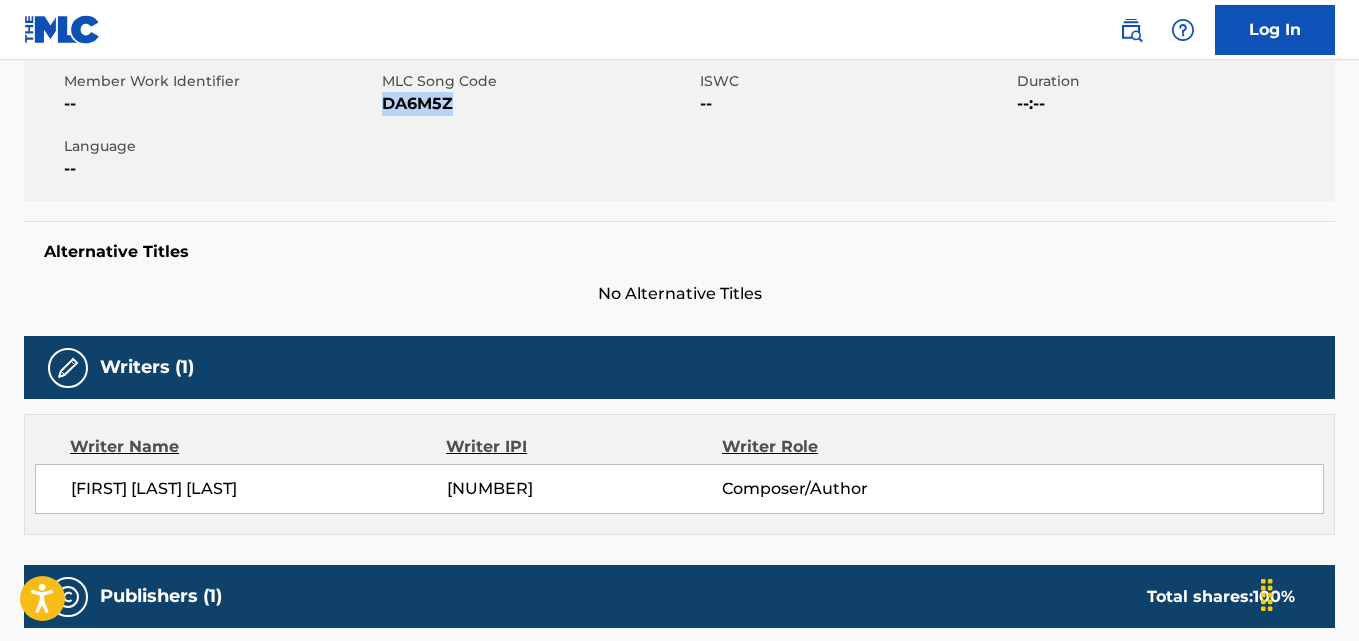 drag, startPoint x: 448, startPoint y: 102, endPoint x: 383, endPoint y: 100, distance: 65.03076 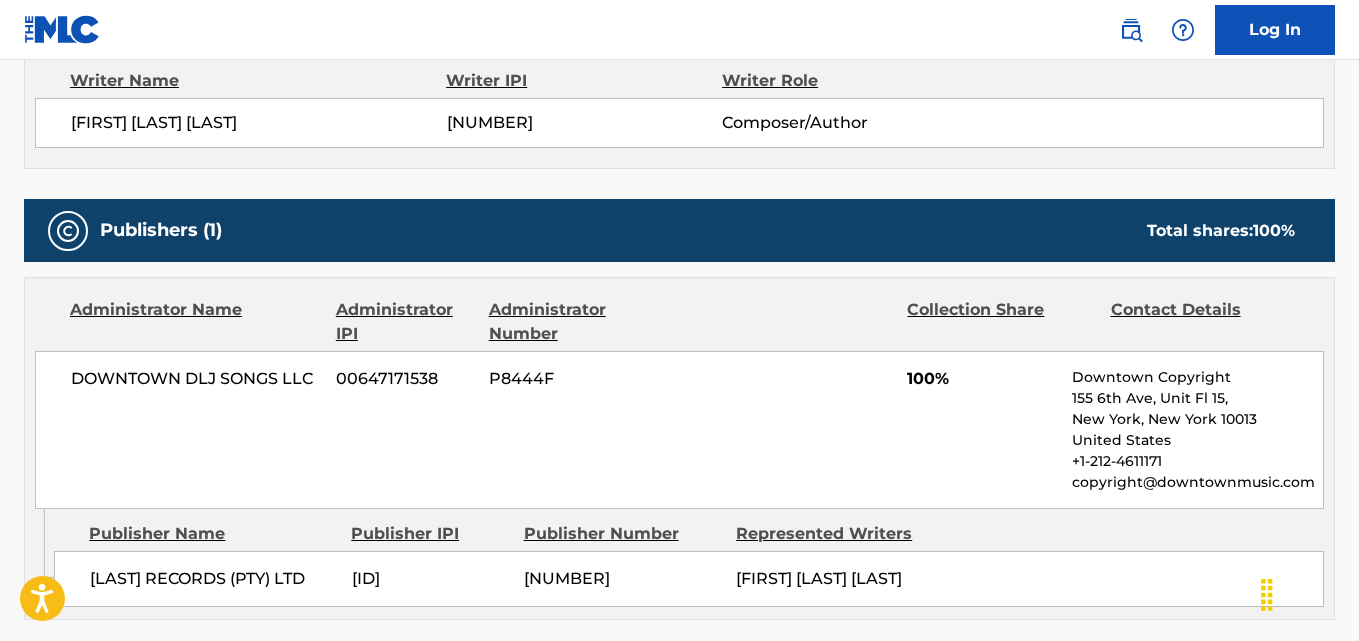 scroll, scrollTop: 783, scrollLeft: 0, axis: vertical 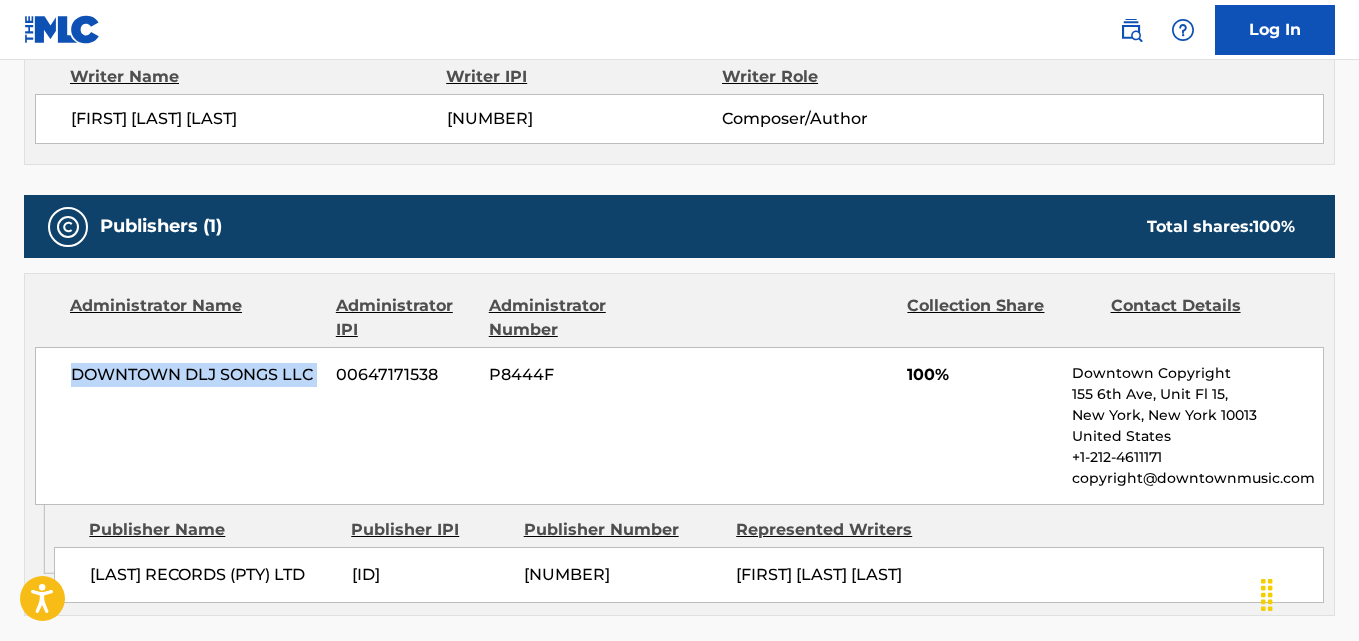 drag, startPoint x: 56, startPoint y: 363, endPoint x: 331, endPoint y: 395, distance: 276.85556 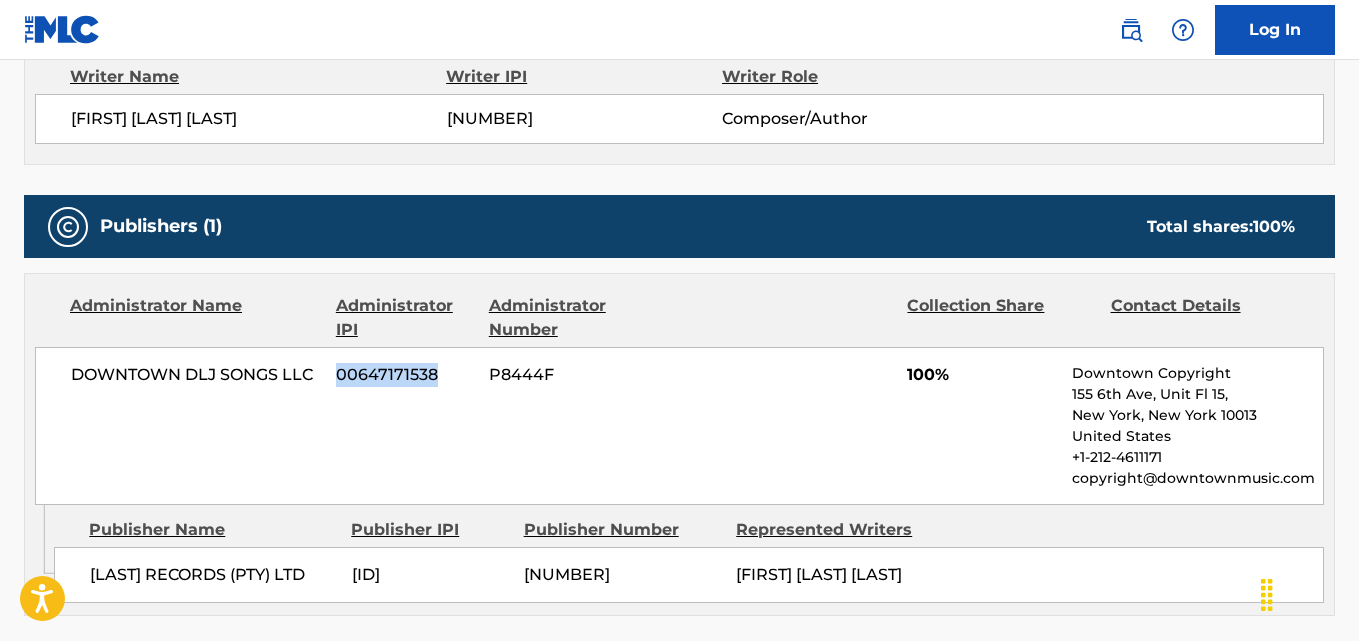drag, startPoint x: 447, startPoint y: 380, endPoint x: 340, endPoint y: 374, distance: 107.16809 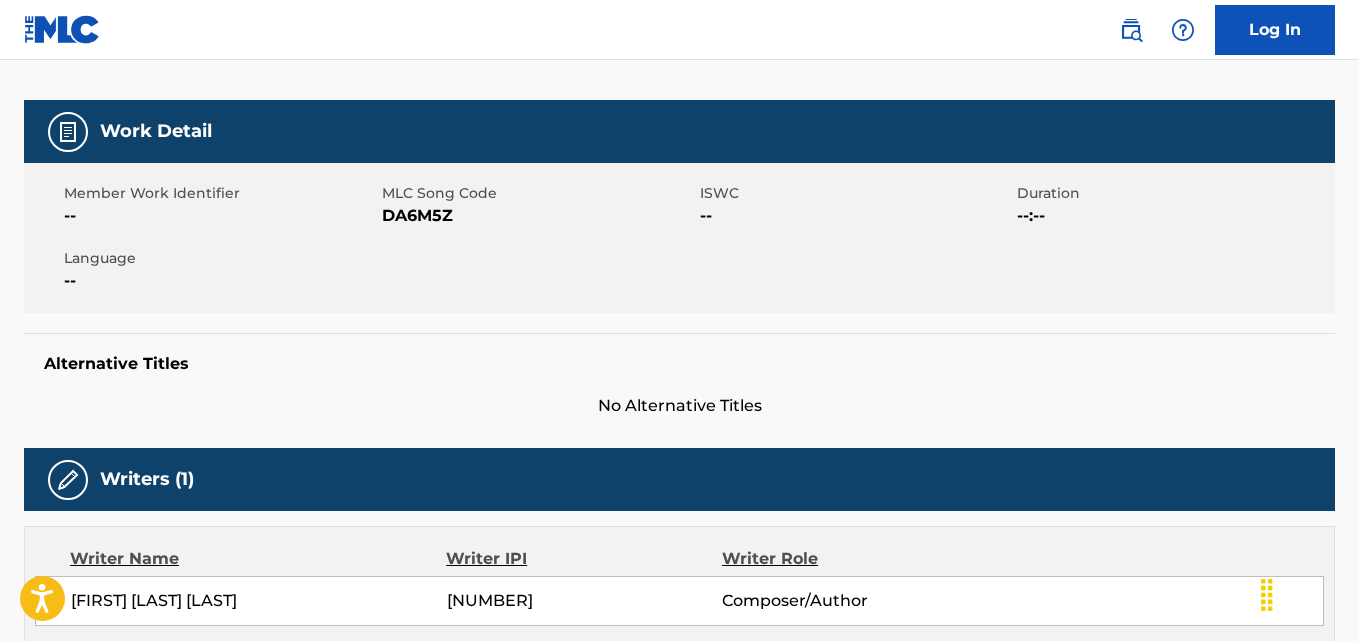 scroll, scrollTop: 0, scrollLeft: 0, axis: both 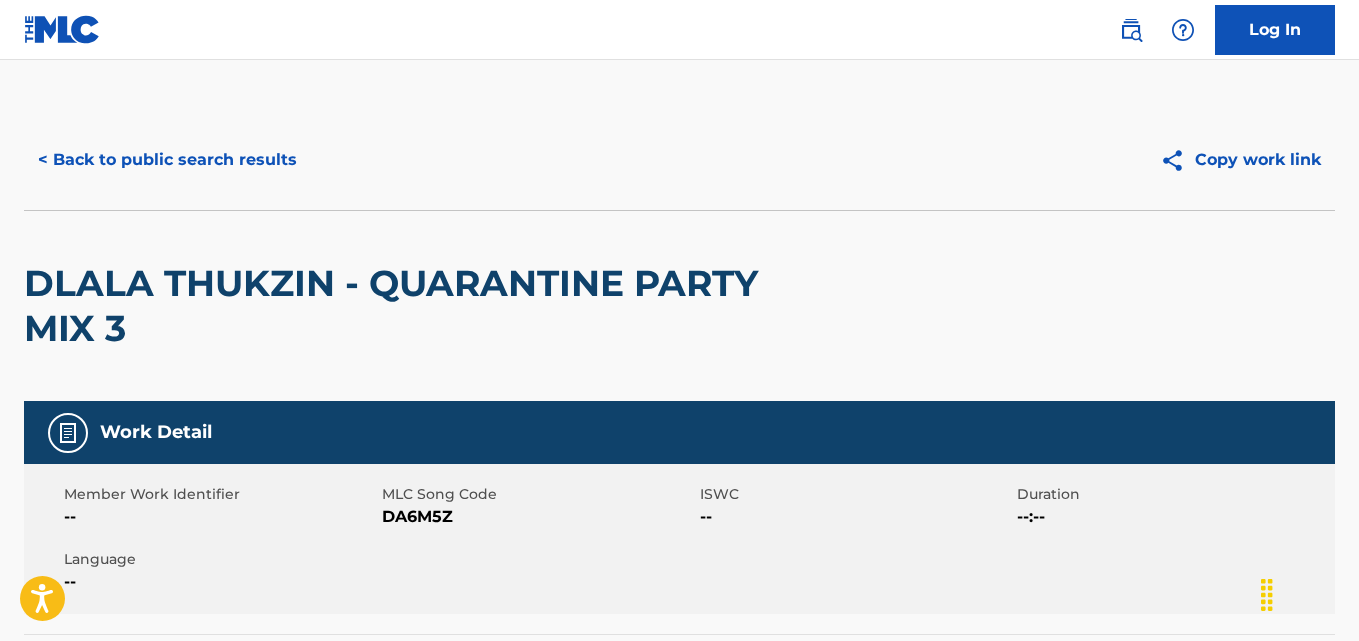 click on "< Back to public search results" at bounding box center [167, 160] 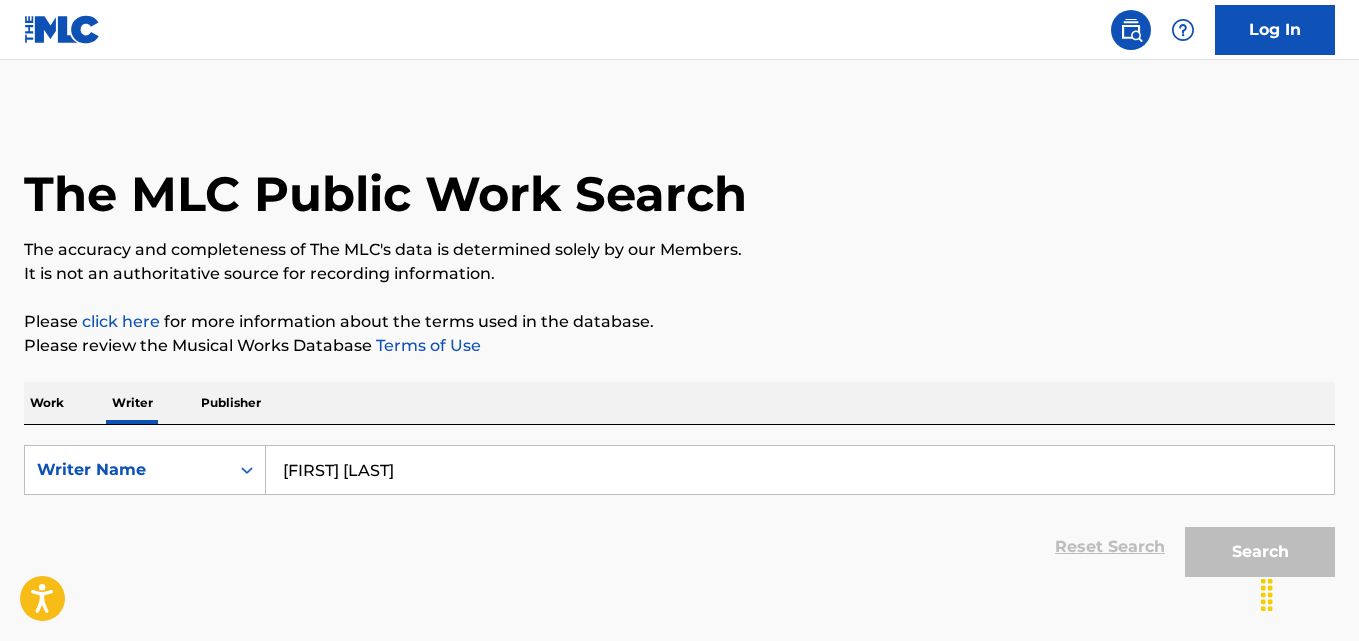 scroll, scrollTop: 113, scrollLeft: 0, axis: vertical 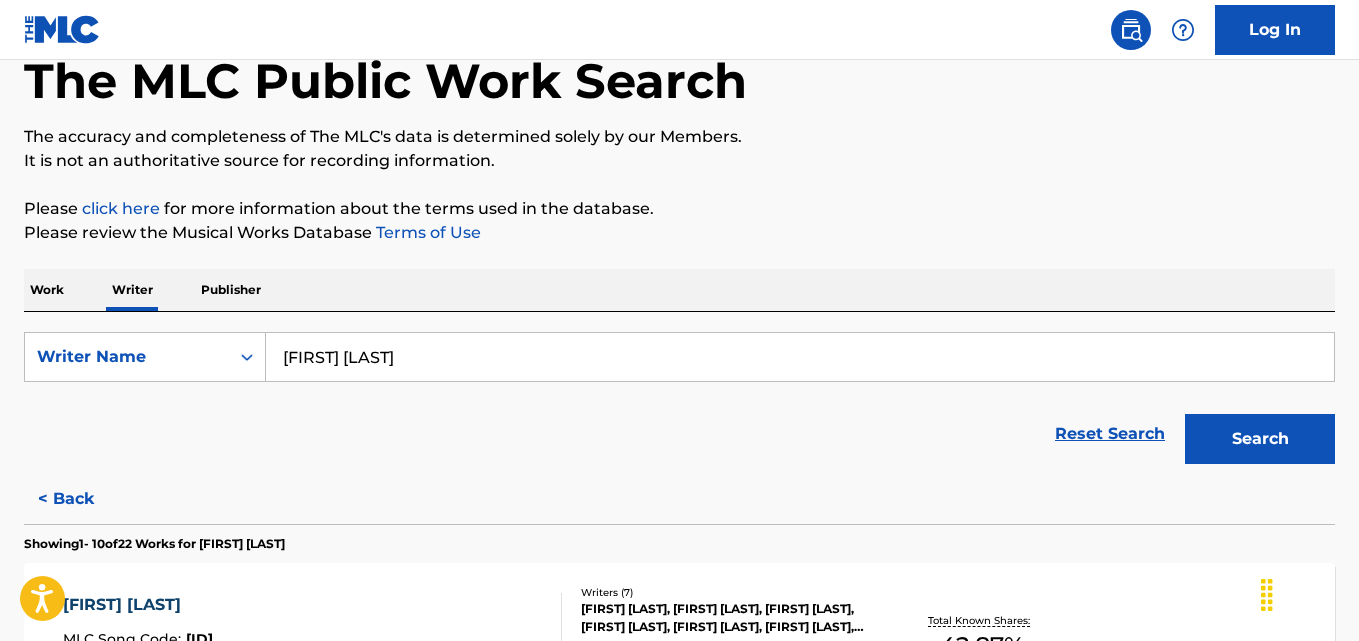 click on "[FIRST] [LAST]" at bounding box center (800, 357) 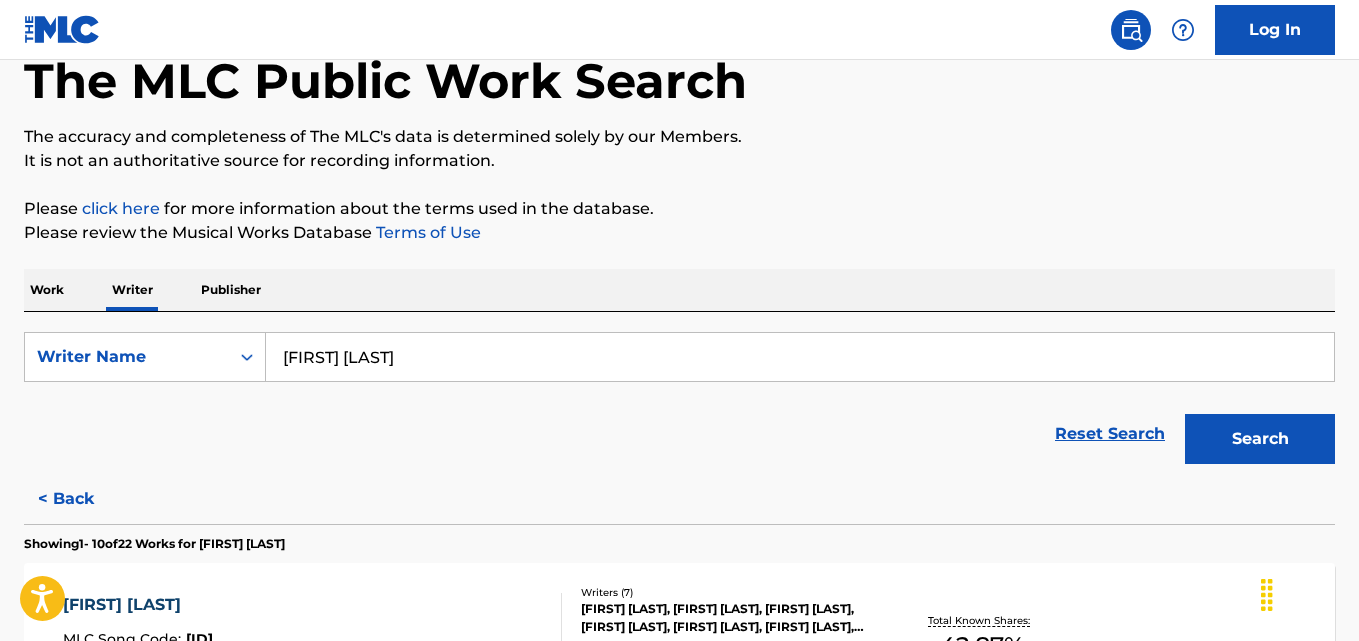 click on "Please review the Musical Works Database   Terms of Use" at bounding box center (679, 233) 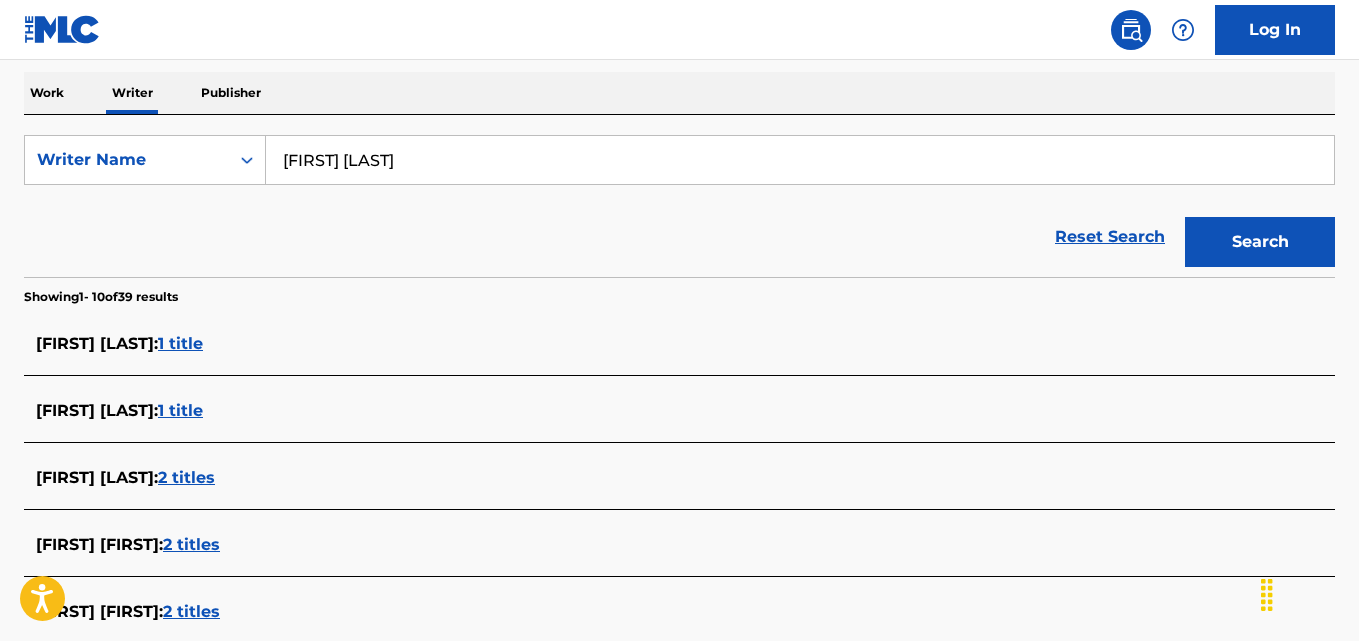 scroll, scrollTop: 305, scrollLeft: 0, axis: vertical 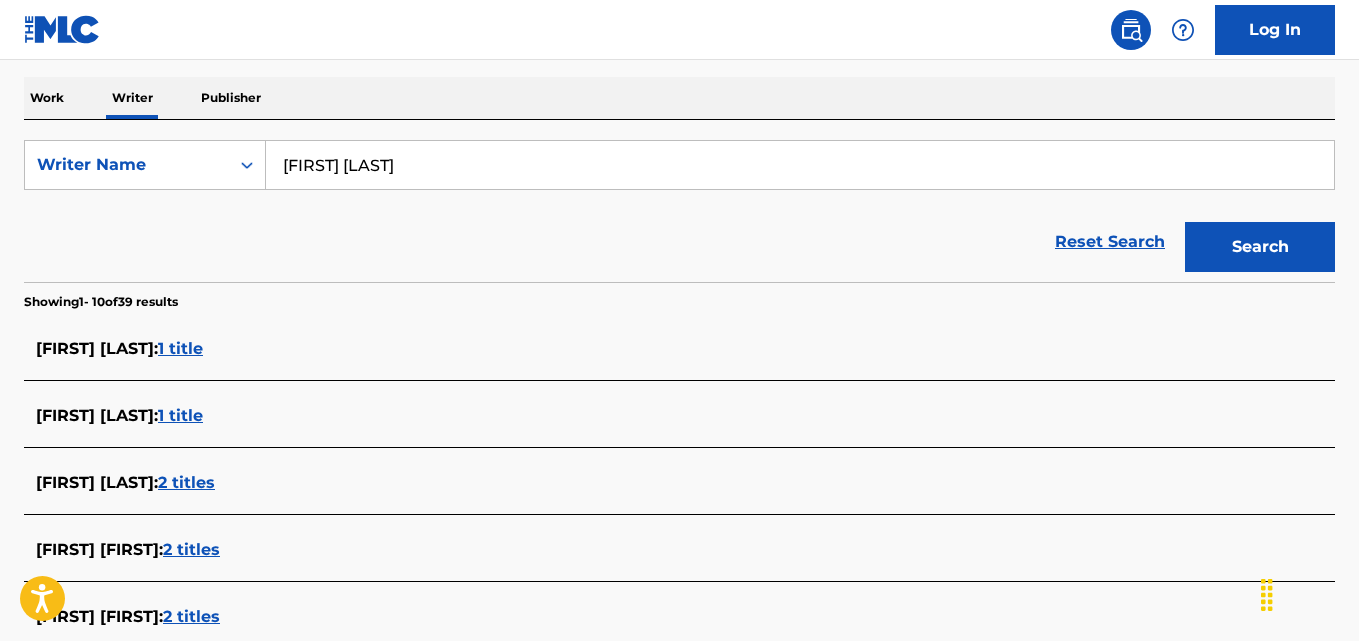click on "[FIRST] [LAST]" at bounding box center (800, 165) 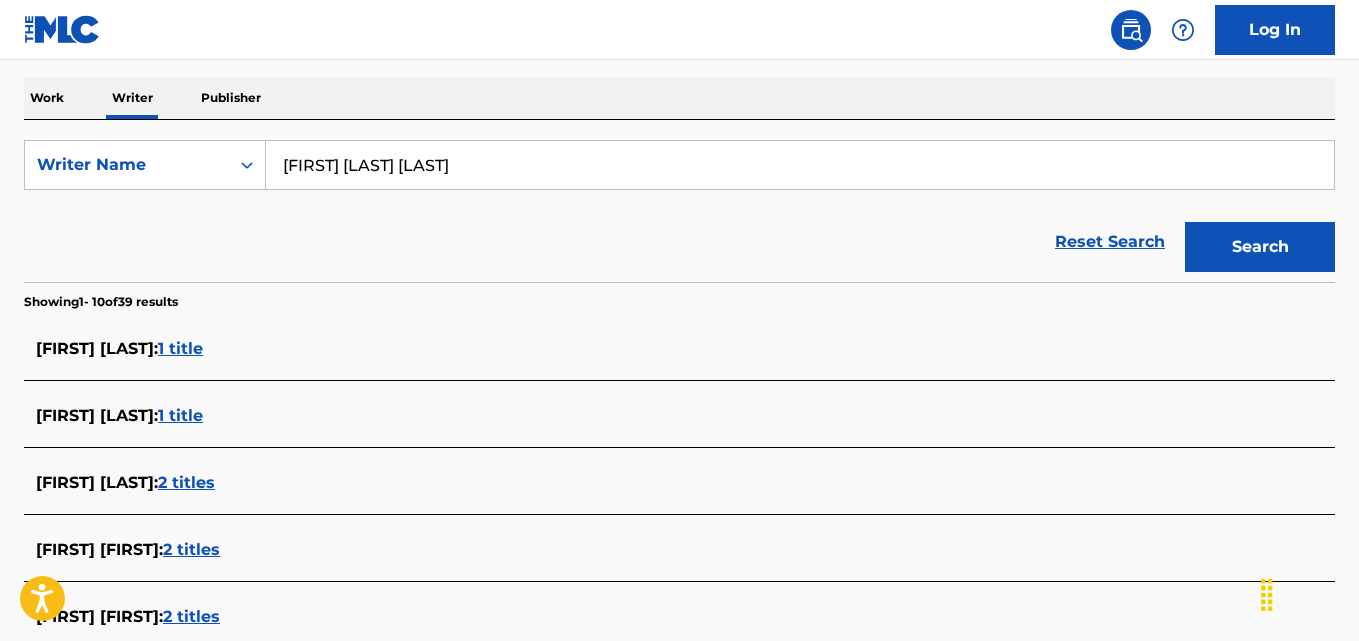 click on "Search" at bounding box center (1260, 247) 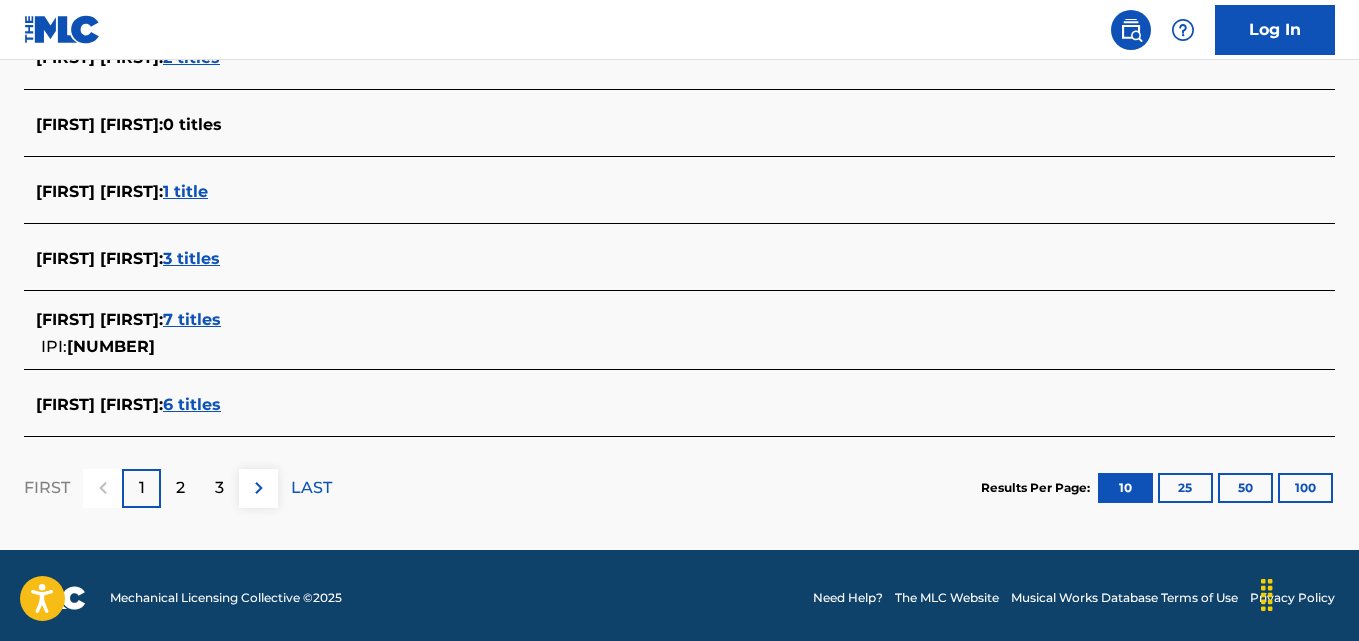 scroll, scrollTop: 869, scrollLeft: 0, axis: vertical 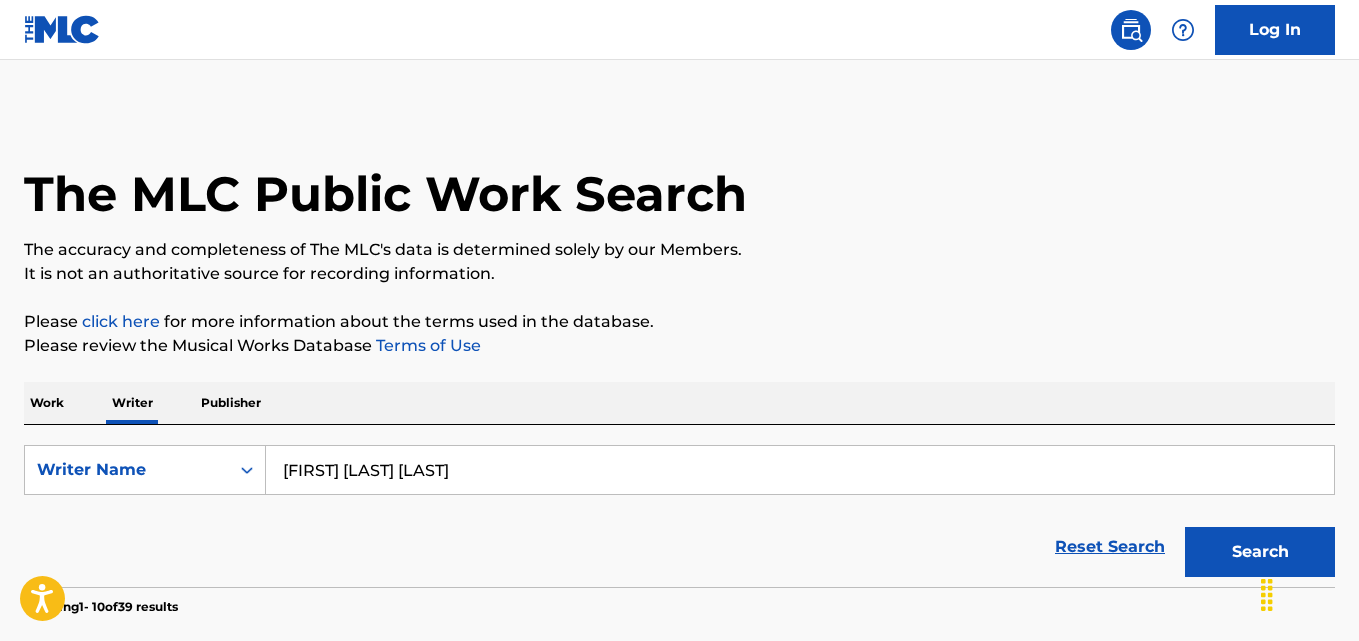click on "[FIRST] [LAST] [LAST]" at bounding box center [800, 470] 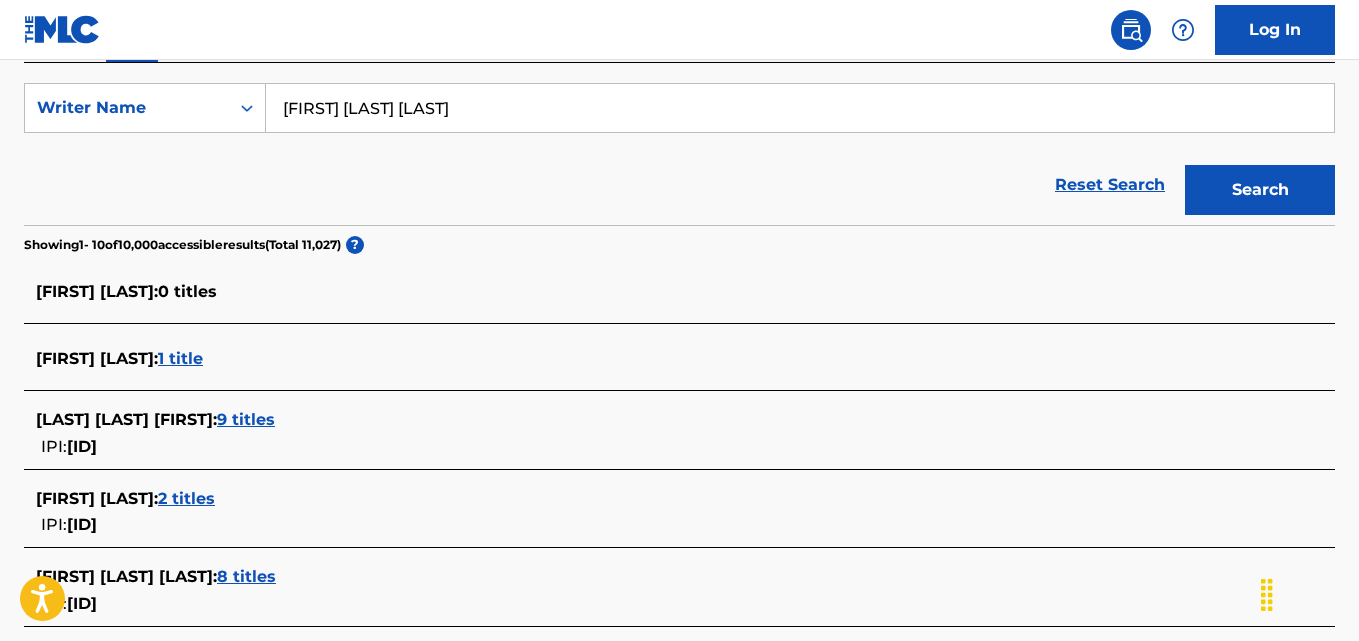 scroll, scrollTop: 360, scrollLeft: 0, axis: vertical 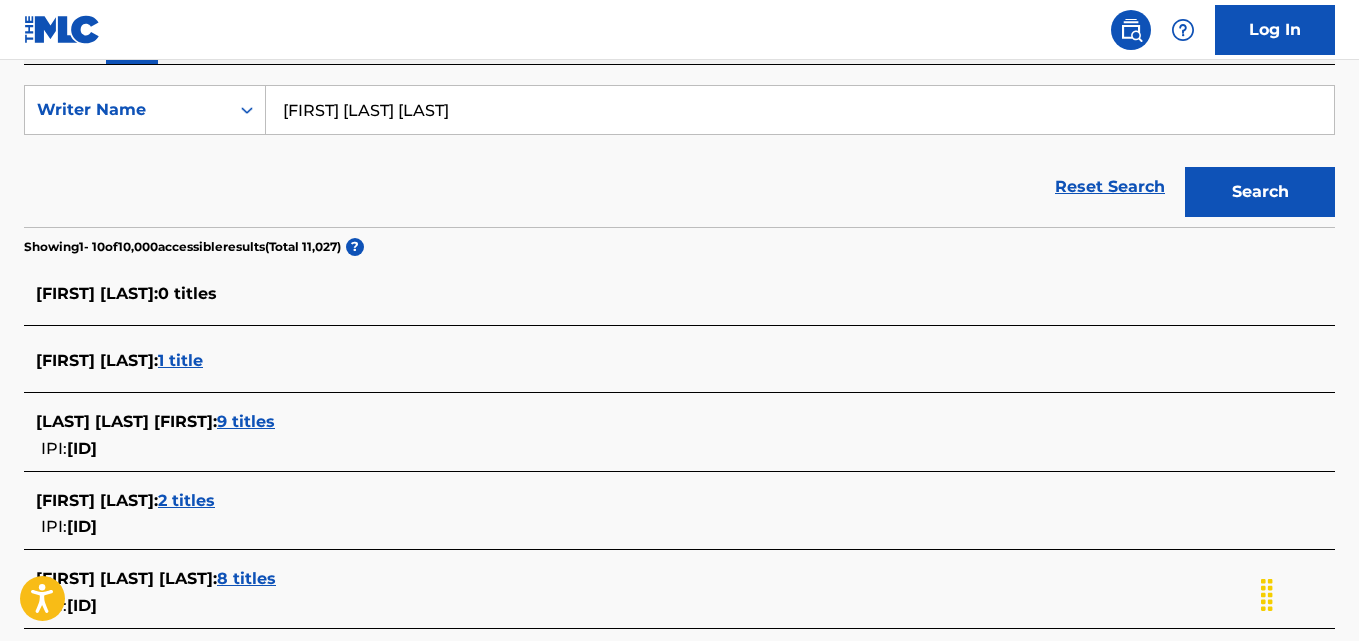 click on "[FIRST] [LAST] [LAST]" at bounding box center (800, 110) 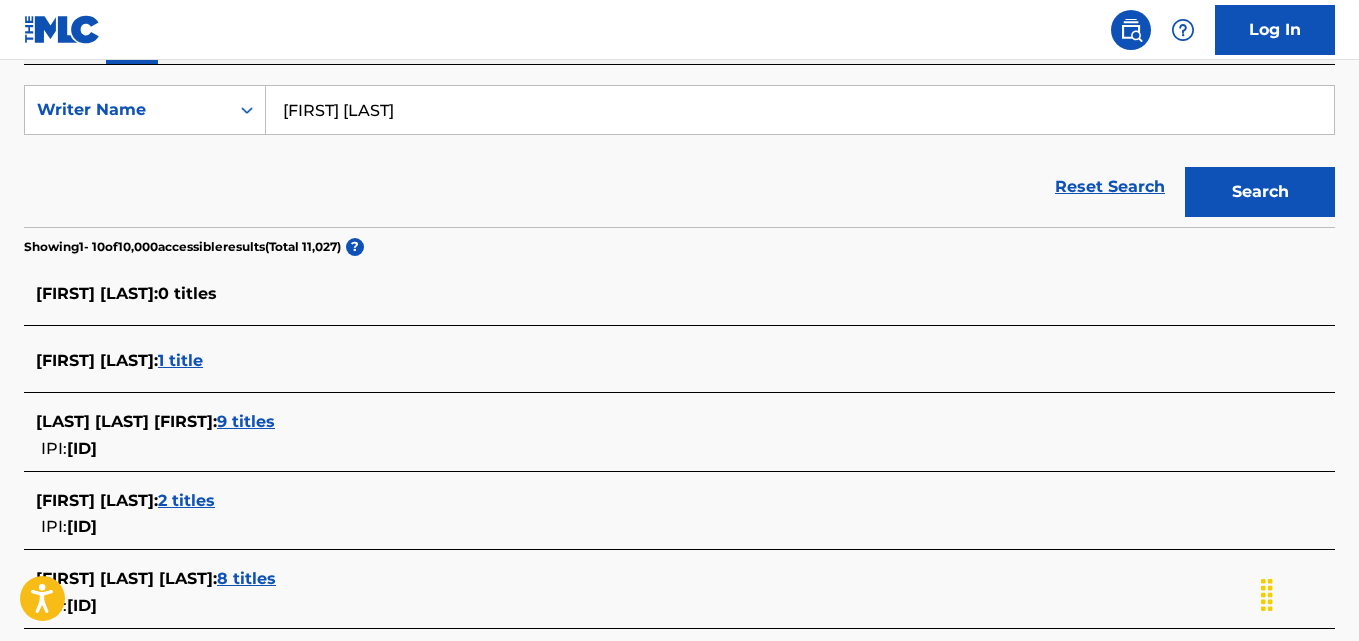 click on "Search" at bounding box center (1260, 192) 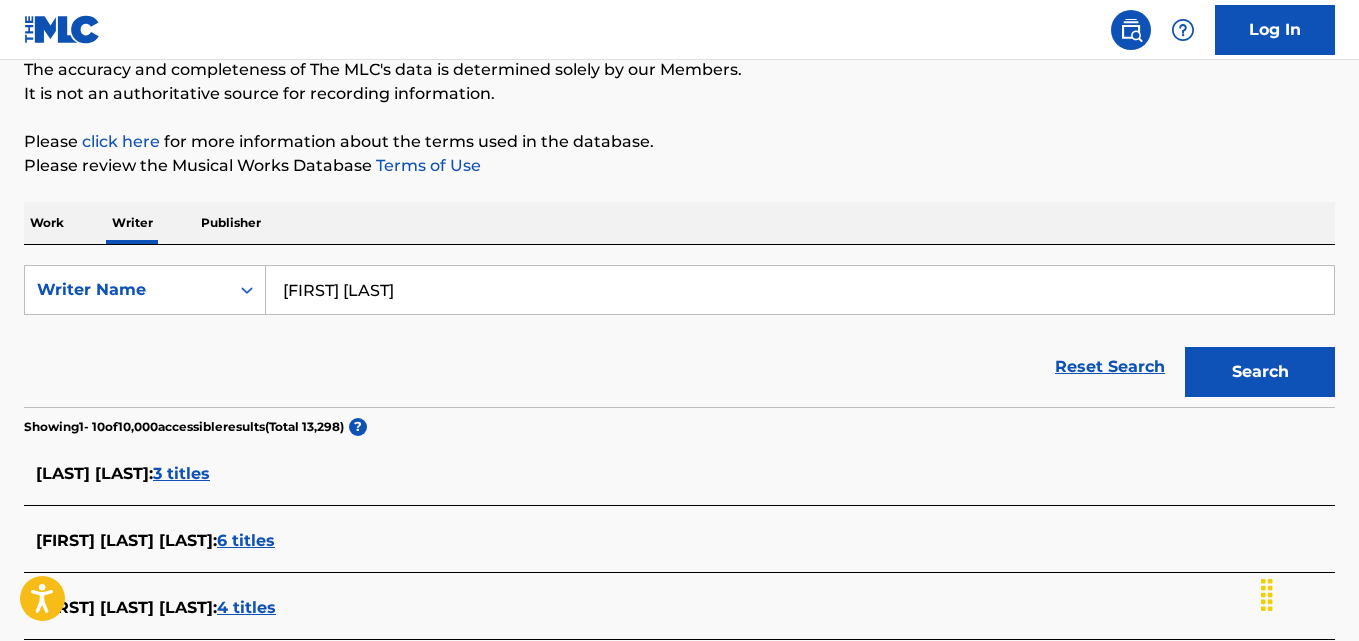 scroll, scrollTop: 360, scrollLeft: 0, axis: vertical 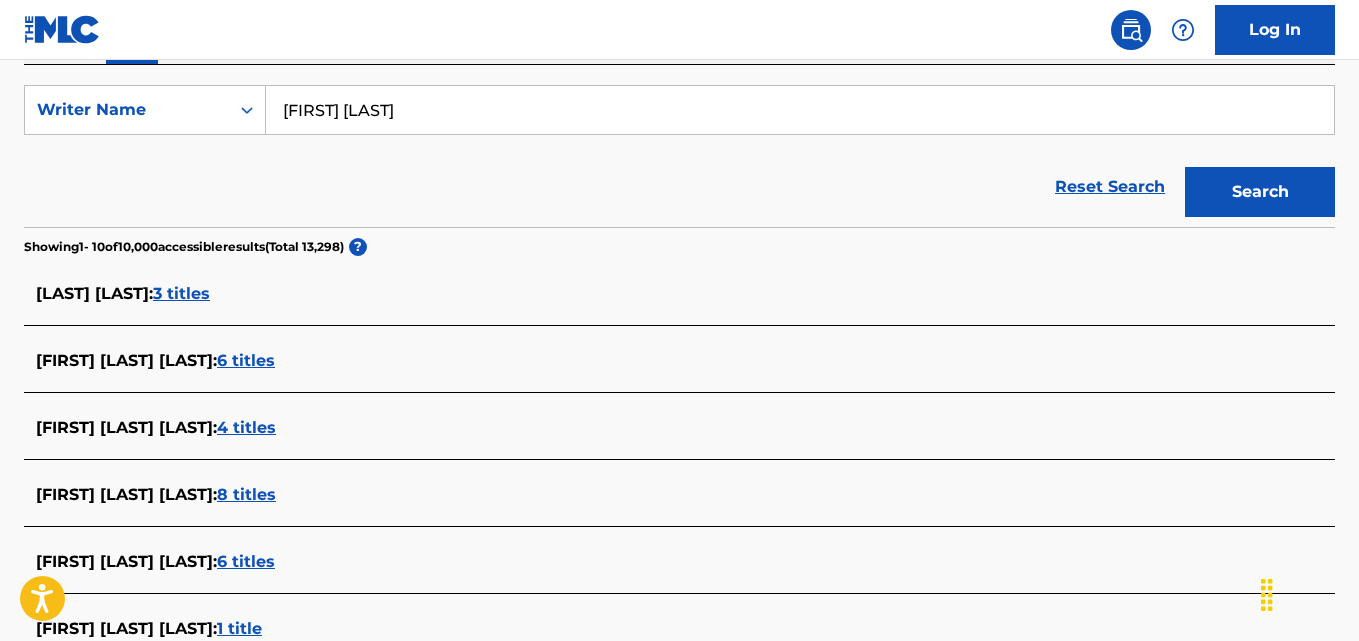 click on "[FIRST] [LAST]" at bounding box center [800, 110] 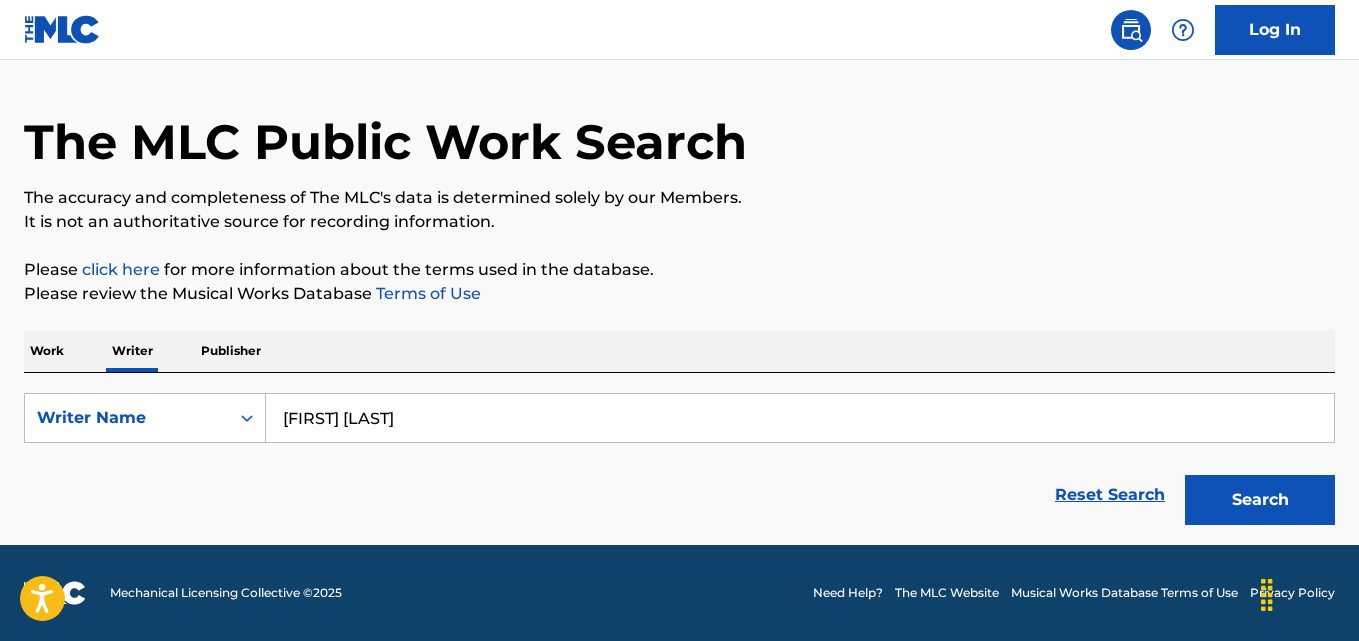 scroll, scrollTop: 52, scrollLeft: 0, axis: vertical 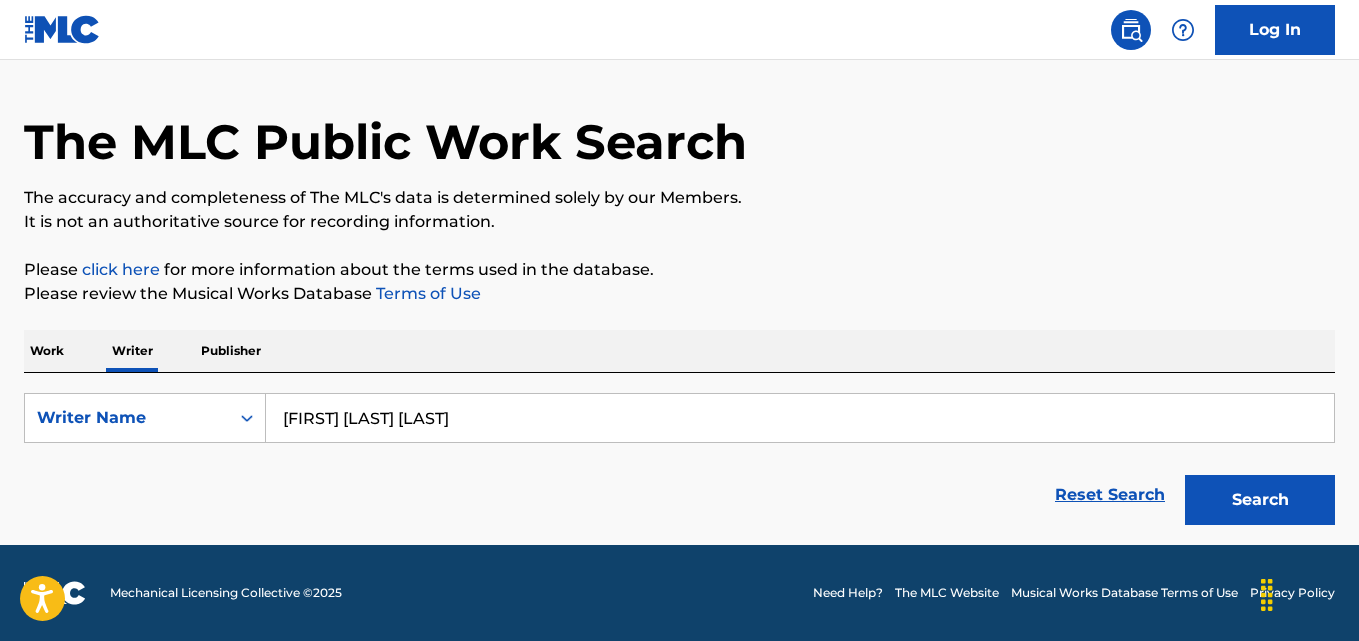 click on "Search" at bounding box center [1260, 500] 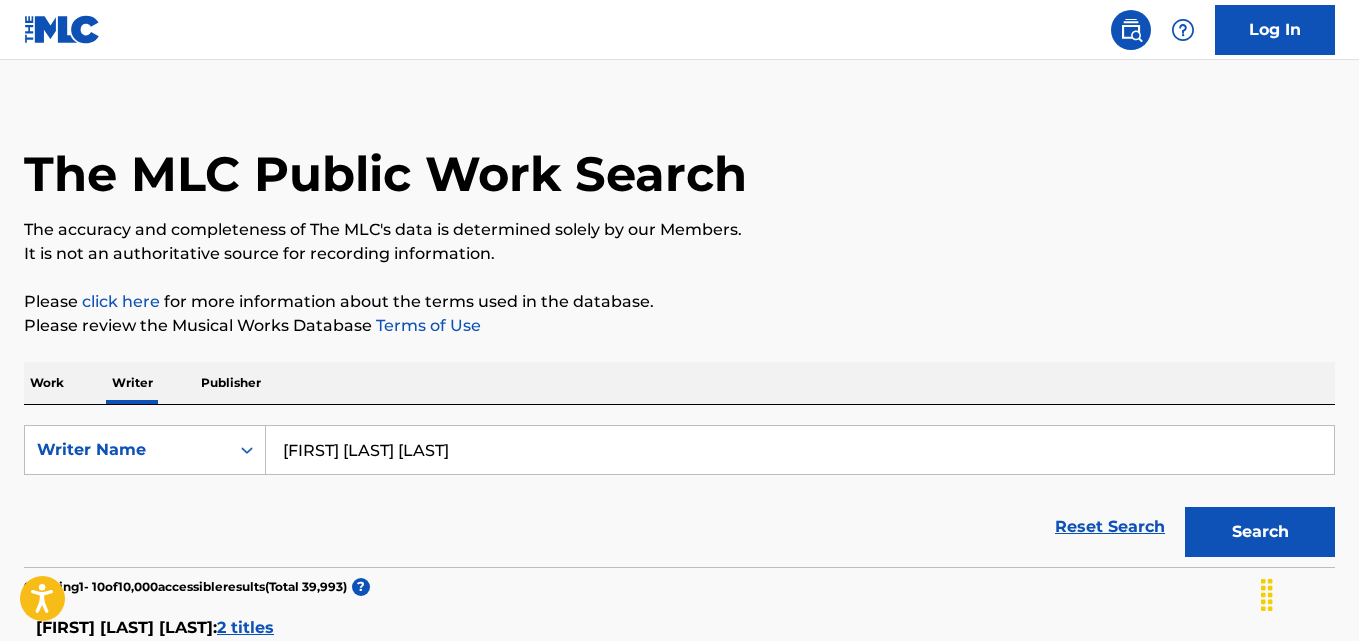 scroll, scrollTop: 0, scrollLeft: 0, axis: both 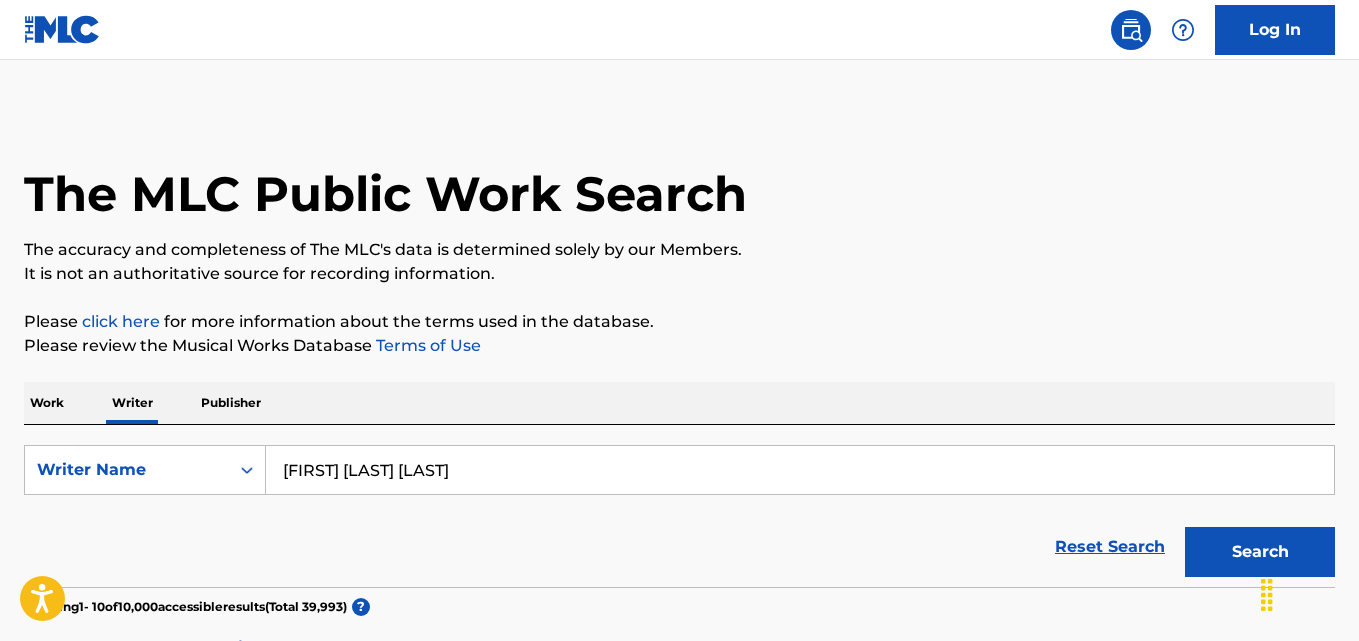 click on "[FIRST] [LAST] [LAST]" at bounding box center [800, 470] 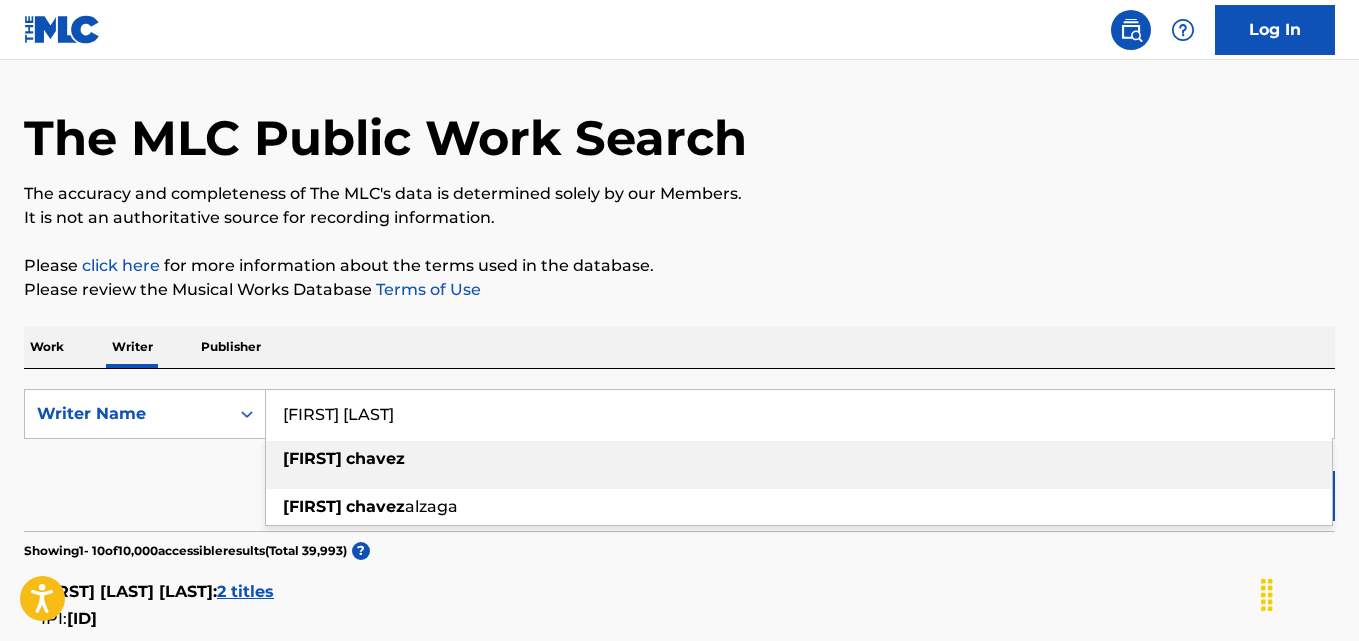 scroll, scrollTop: 169, scrollLeft: 0, axis: vertical 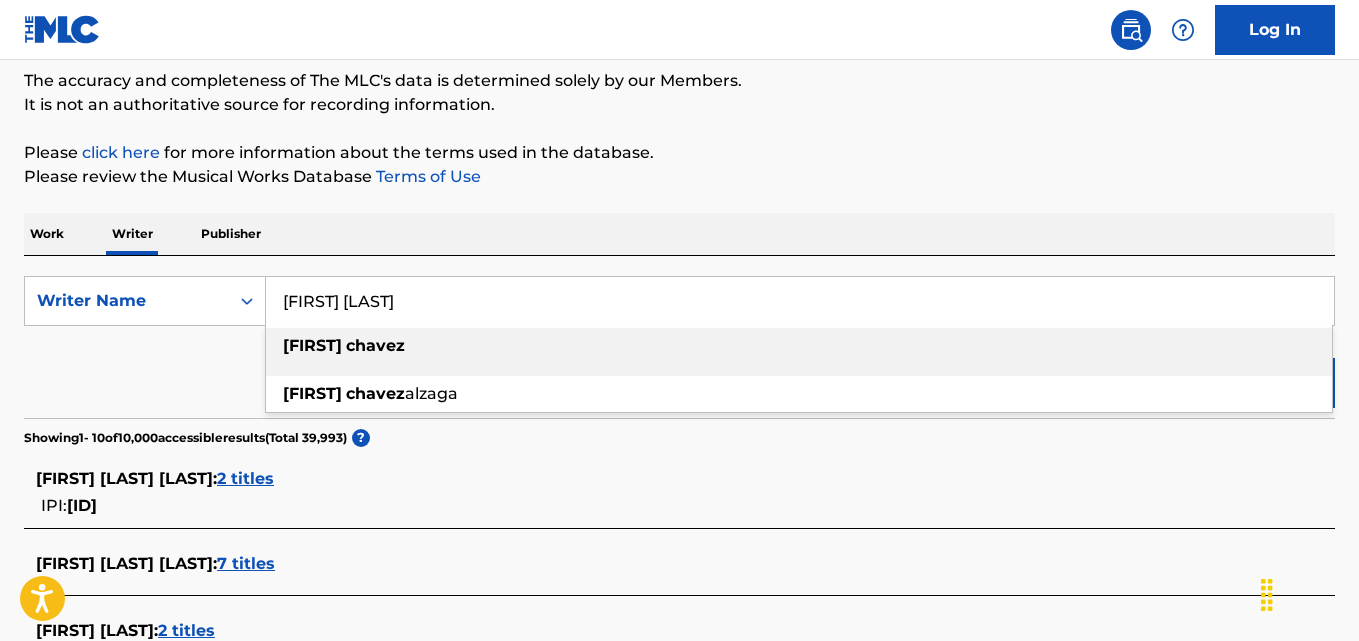 type on "[FIRST] [LAST]" 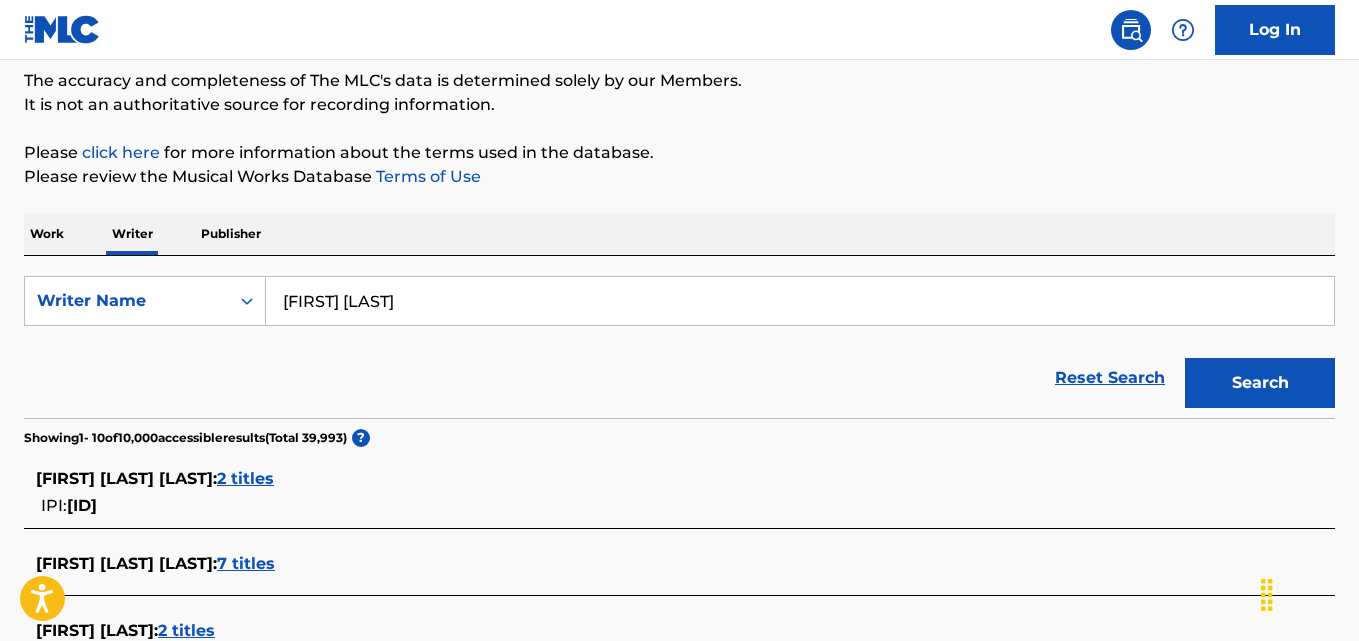click on "Search" at bounding box center [1260, 383] 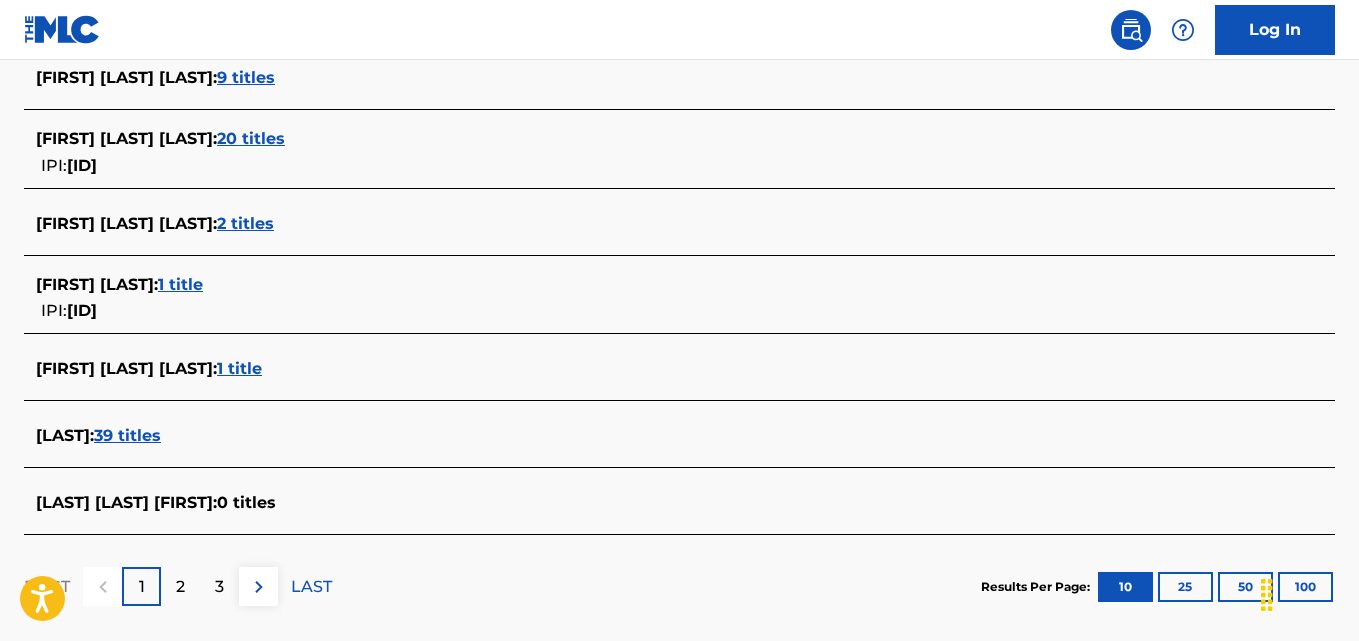 scroll, scrollTop: 778, scrollLeft: 0, axis: vertical 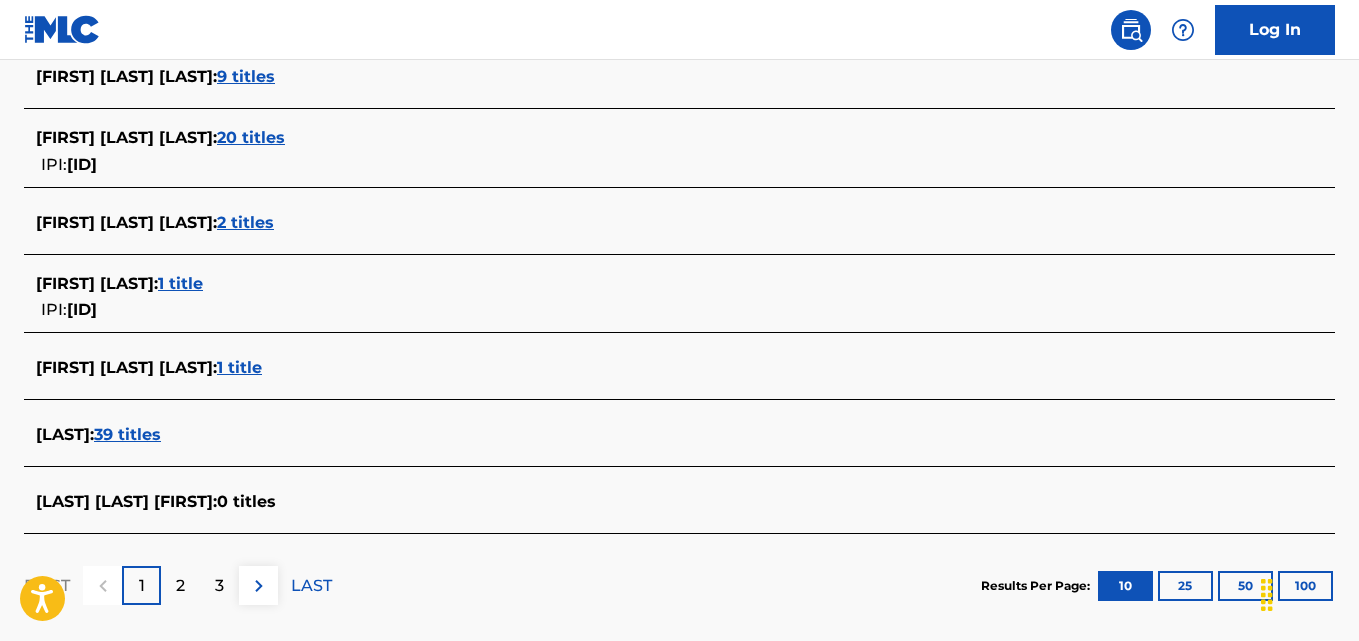 click on "1 title" at bounding box center [180, 283] 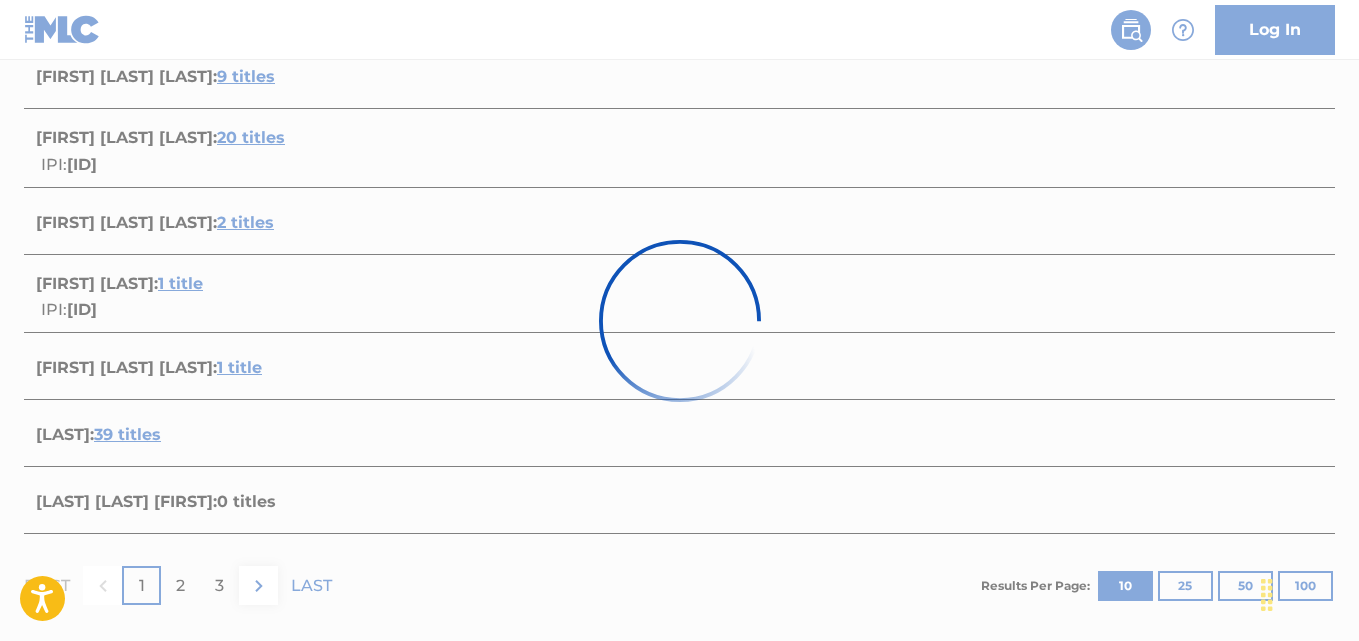 scroll, scrollTop: 385, scrollLeft: 0, axis: vertical 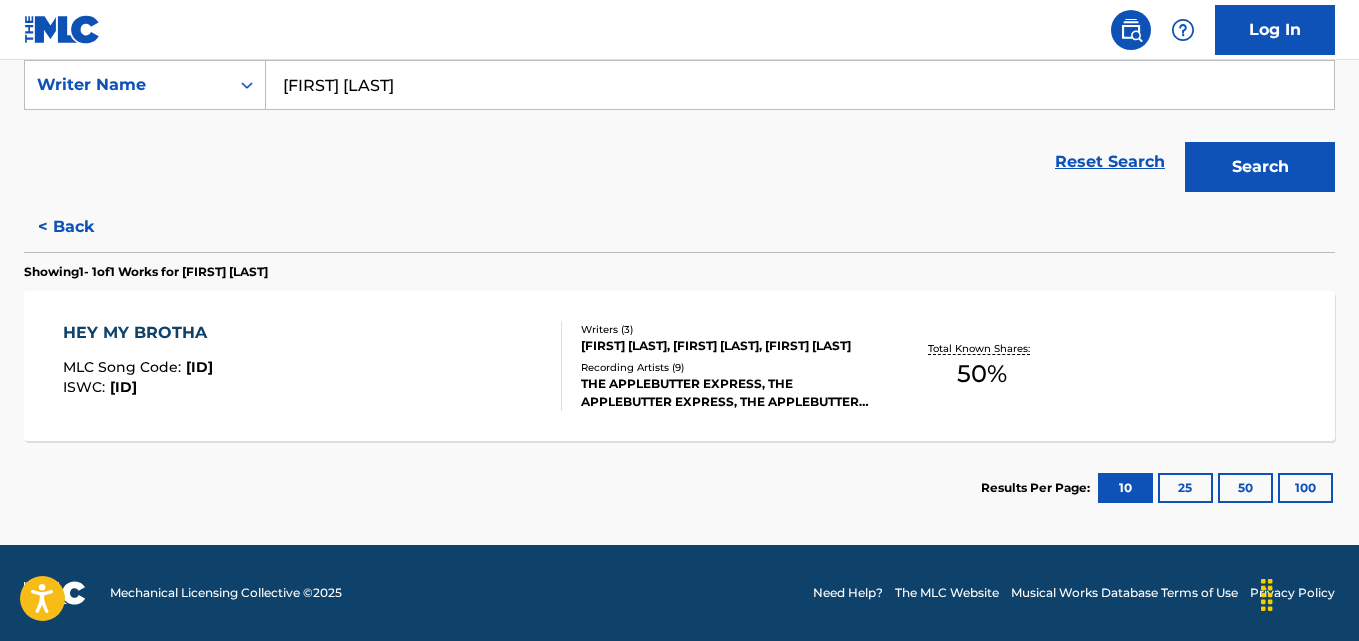 click on "THE APPLEBUTTER EXPRESS, THE APPLEBUTTER EXPRESS, THE APPLEBUTTER EXPRESS, THE APPLEBUTTER EXPRESS, THE APPLEBUTTER EXPRESS" at bounding box center [727, 393] 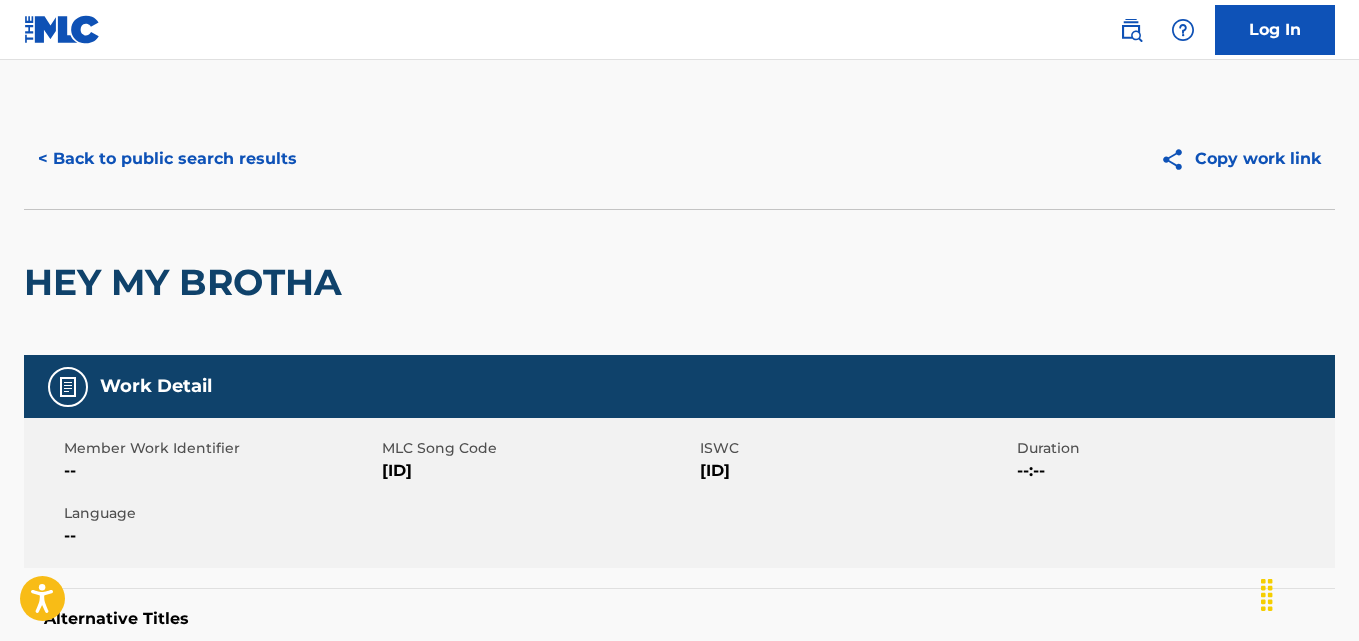 scroll, scrollTop: 2, scrollLeft: 0, axis: vertical 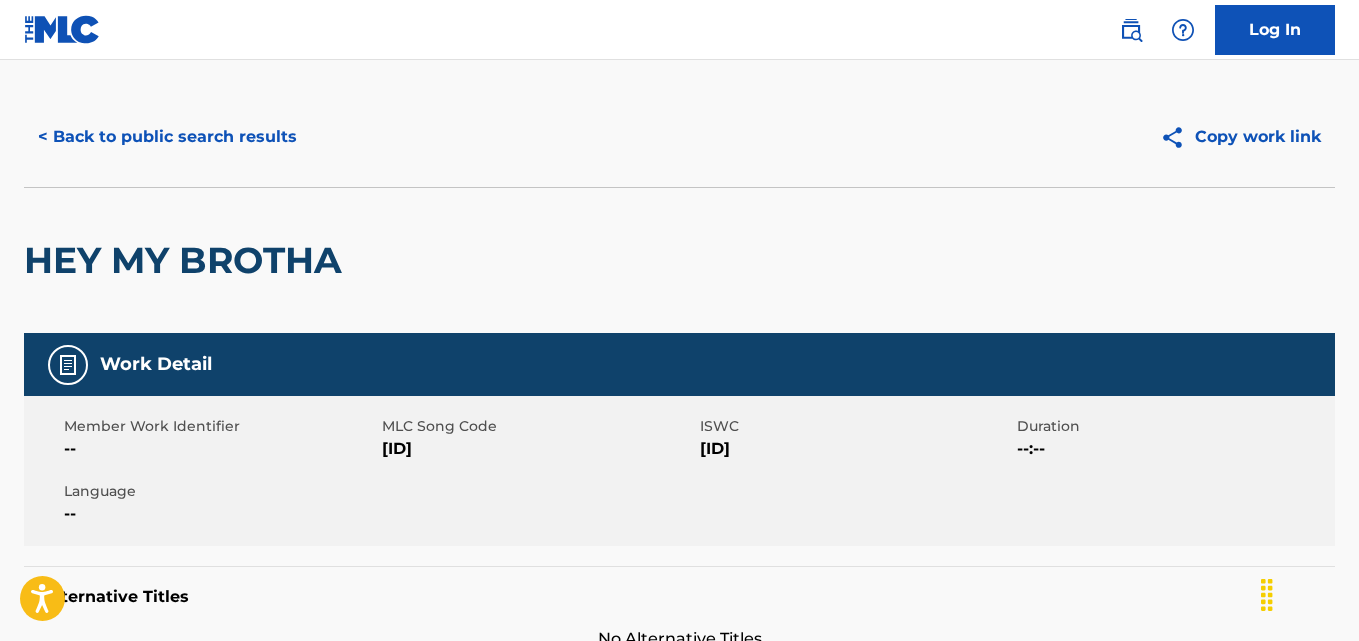 click on "< Back to public search results" at bounding box center [167, 137] 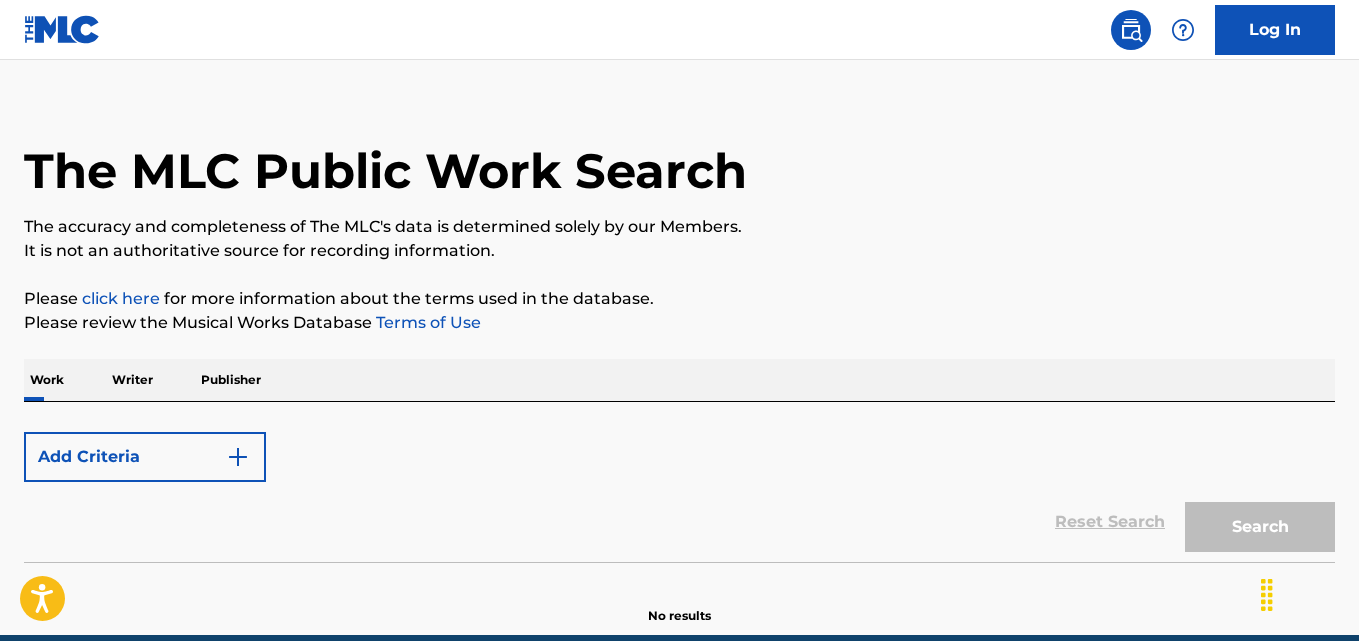 scroll, scrollTop: 113, scrollLeft: 0, axis: vertical 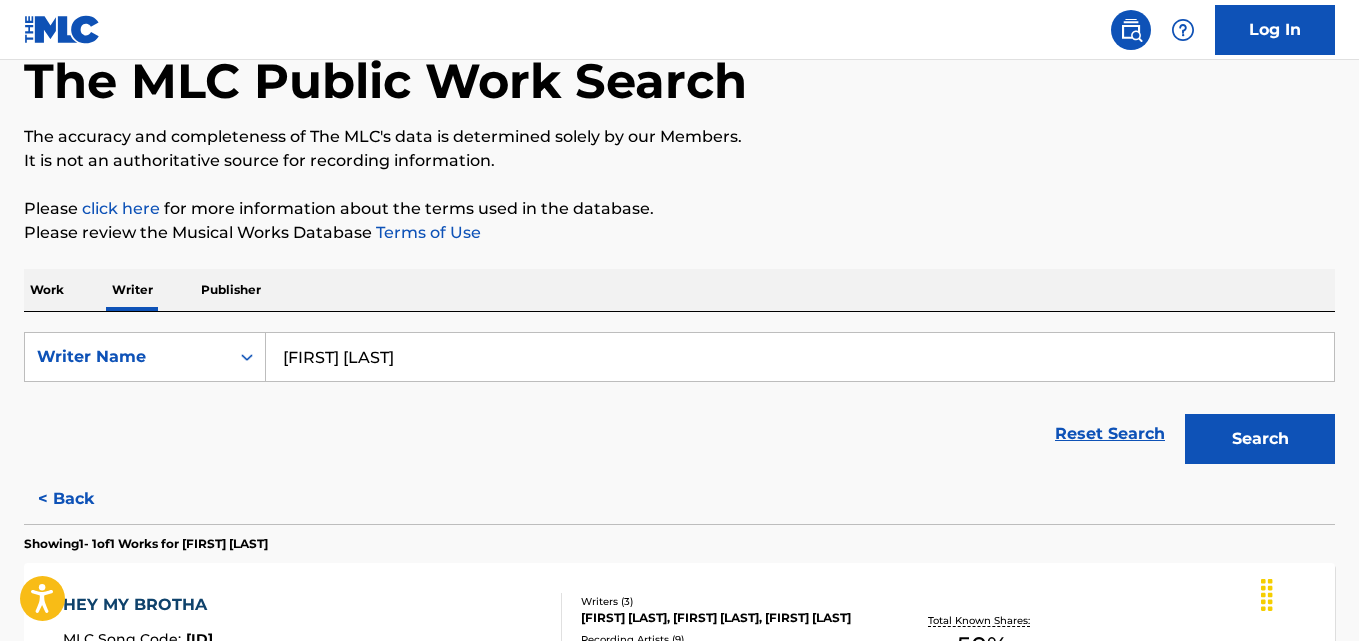 click on "< Back" at bounding box center (84, 499) 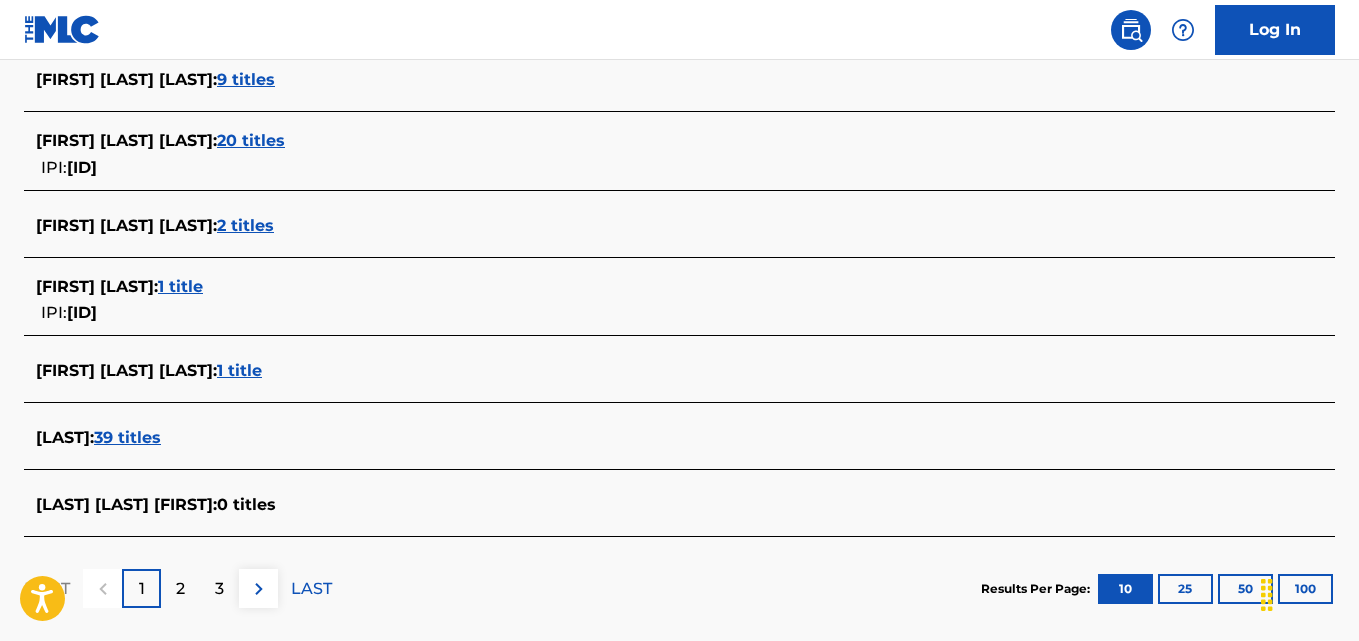 scroll, scrollTop: 781, scrollLeft: 0, axis: vertical 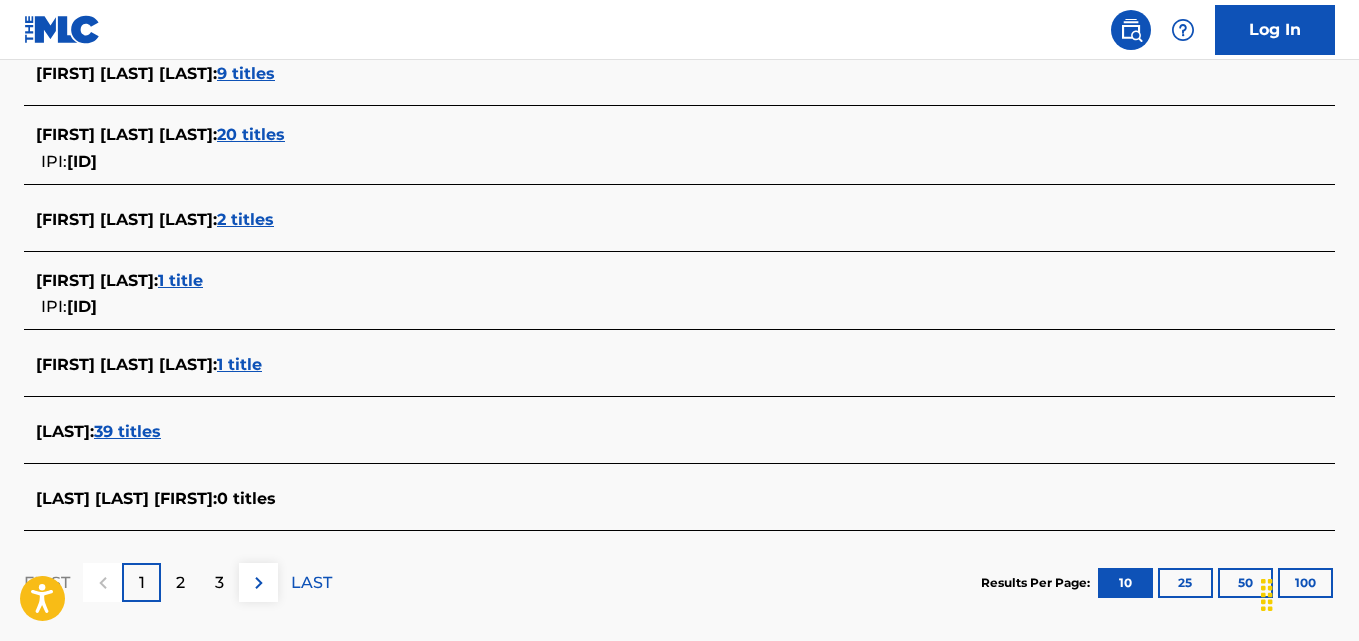click on "[FIRST] [LAST] :   1 title IPI:   [ID]" at bounding box center (653, 294) 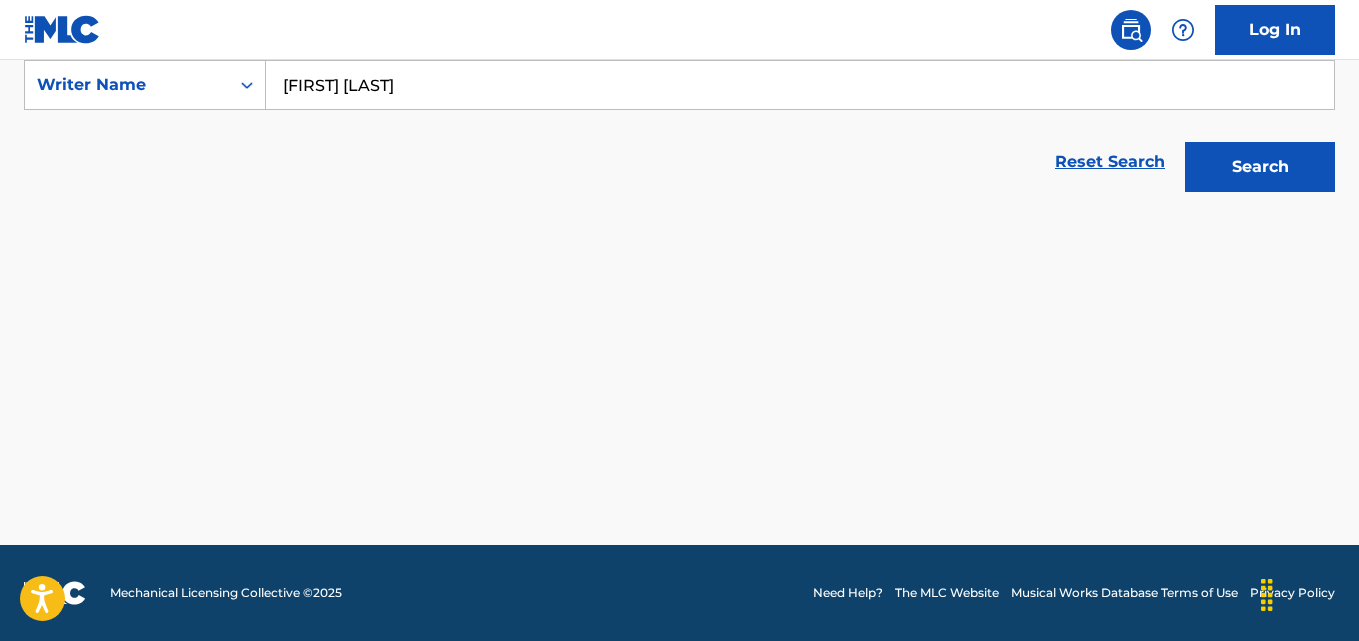 scroll, scrollTop: 385, scrollLeft: 0, axis: vertical 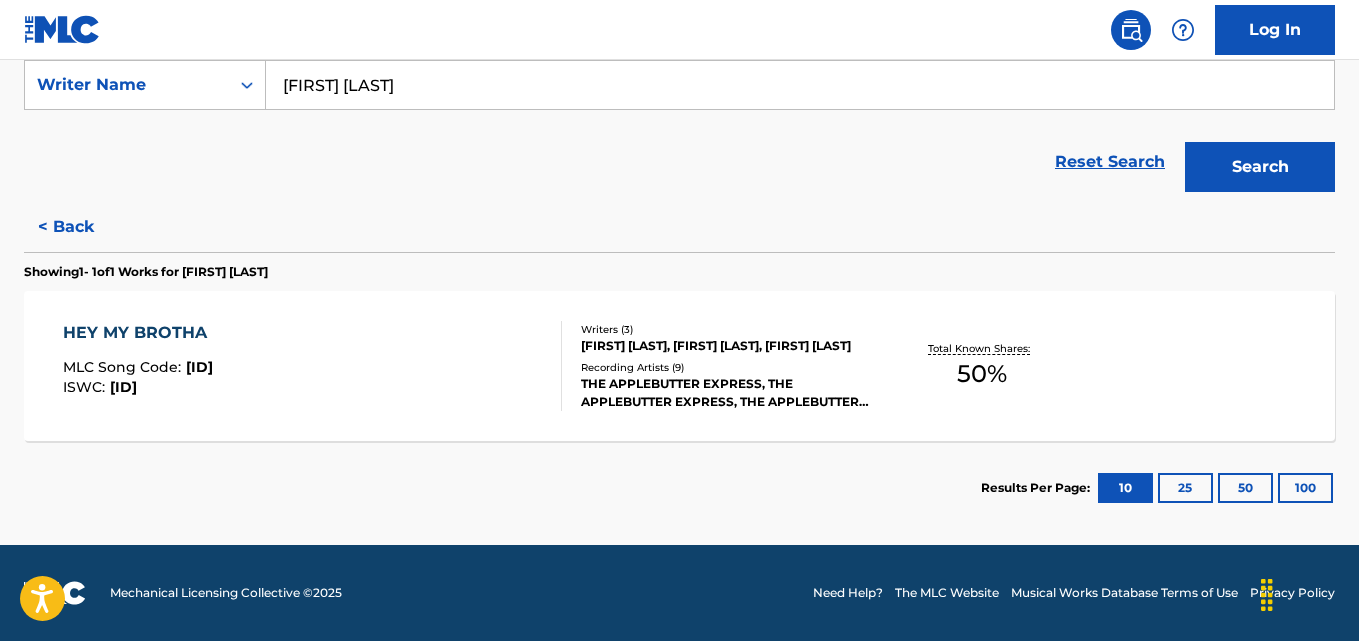 click on "[FIRST] MLC Song Code : H7747Y ISWC : T9136547698 Writers ( 3 )[FIRST] [LAST], [FIRST] [LAST], [FIRST] [LAST] Recording Artists ( 9 )[BRAND], [BRAND], [BRAND], [BRAND], [BRAND] Total Known Shares: 50 %" at bounding box center (679, 366) 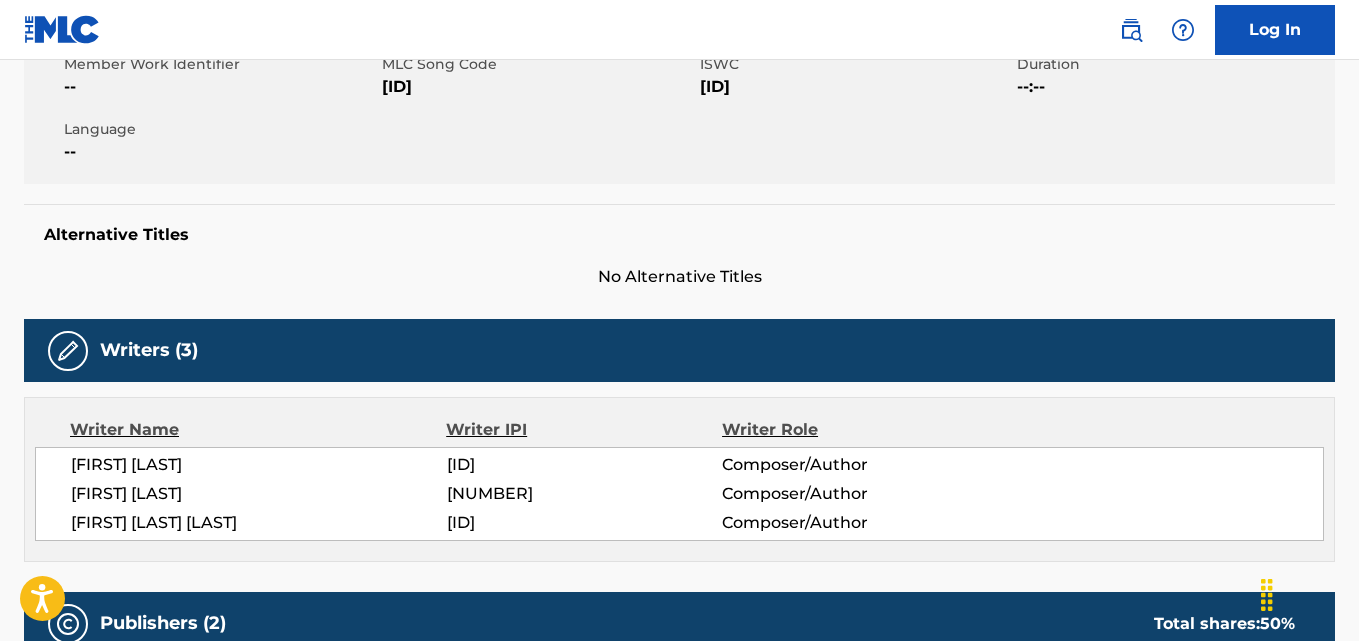 scroll, scrollTop: 0, scrollLeft: 0, axis: both 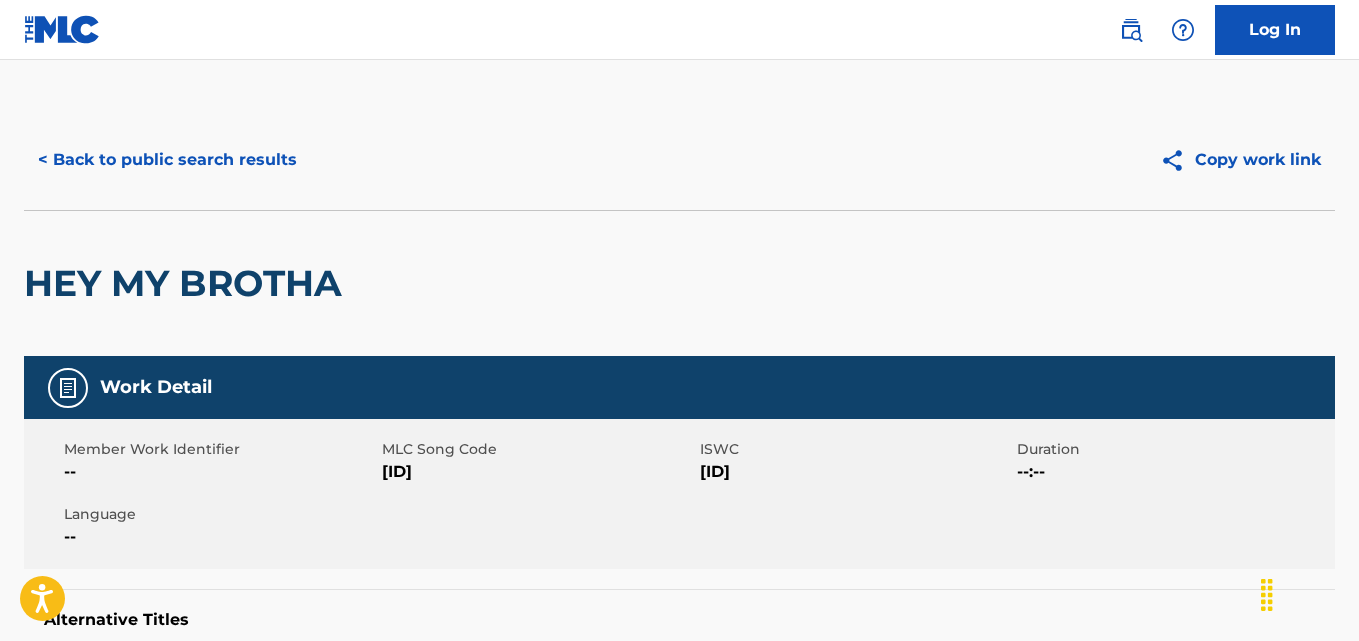 drag, startPoint x: 460, startPoint y: 460, endPoint x: 409, endPoint y: 480, distance: 54.781384 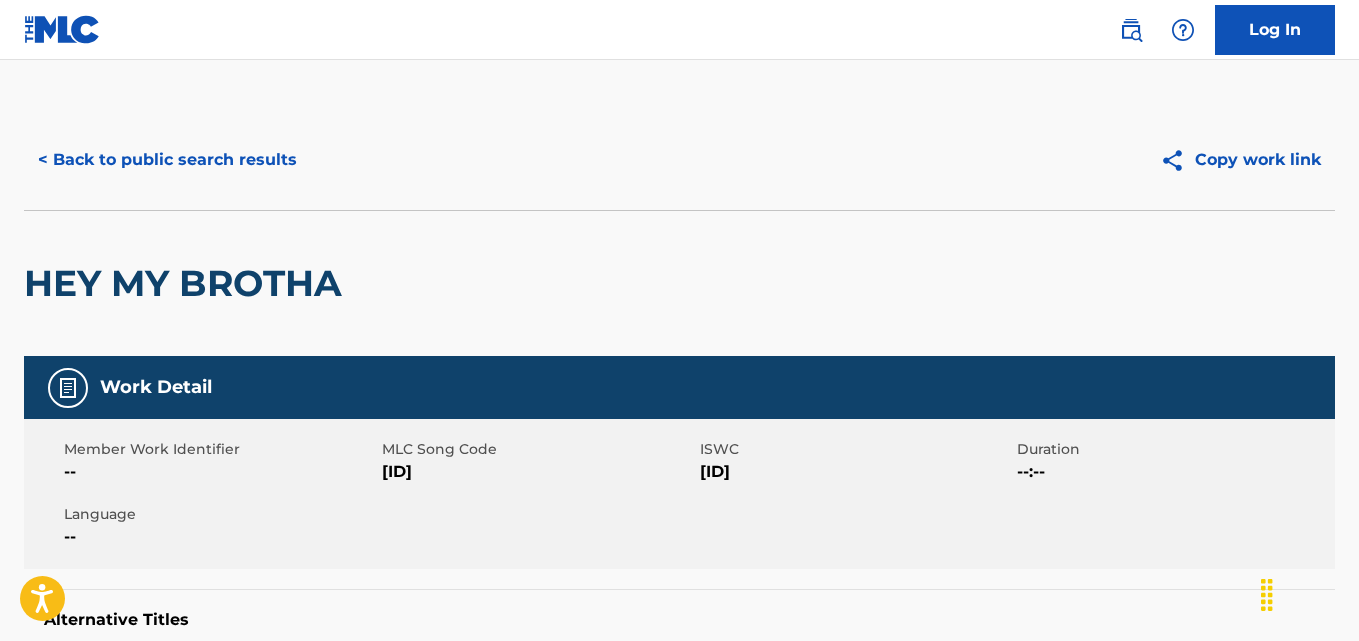 click on "Member Work Identifier" at bounding box center [220, 449] 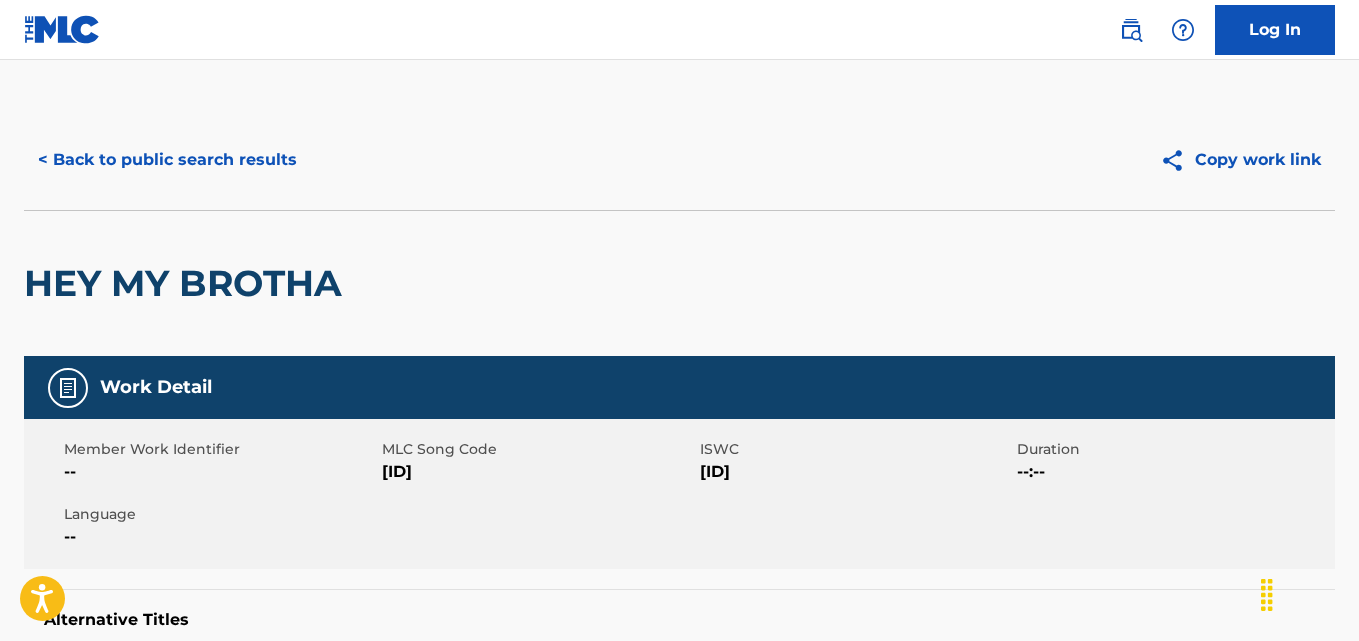 drag, startPoint x: 369, startPoint y: 467, endPoint x: 446, endPoint y: 484, distance: 78.854294 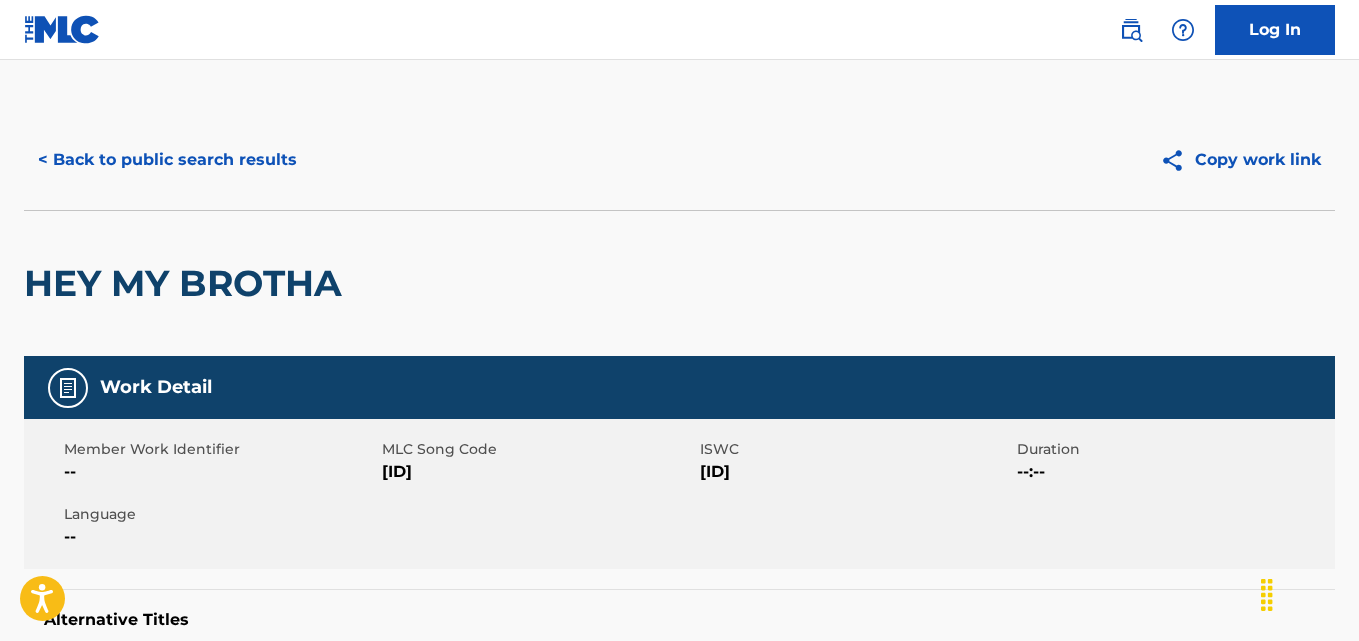 drag, startPoint x: 460, startPoint y: 474, endPoint x: 386, endPoint y: 473, distance: 74.00676 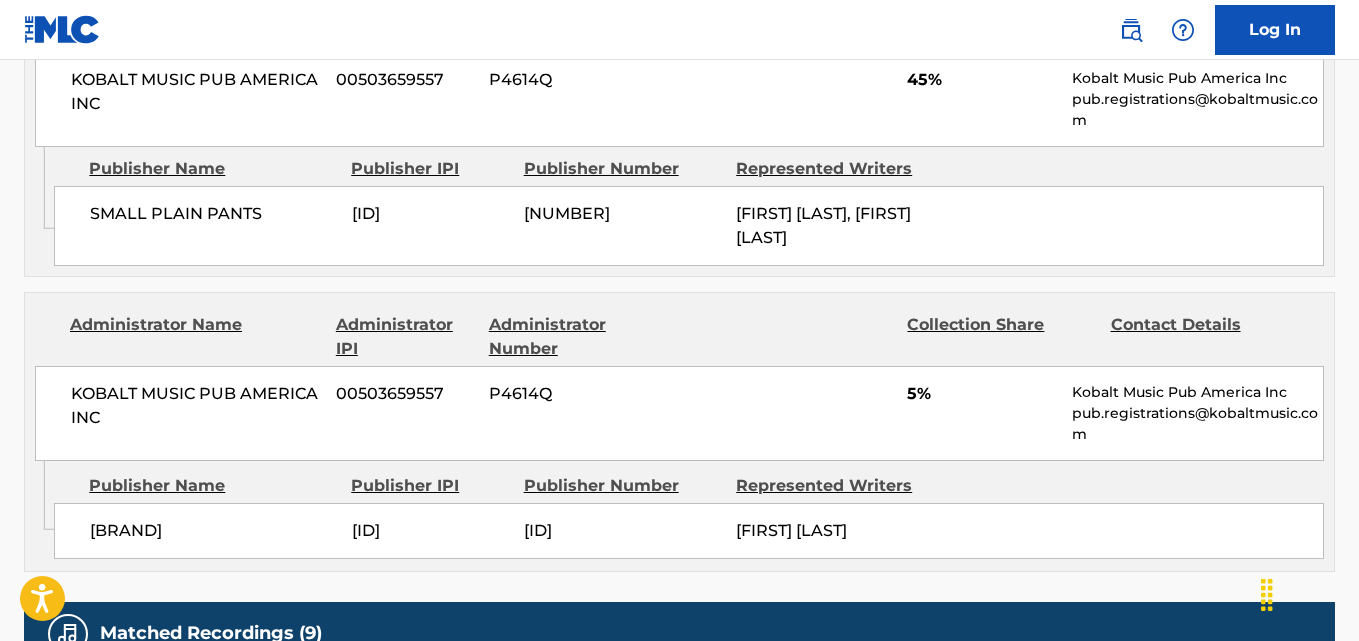 scroll, scrollTop: 1091, scrollLeft: 0, axis: vertical 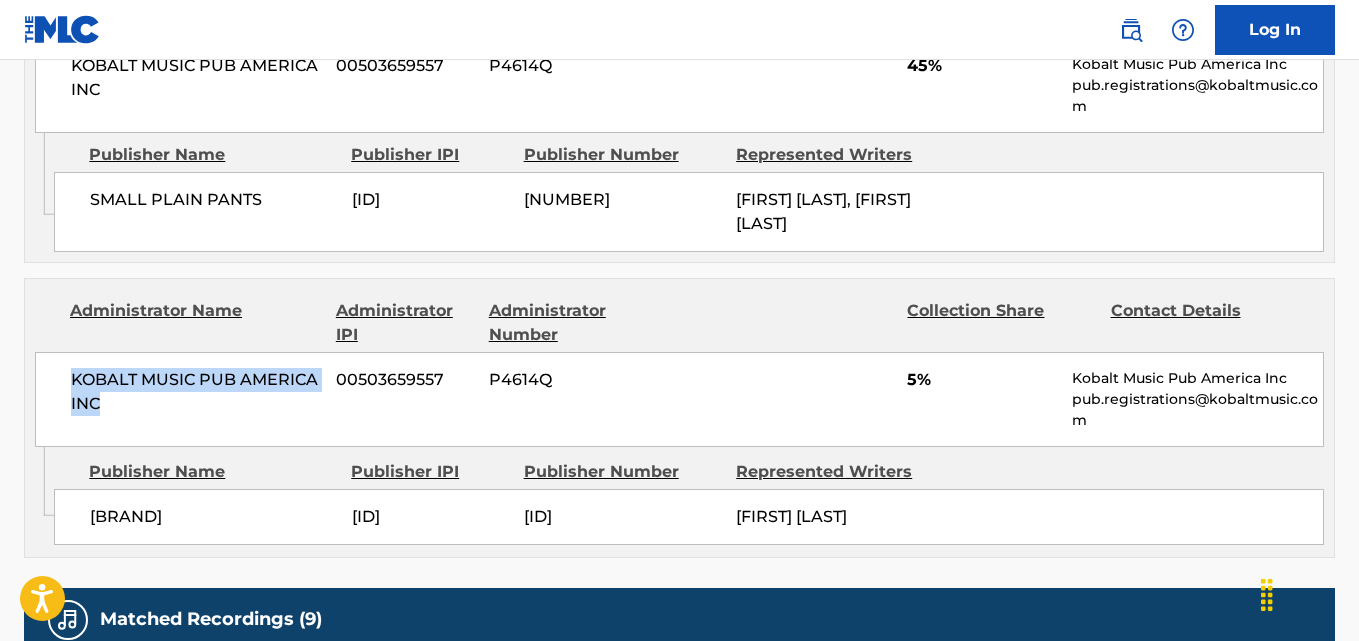 drag, startPoint x: 55, startPoint y: 369, endPoint x: 162, endPoint y: 395, distance: 110.11358 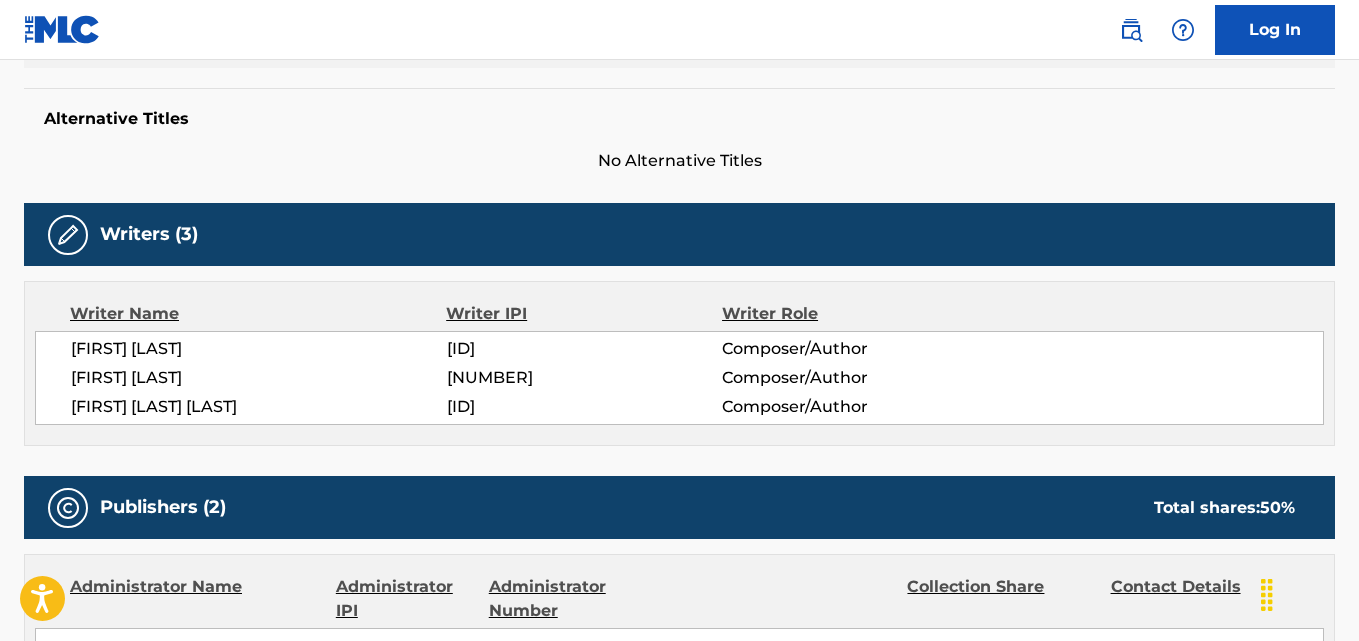 scroll, scrollTop: 478, scrollLeft: 0, axis: vertical 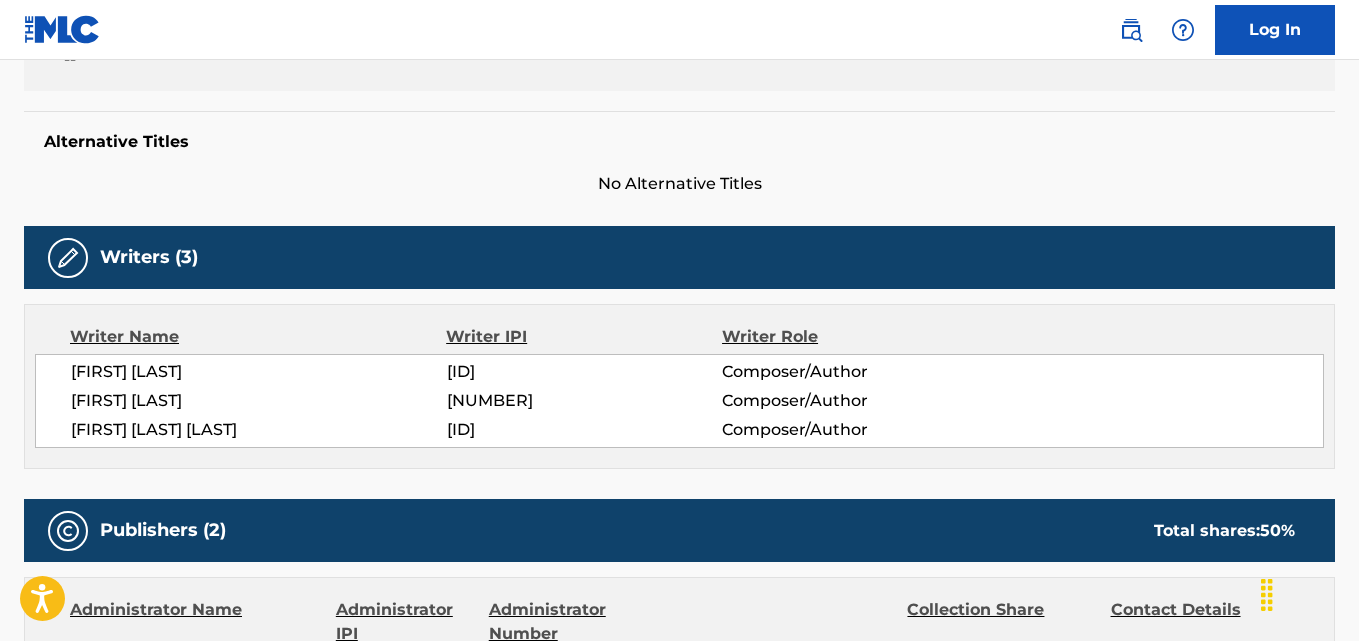 drag, startPoint x: 550, startPoint y: 372, endPoint x: 449, endPoint y: 372, distance: 101 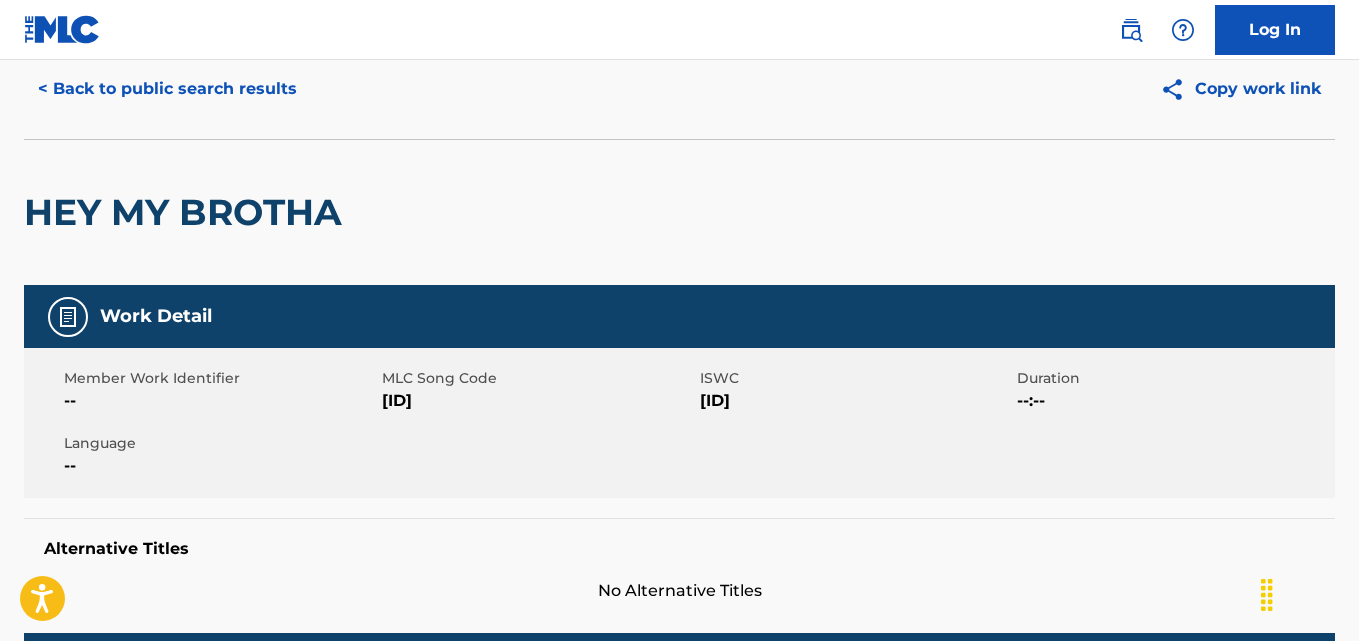 click on "< Back to public search results" at bounding box center (167, 89) 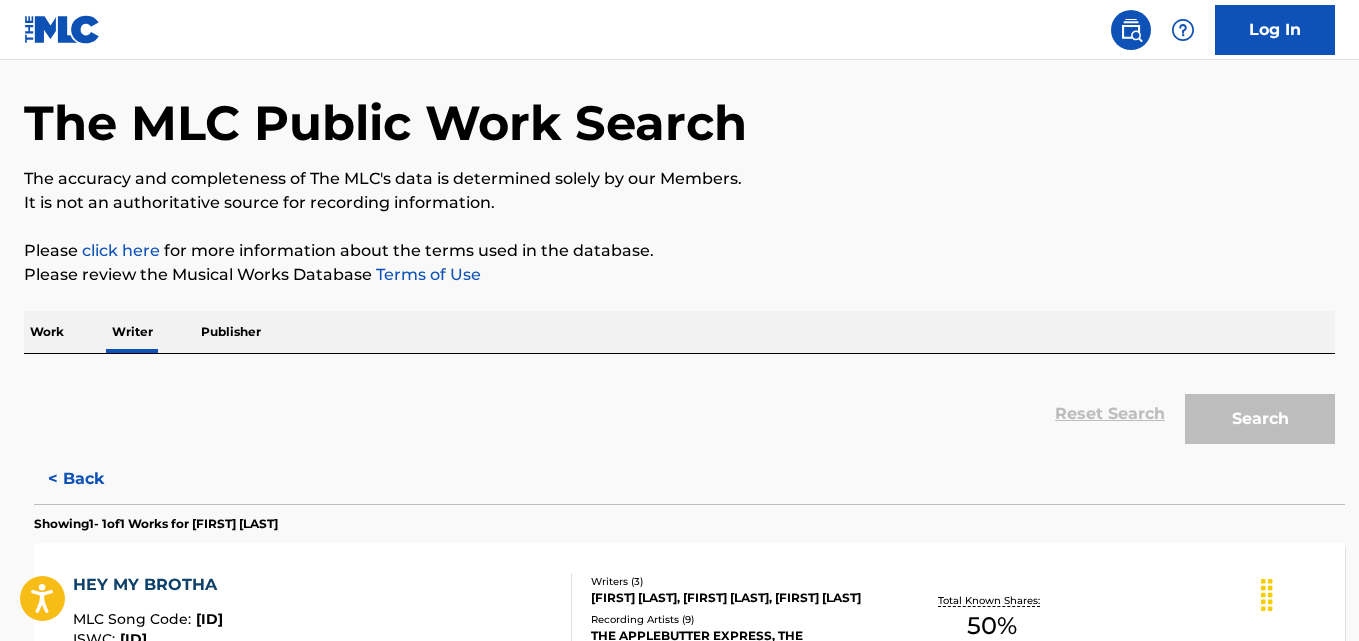 scroll, scrollTop: 113, scrollLeft: 0, axis: vertical 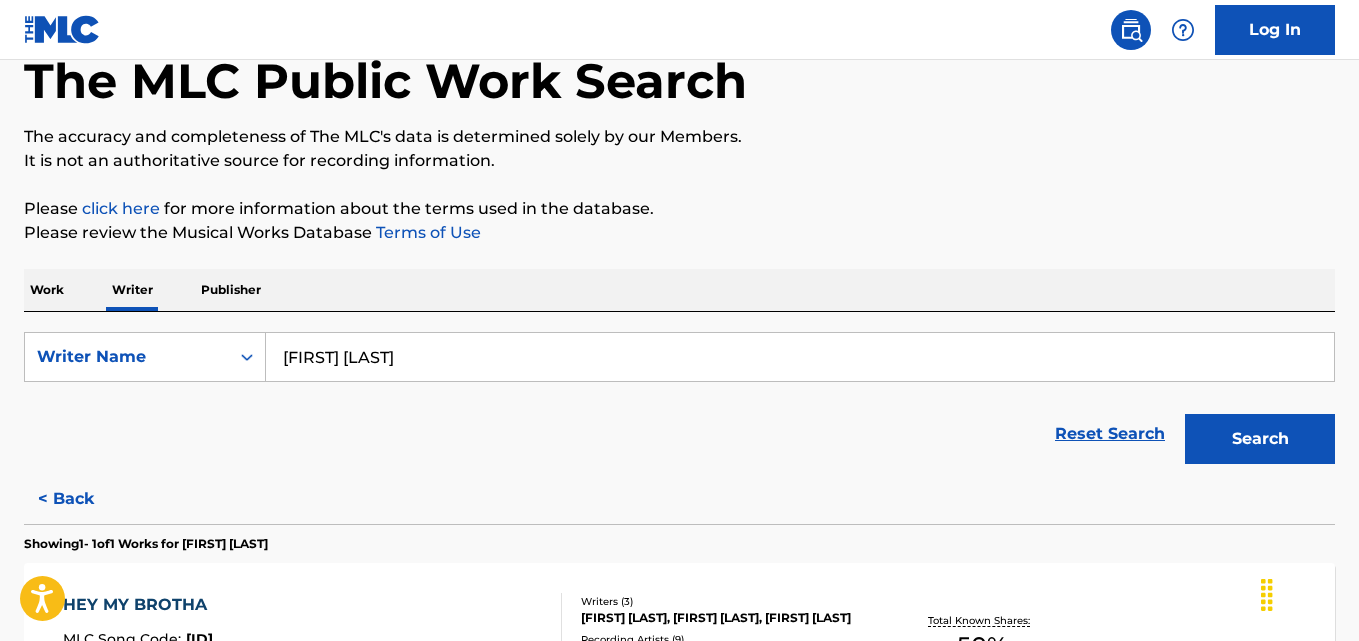 drag, startPoint x: 462, startPoint y: 364, endPoint x: 89, endPoint y: 388, distance: 373.77133 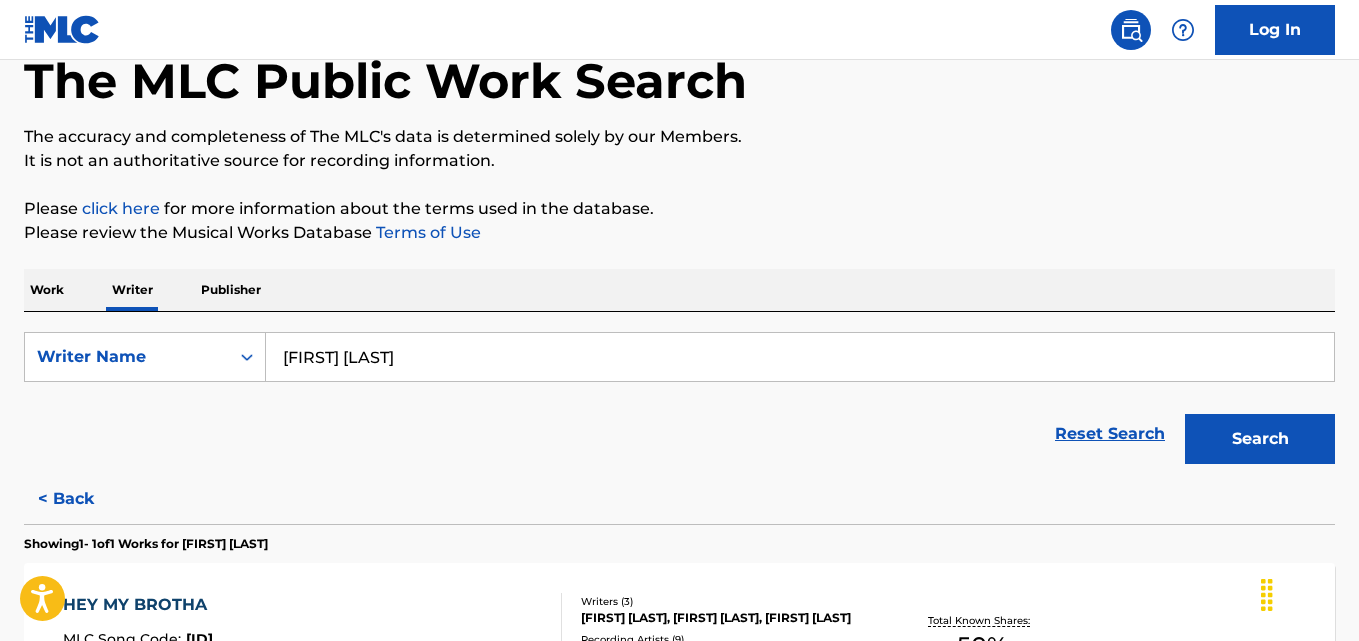 type on "[FIRST] [LAST]" 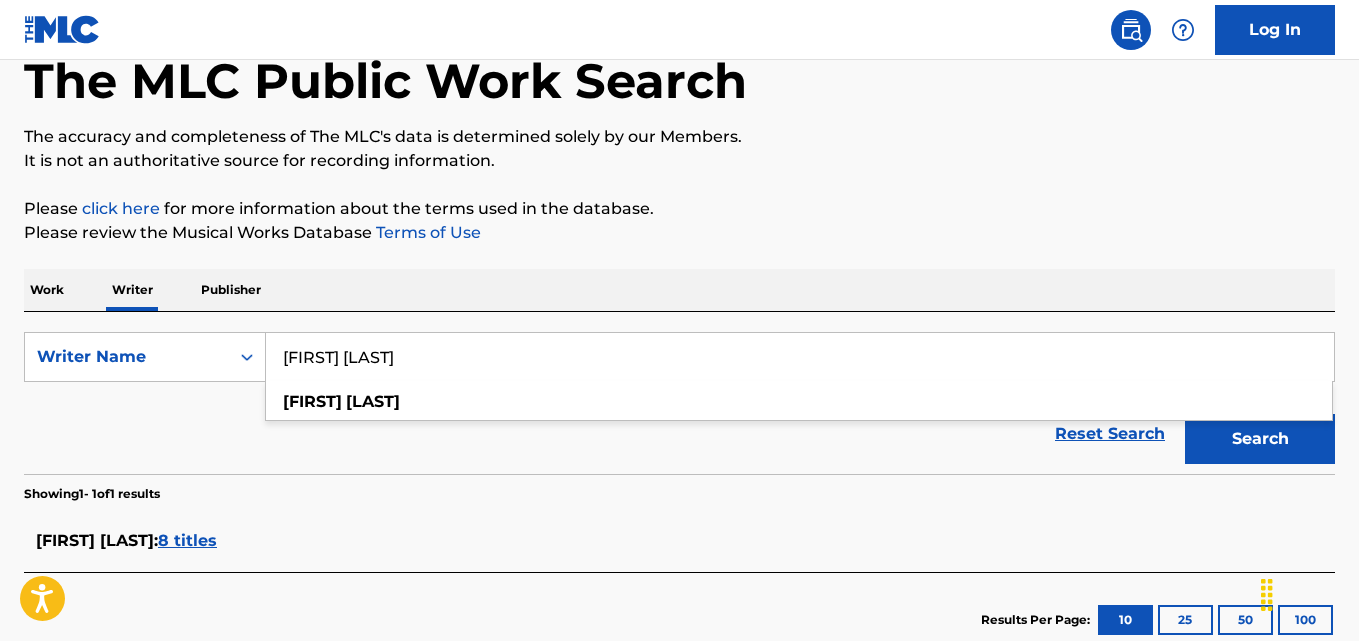 click on "[FIRST] [LAST] :  8 titles" at bounding box center (679, 542) 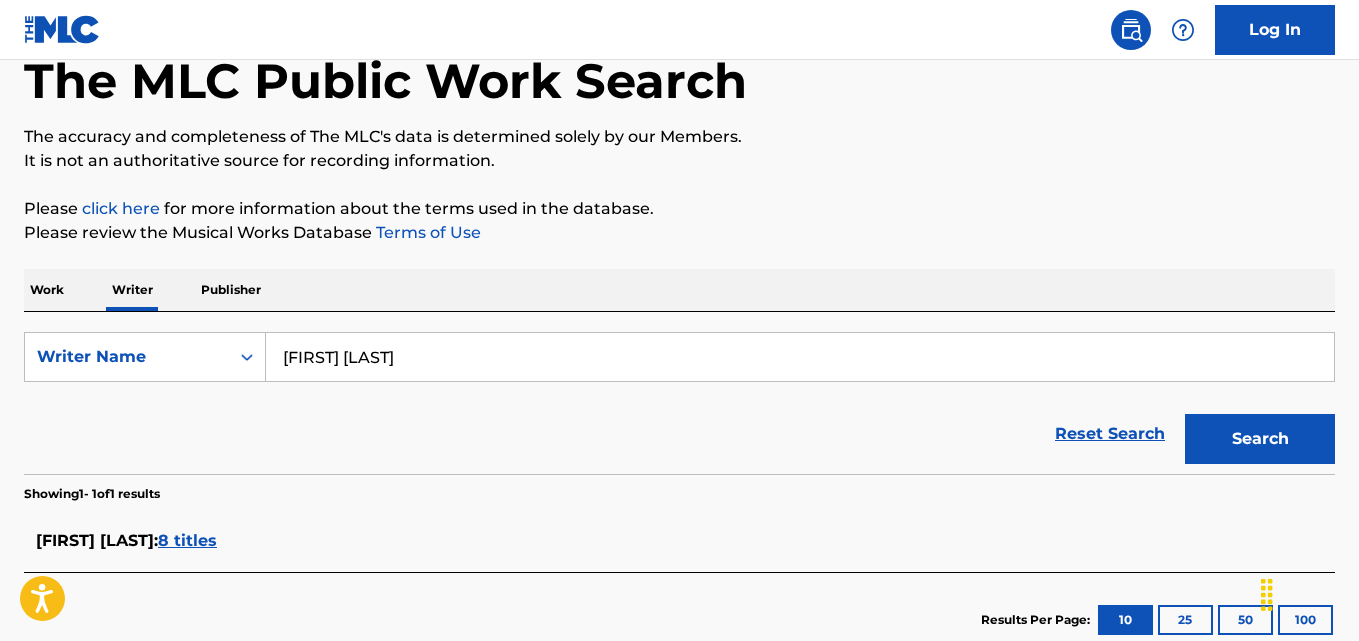 click on "8 titles" at bounding box center [187, 540] 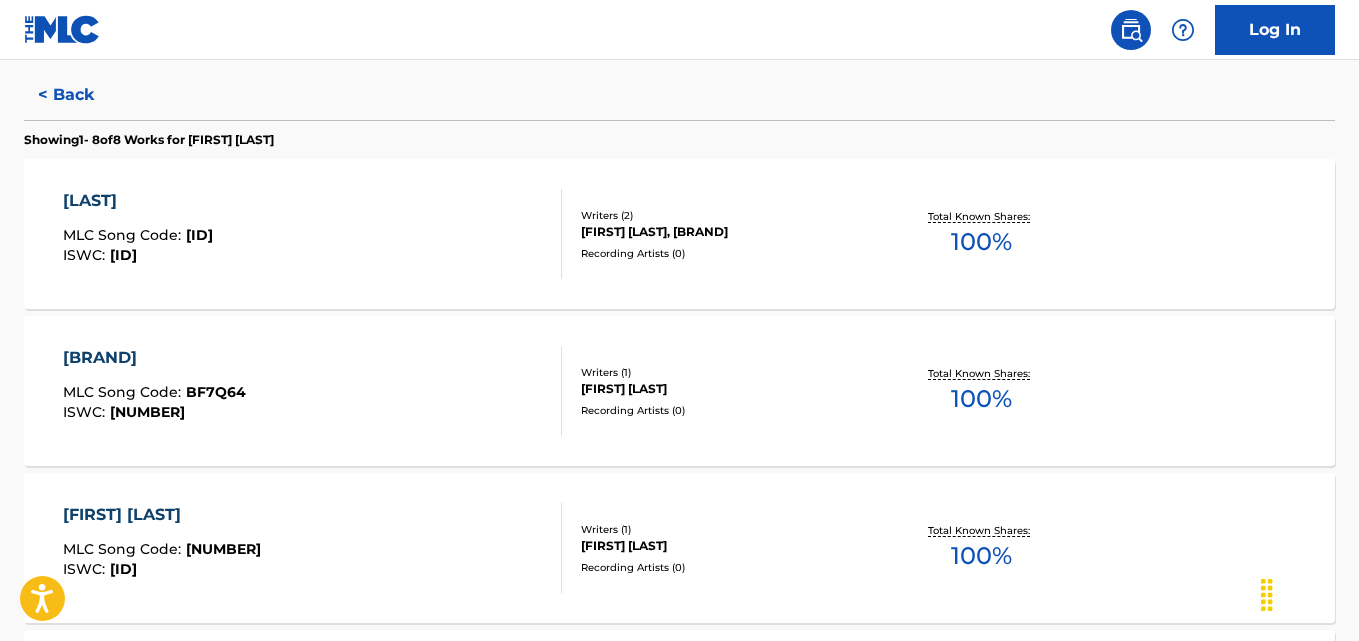 scroll, scrollTop: 523, scrollLeft: 0, axis: vertical 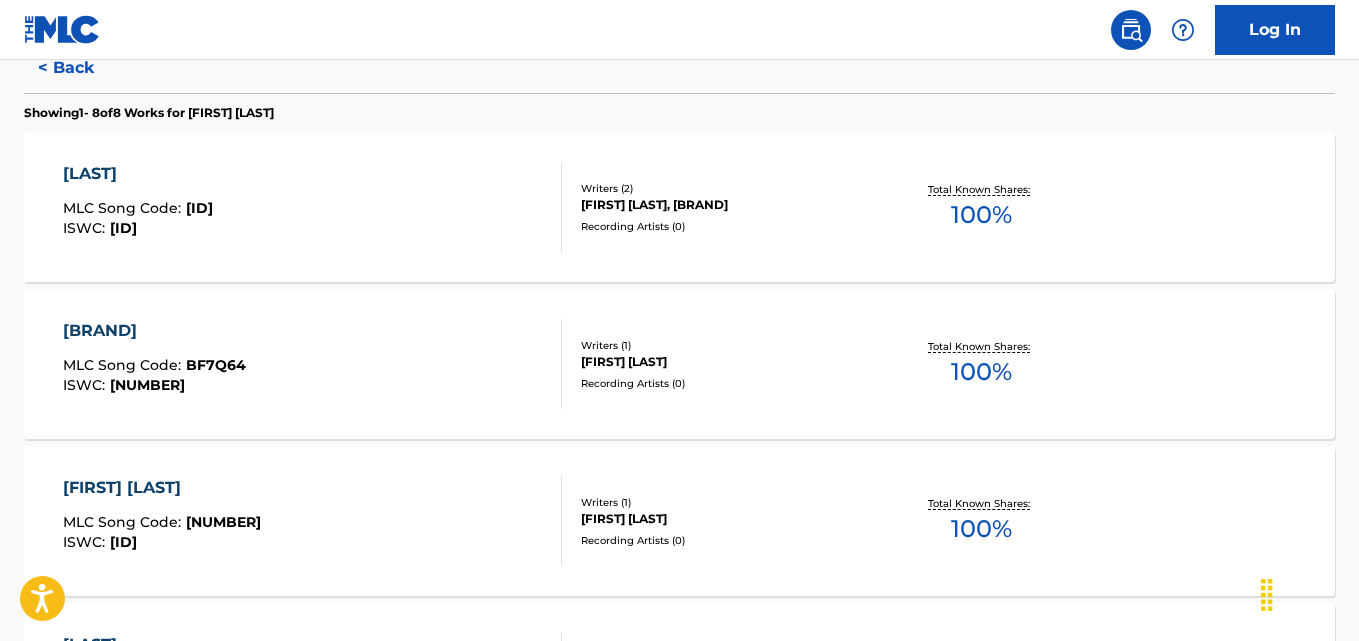 click on "[BRAND] MLC Song Code : BF7Q64 ISWC : T3277460596 Writers ( 1 )[FIRST] [LAST] Recording Artists ( 0 ) Total Known Shares: 100 %" at bounding box center [679, 364] 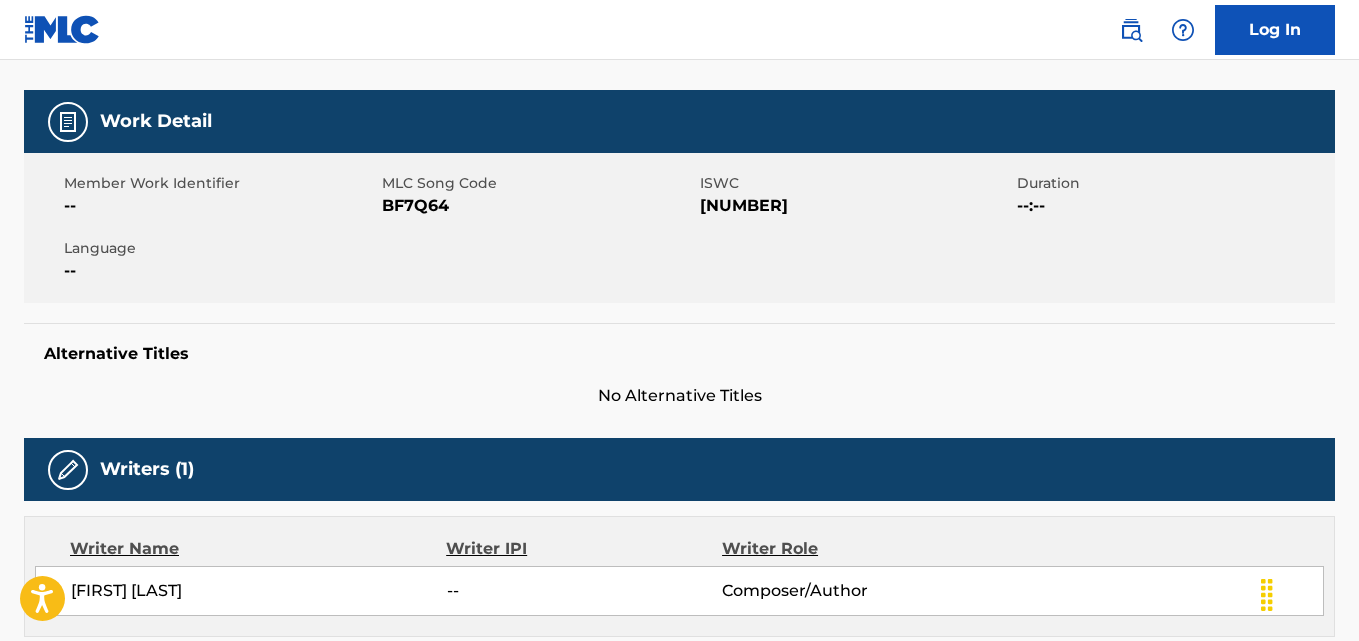 scroll, scrollTop: 258, scrollLeft: 0, axis: vertical 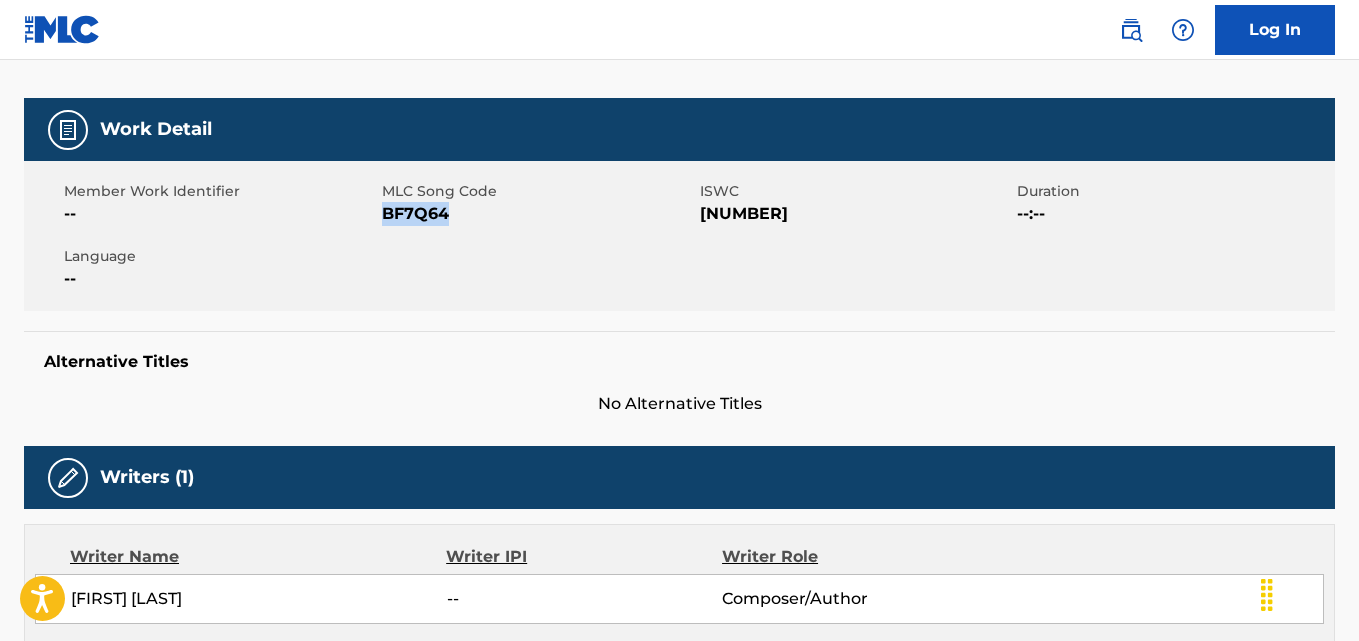 drag, startPoint x: 455, startPoint y: 216, endPoint x: 382, endPoint y: 218, distance: 73.02739 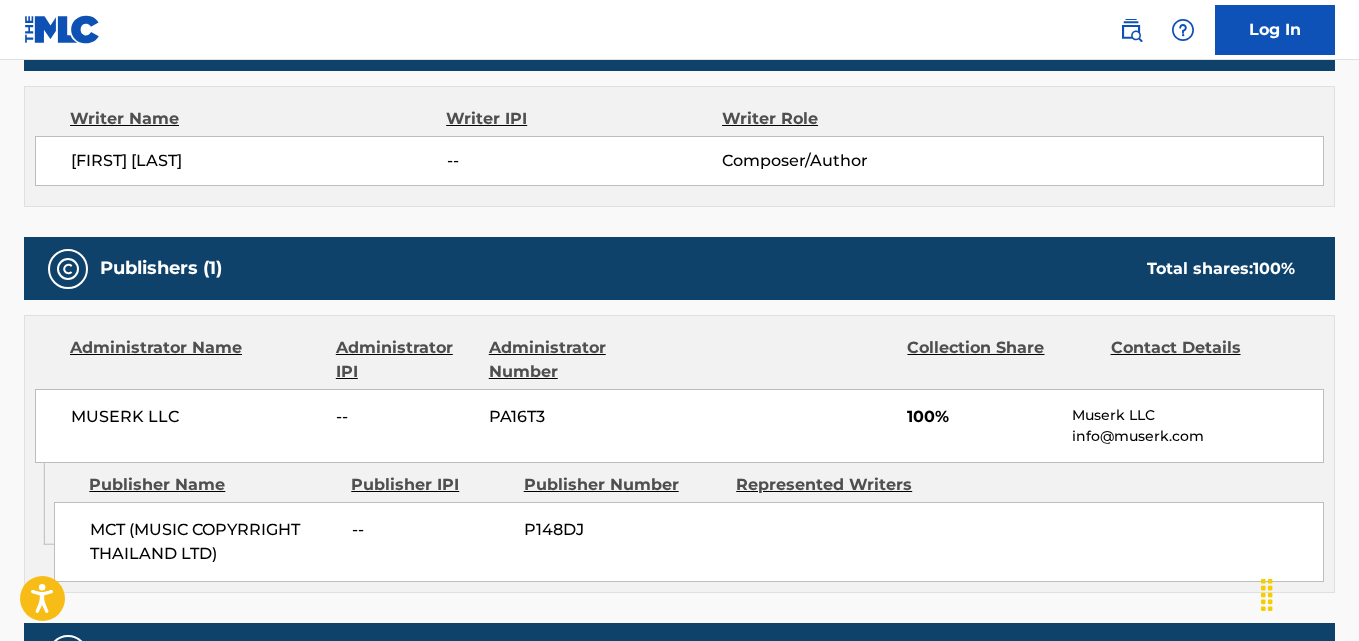 scroll, scrollTop: 715, scrollLeft: 0, axis: vertical 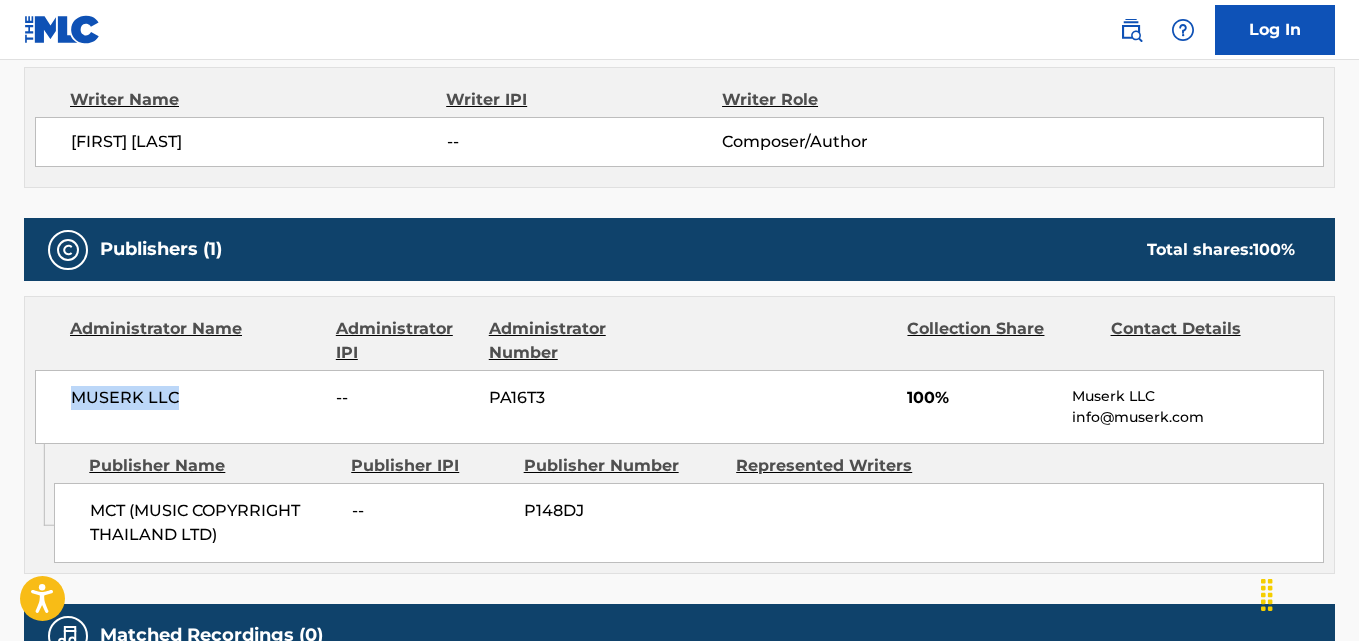 drag, startPoint x: 183, startPoint y: 405, endPoint x: 74, endPoint y: 409, distance: 109.07337 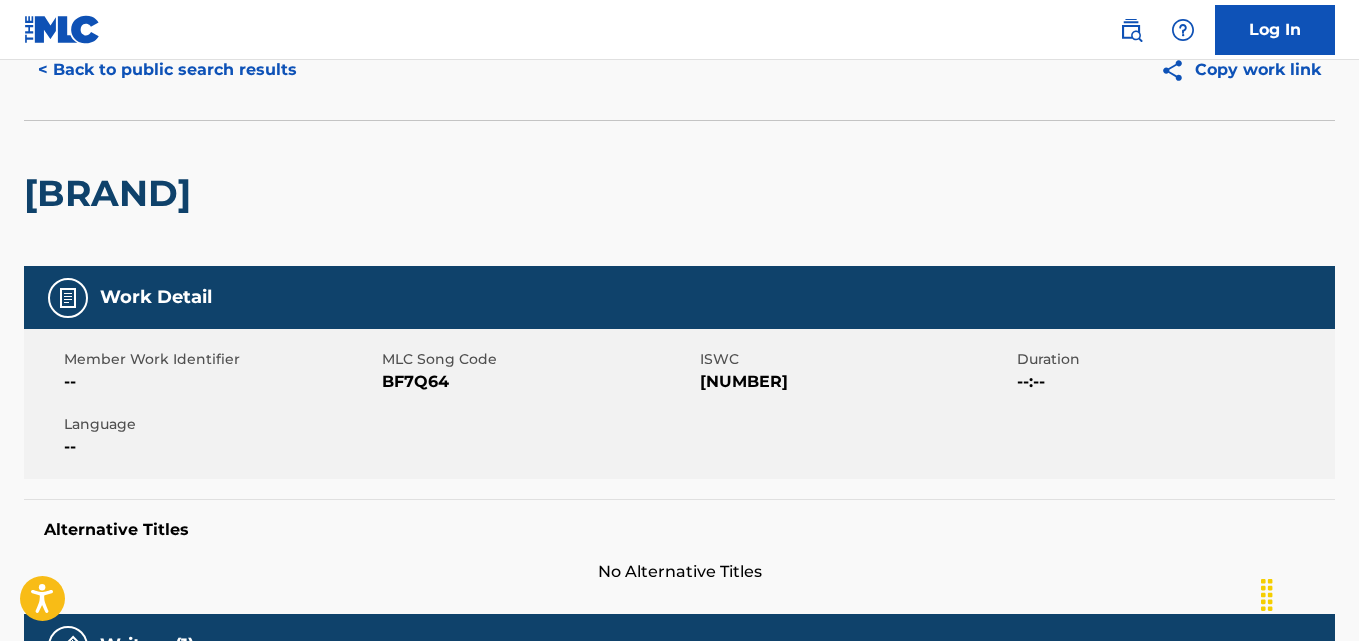 scroll, scrollTop: 0, scrollLeft: 0, axis: both 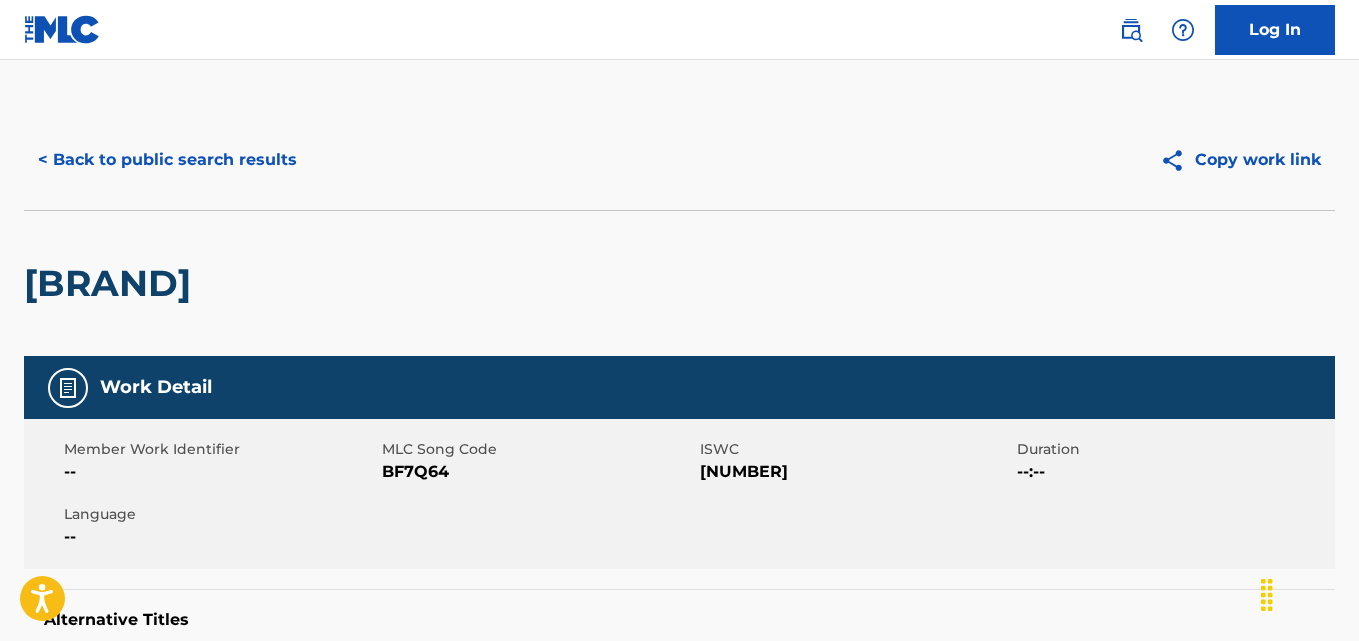 click on "< Back to public search results" at bounding box center (167, 160) 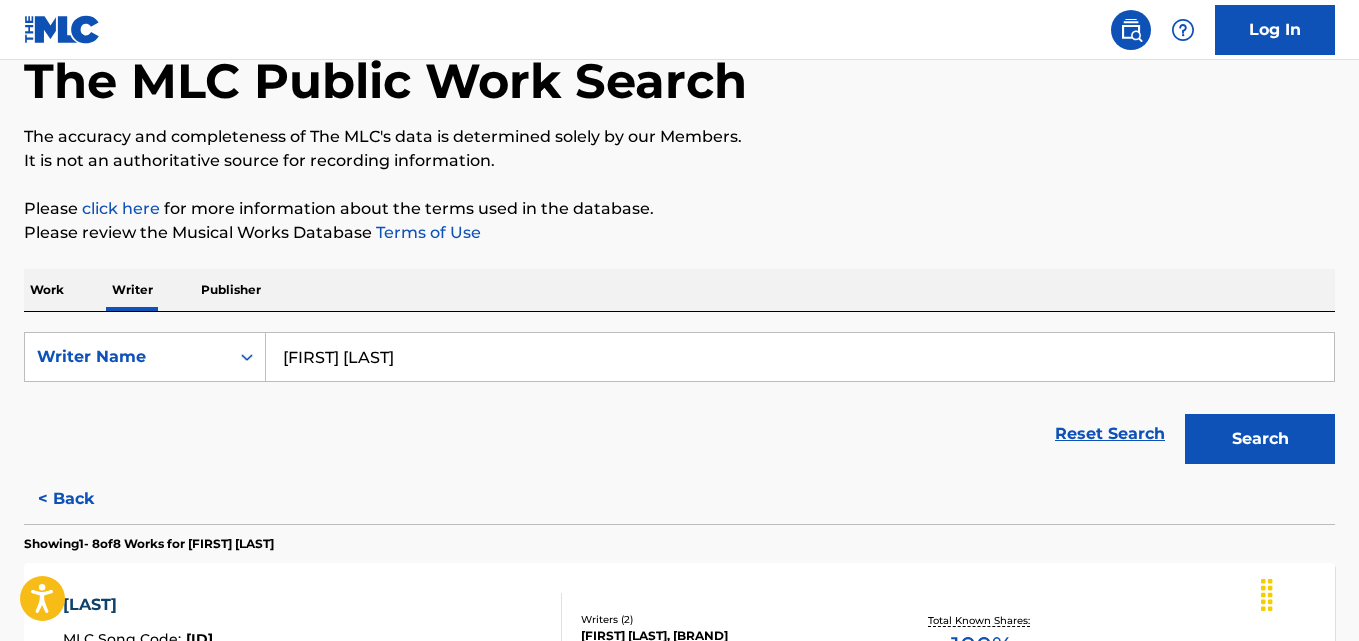 click on "[FIRST] [LAST]" at bounding box center (800, 357) 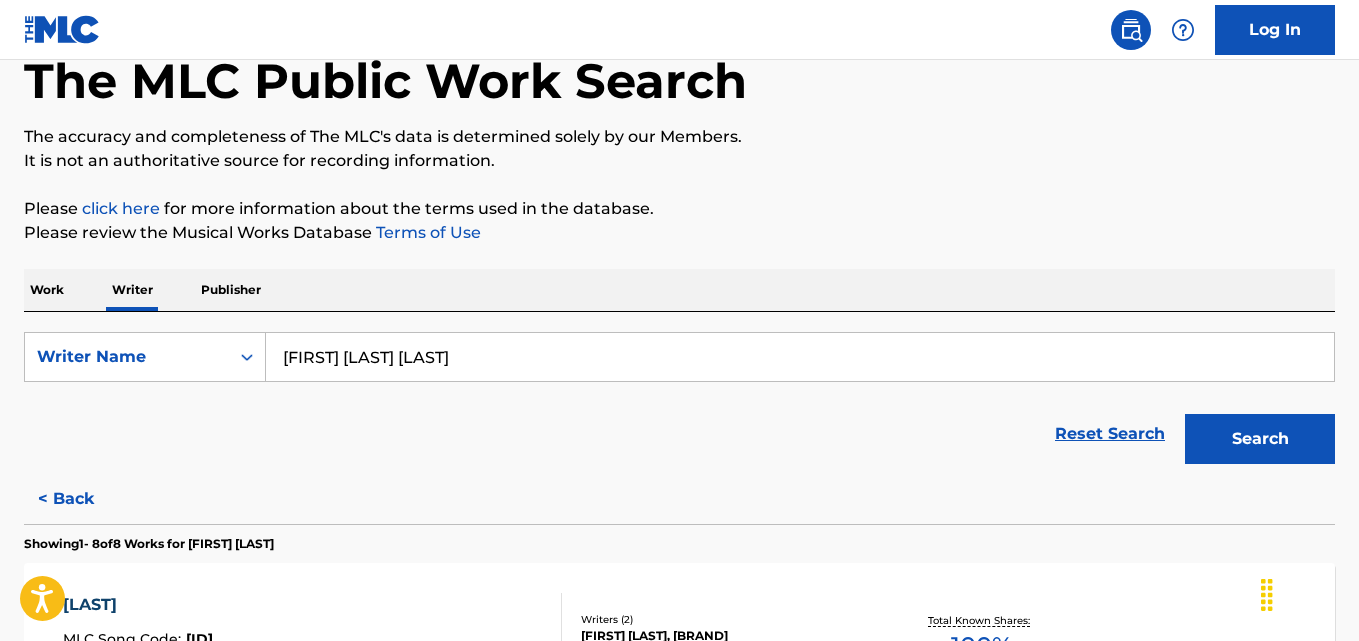 click on "Search" at bounding box center [1260, 439] 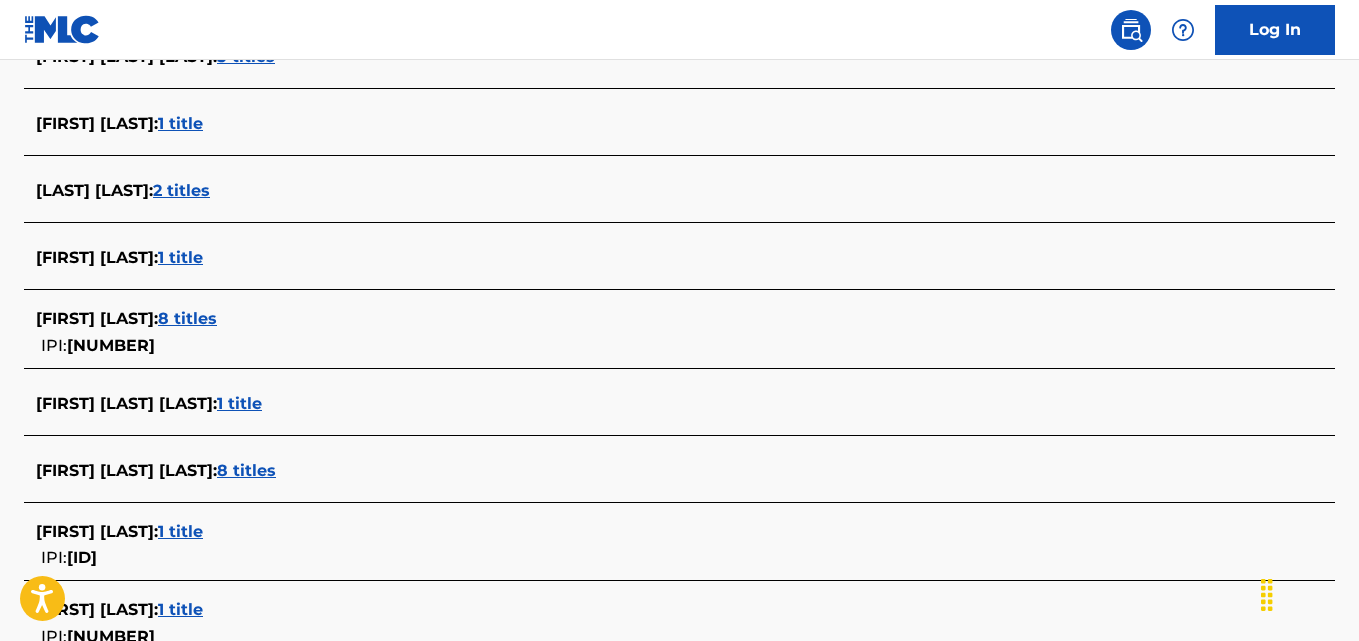 scroll, scrollTop: 0, scrollLeft: 0, axis: both 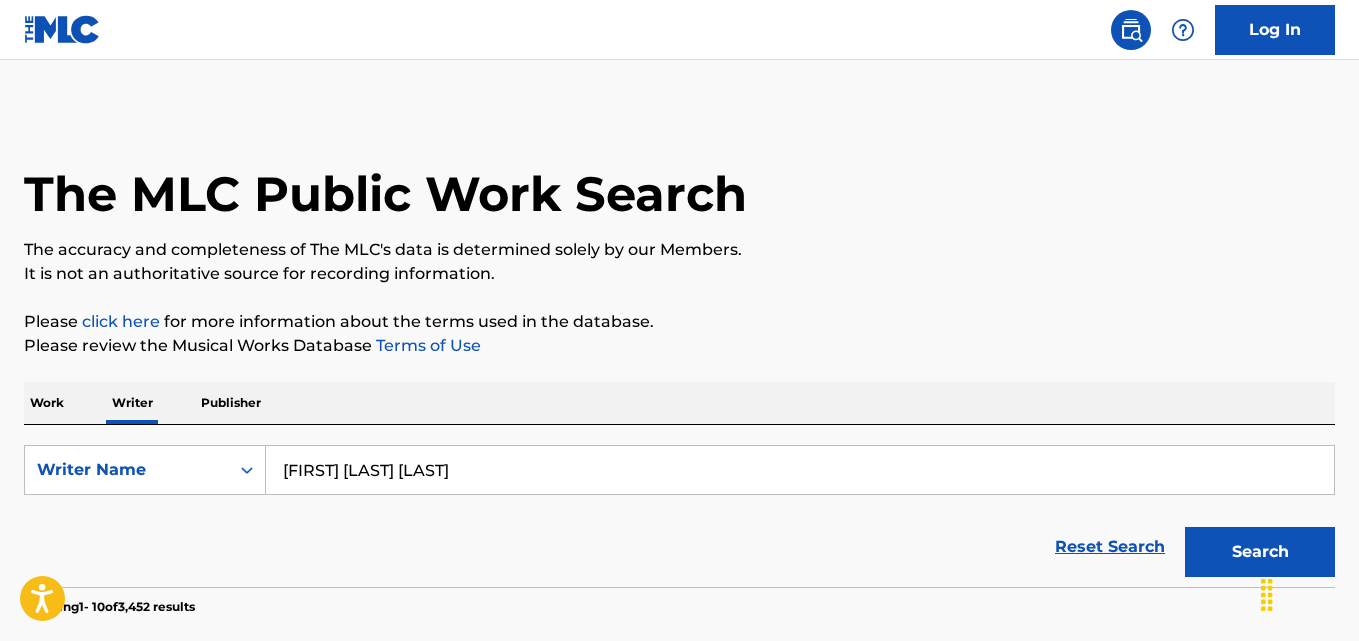 drag, startPoint x: 355, startPoint y: 470, endPoint x: 293, endPoint y: 465, distance: 62.201286 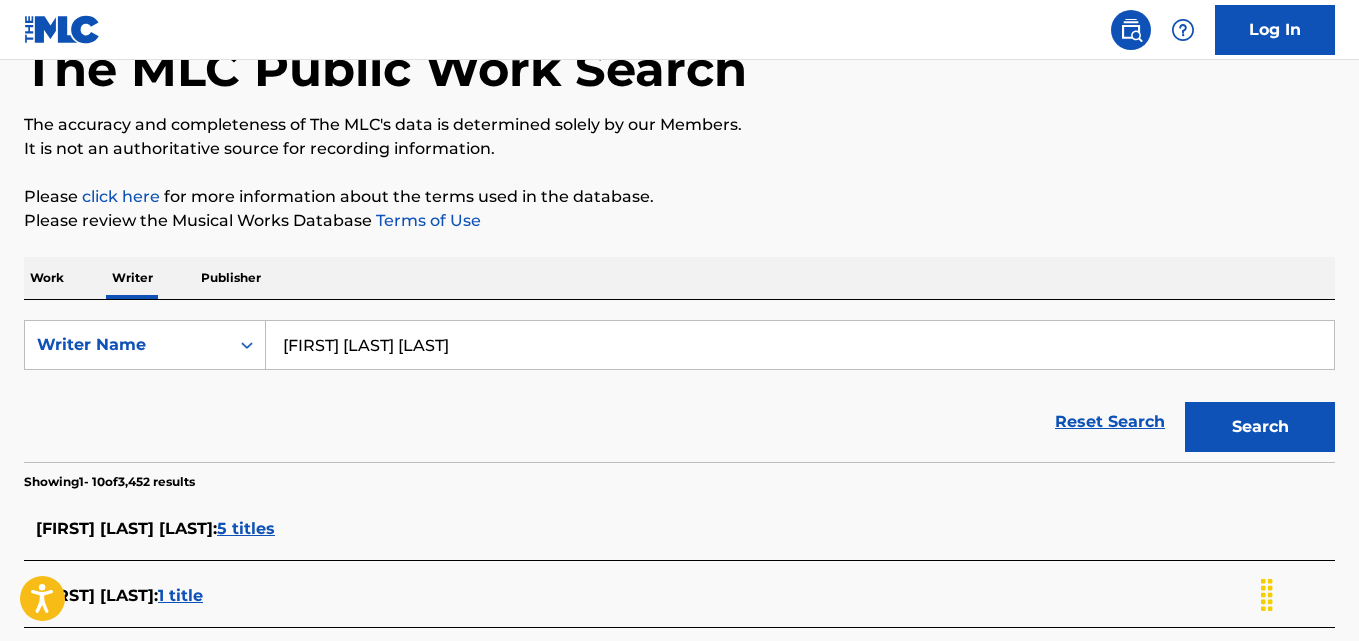 scroll, scrollTop: 128, scrollLeft: 0, axis: vertical 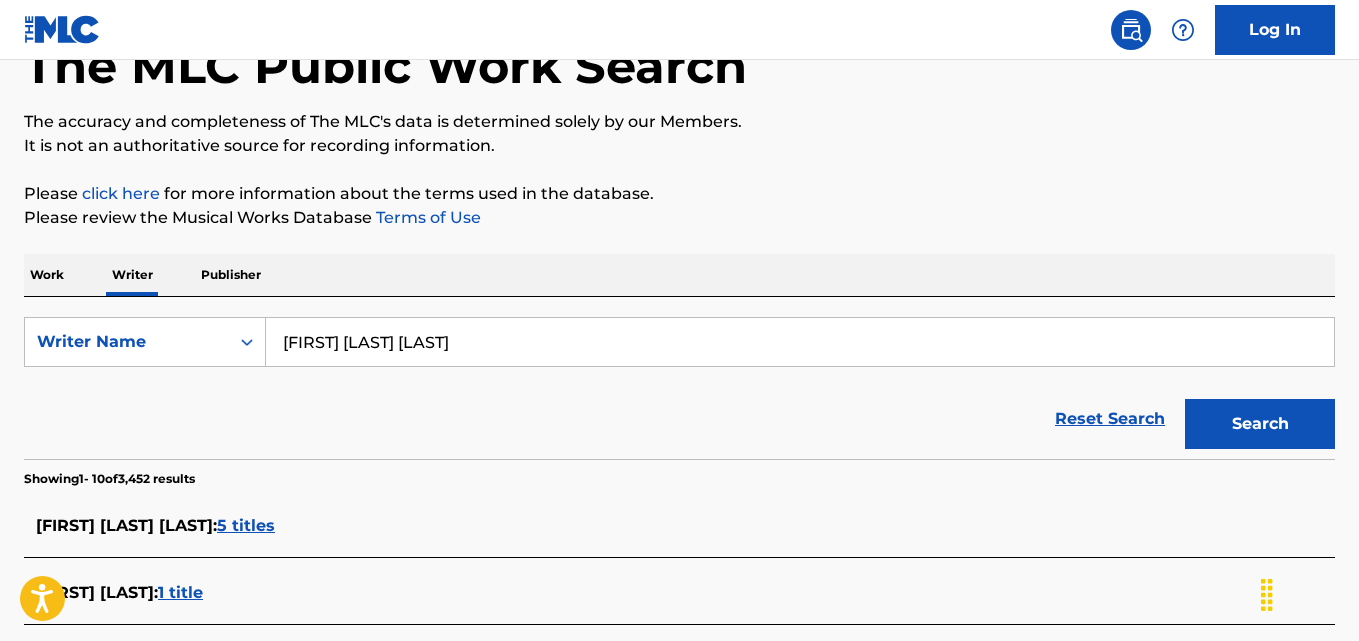 click on "Search" at bounding box center [1260, 424] 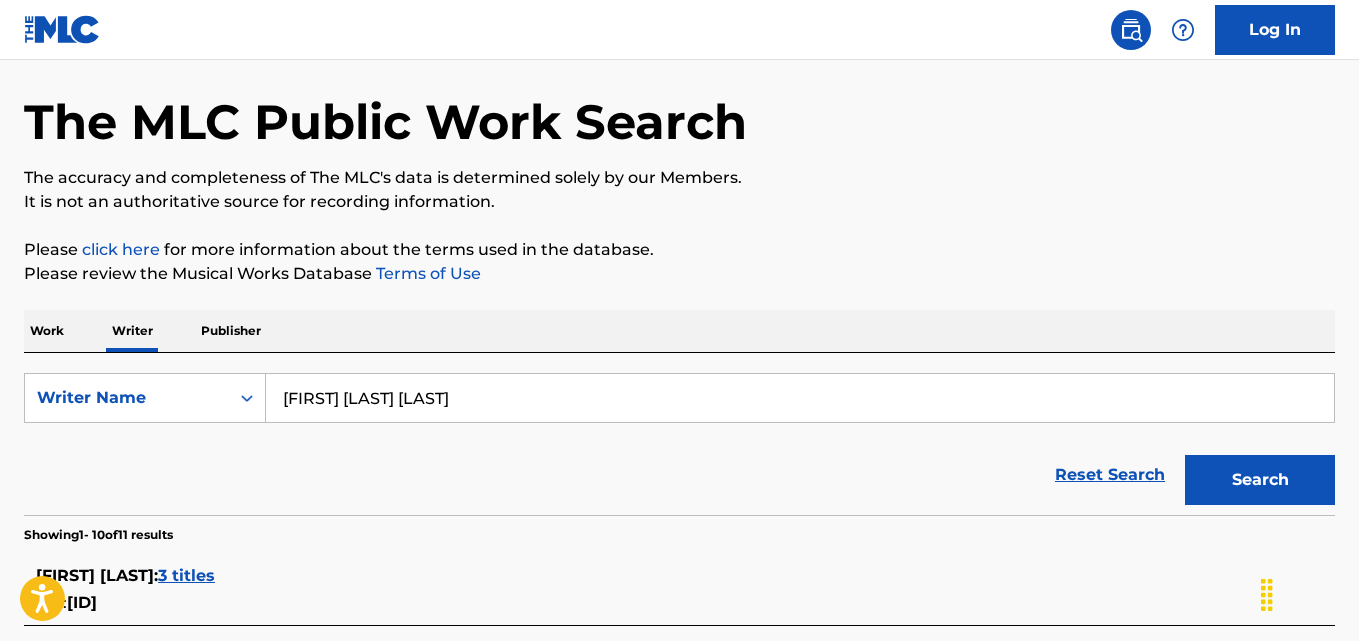 scroll, scrollTop: 70, scrollLeft: 0, axis: vertical 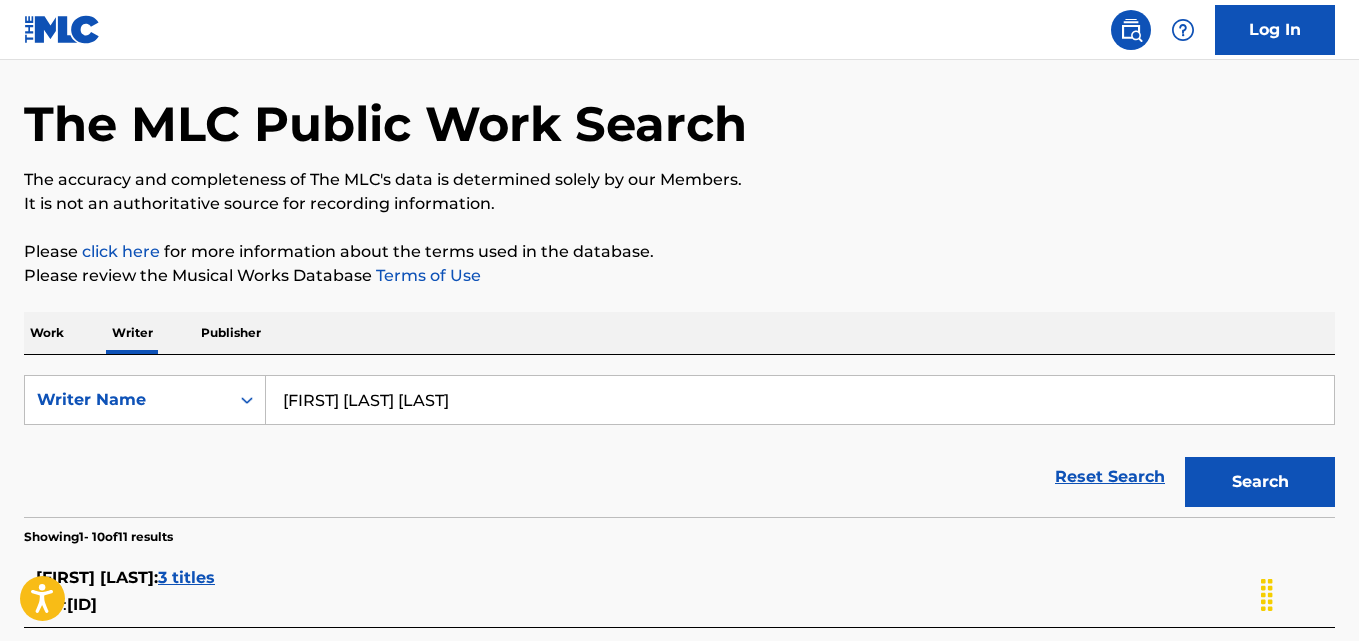 click on "[FIRST] [LAST] [LAST]" at bounding box center [800, 400] 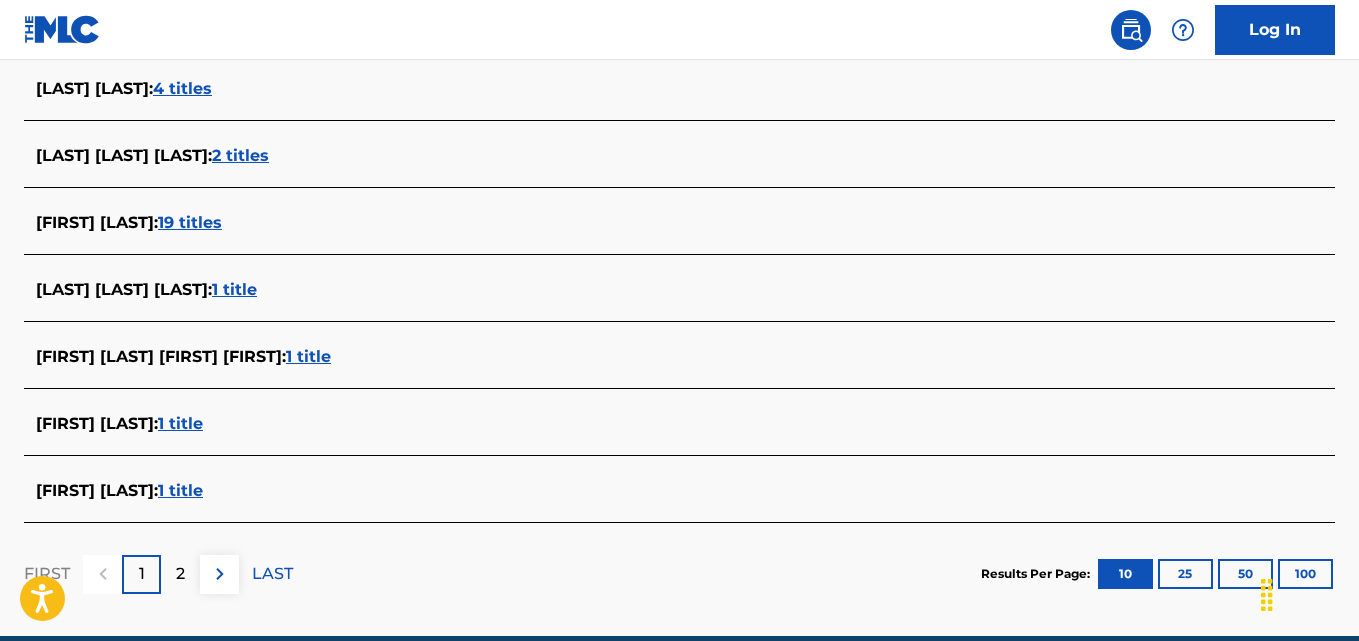 scroll, scrollTop: 781, scrollLeft: 0, axis: vertical 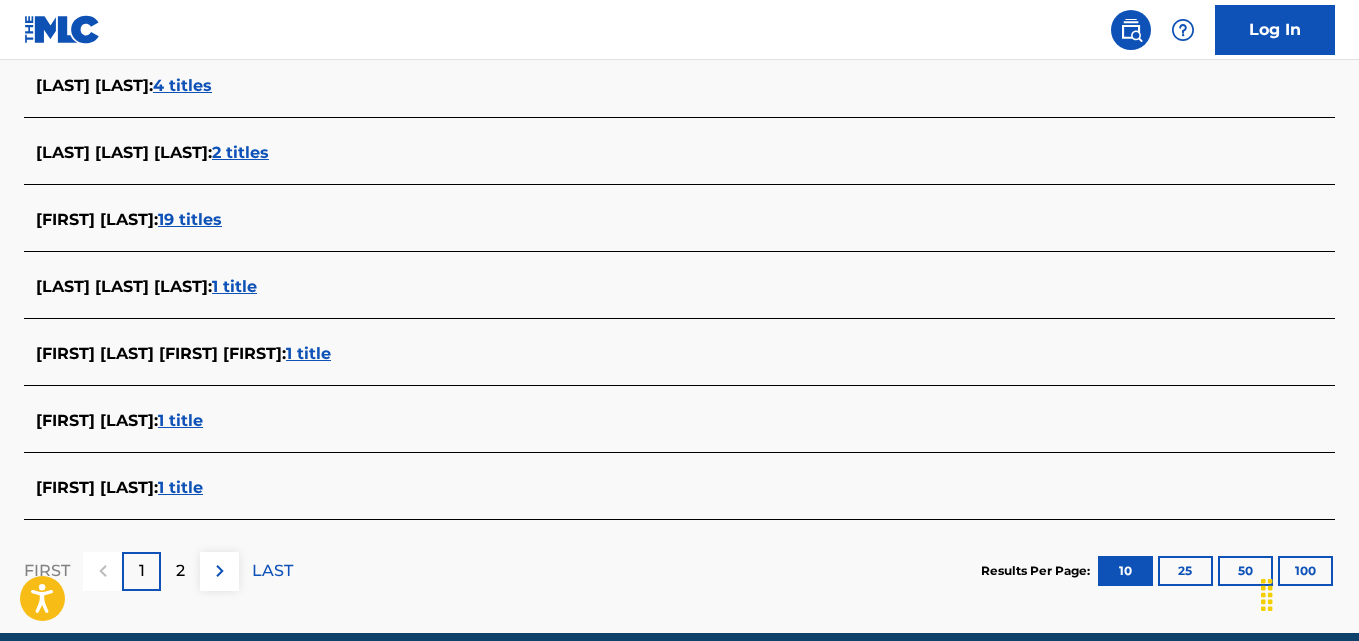 click on "1 title" at bounding box center [180, 487] 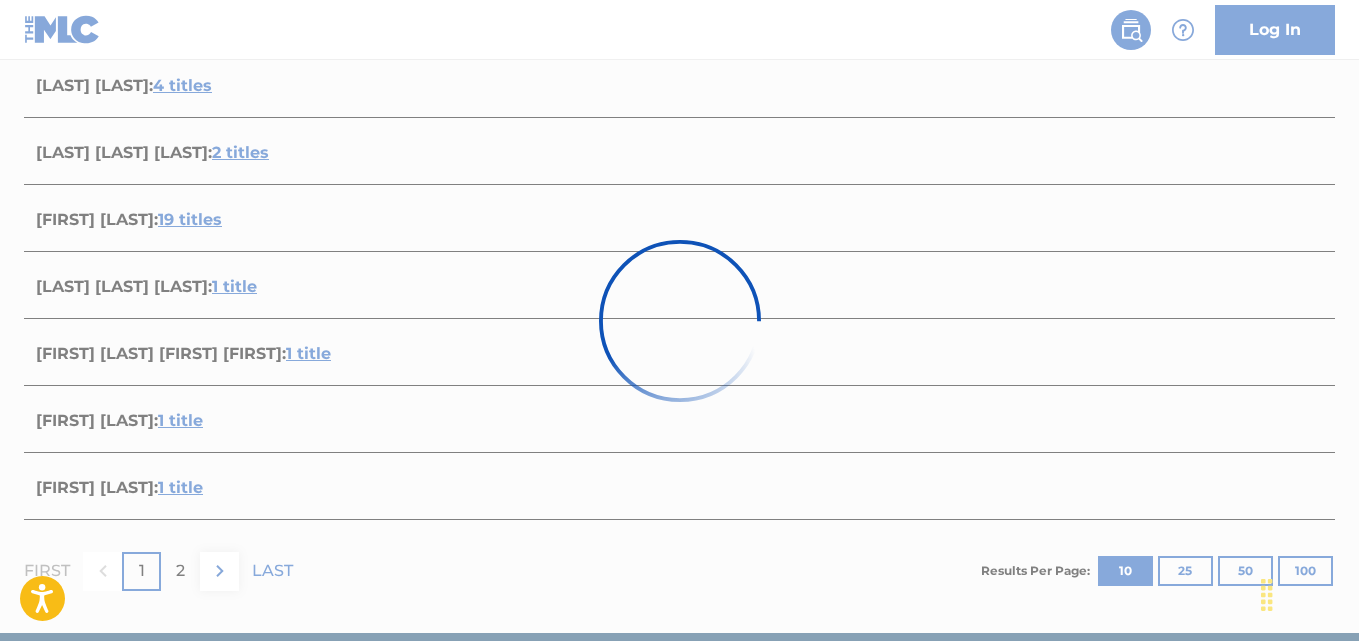 scroll, scrollTop: 385, scrollLeft: 0, axis: vertical 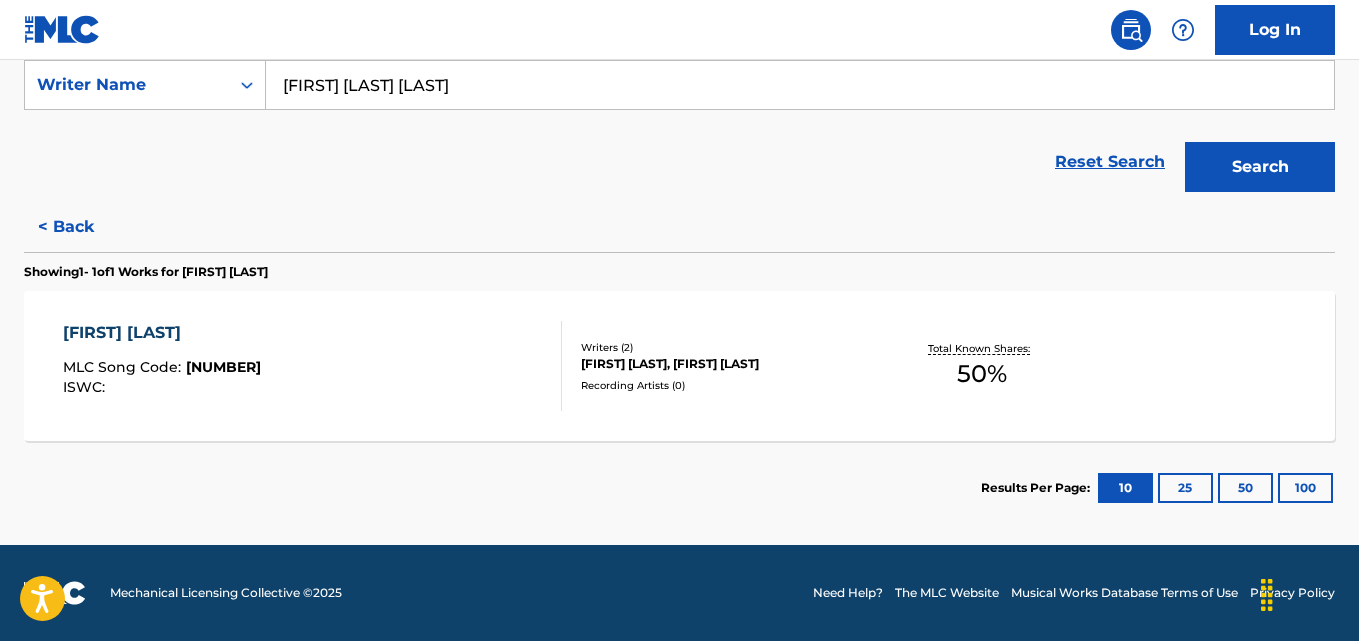 click on "[FIRST] [LAST] [LAST]" at bounding box center [800, 85] 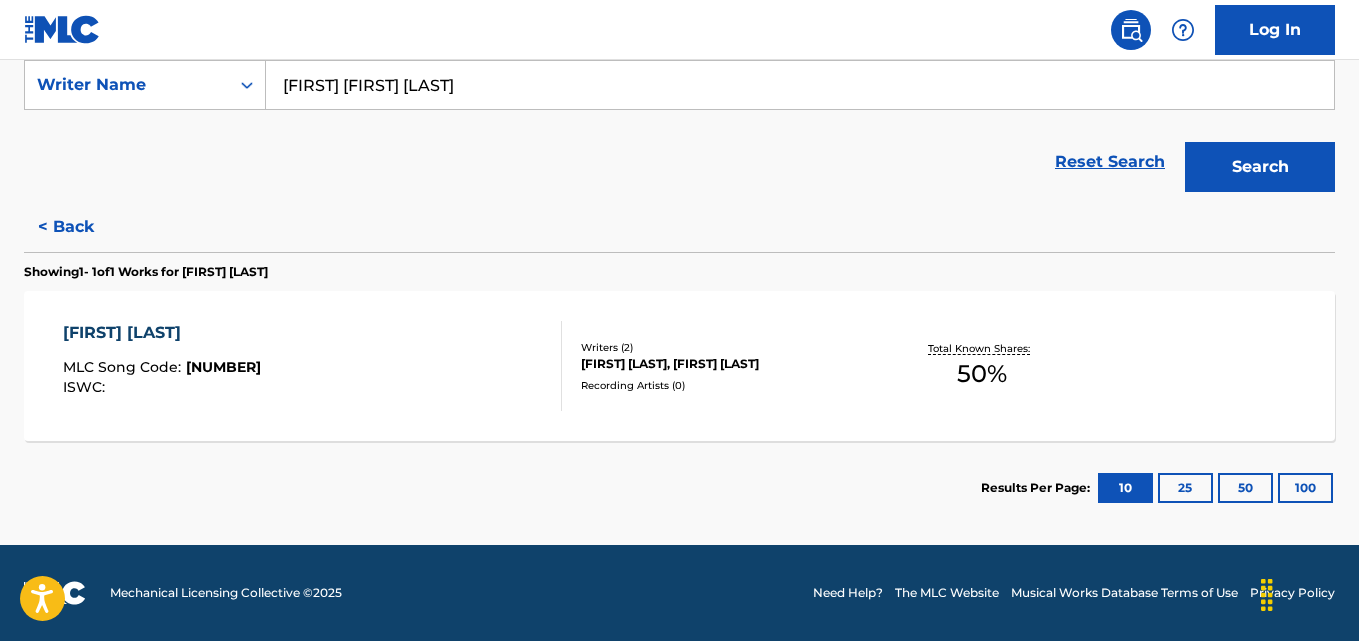type on "[FIRST] [FIRST] [LAST]" 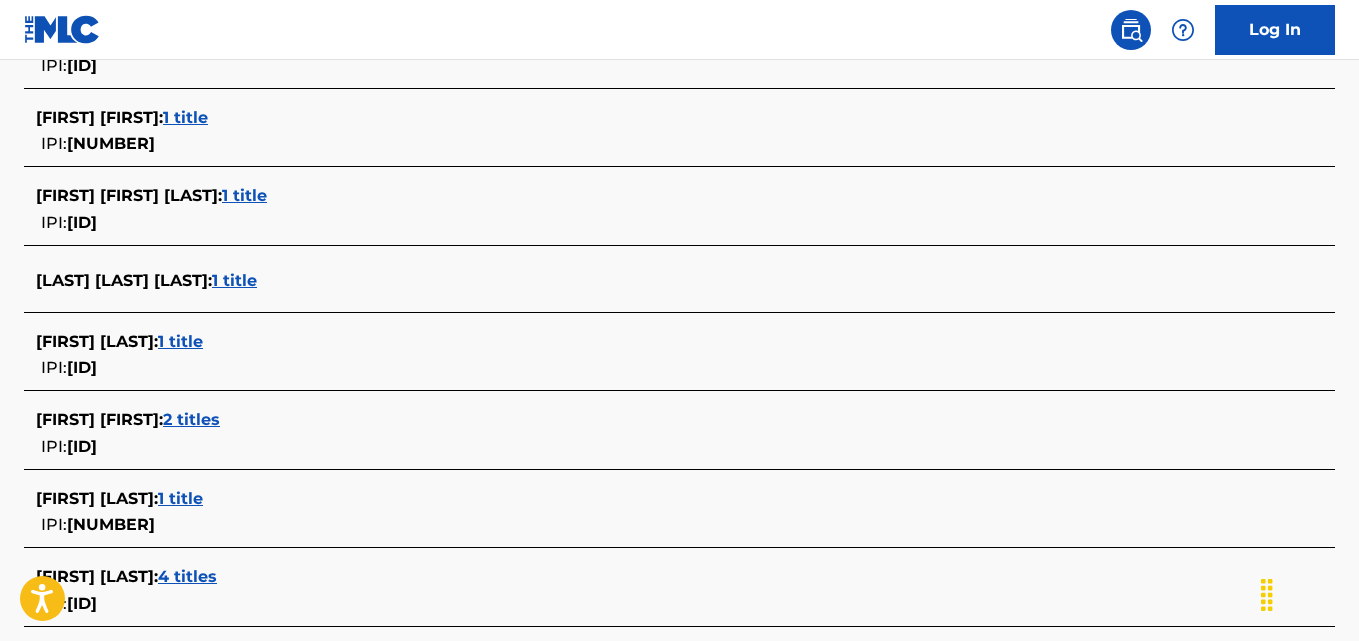 scroll, scrollTop: 668, scrollLeft: 0, axis: vertical 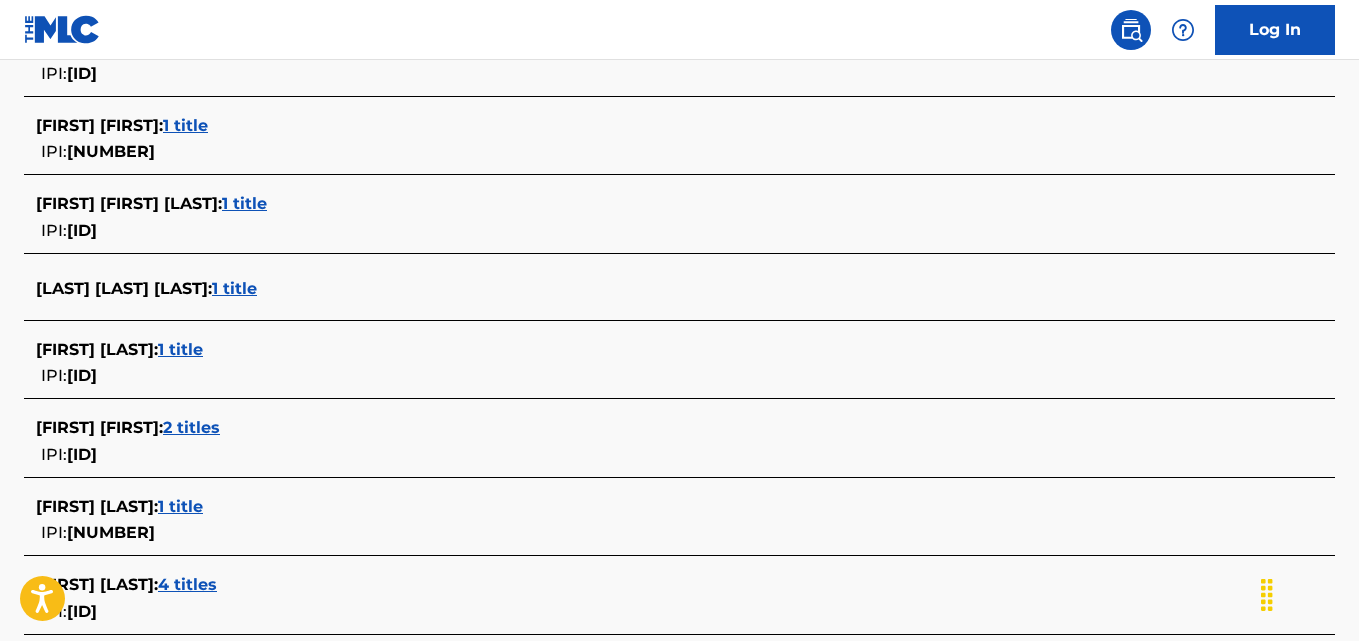 click on "[FIRST] [LAST] : 1 title IPI: [ID]" at bounding box center (653, 217) 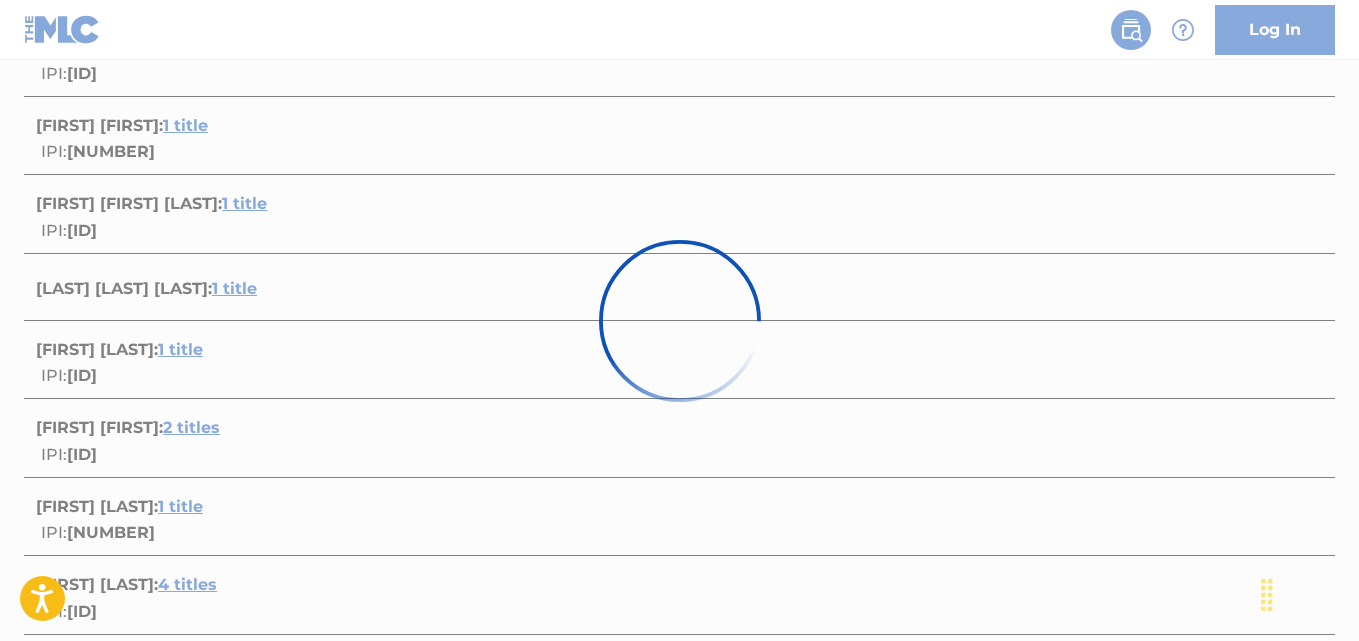 scroll, scrollTop: 385, scrollLeft: 0, axis: vertical 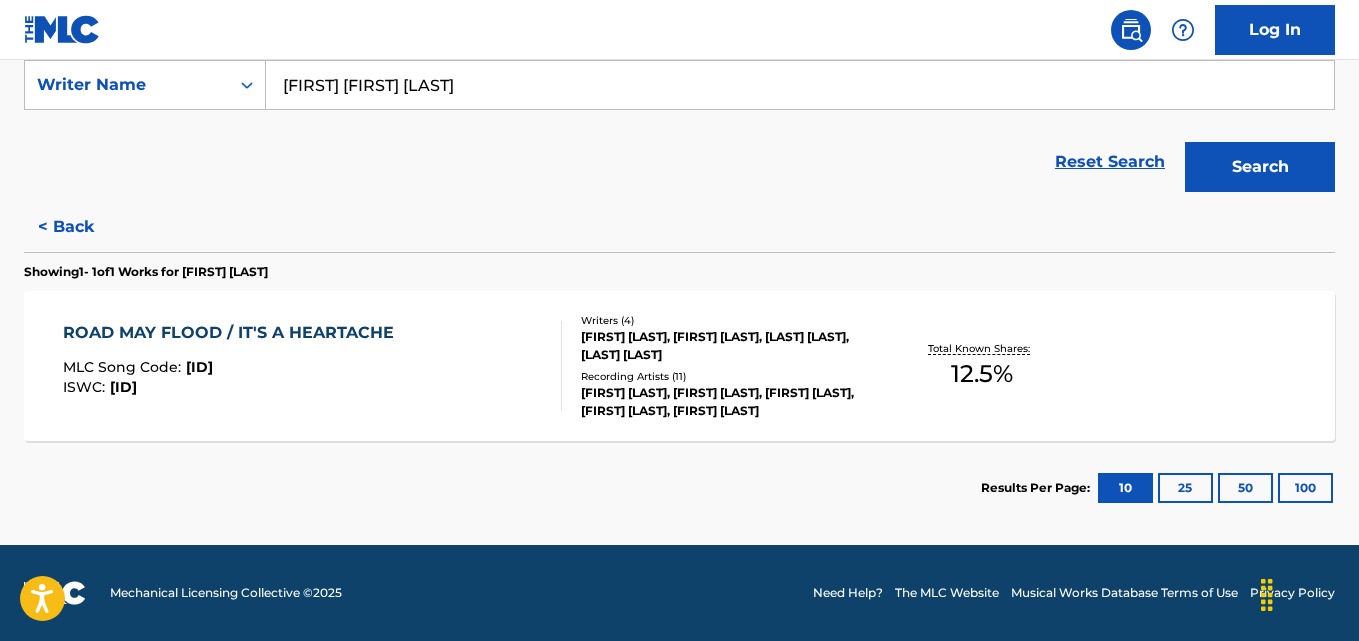 click on "Recording Artists ( 11 )" at bounding box center (727, 376) 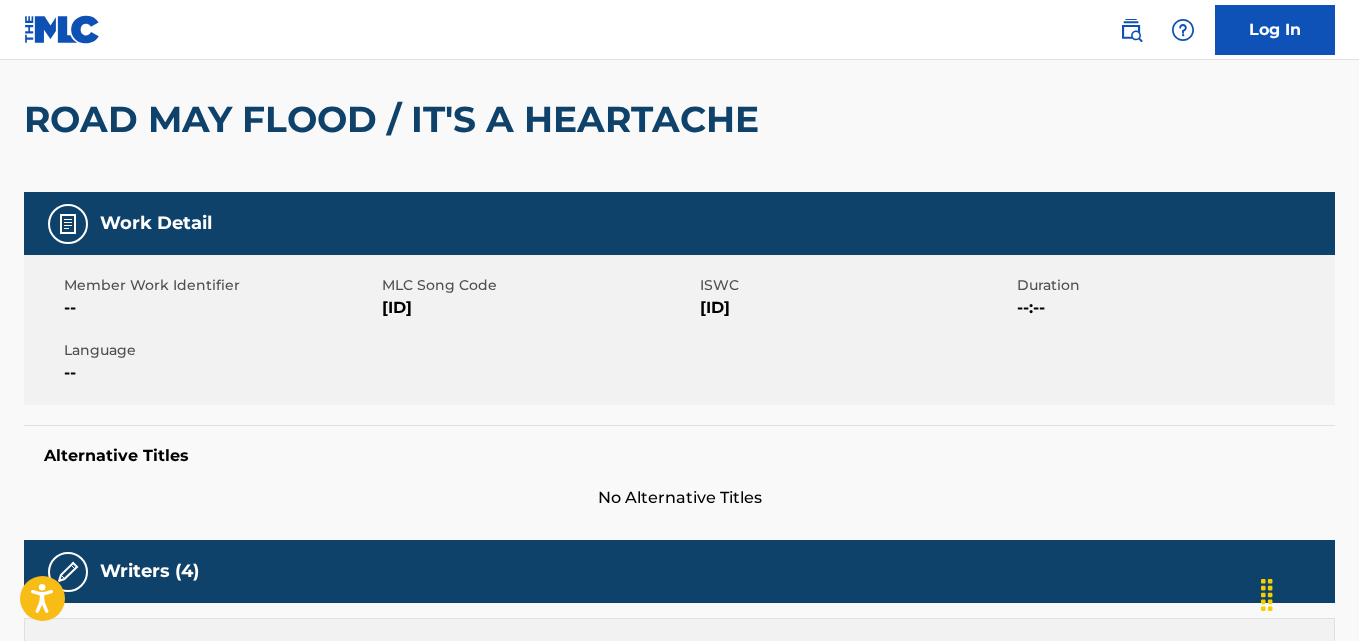 scroll, scrollTop: 0, scrollLeft: 0, axis: both 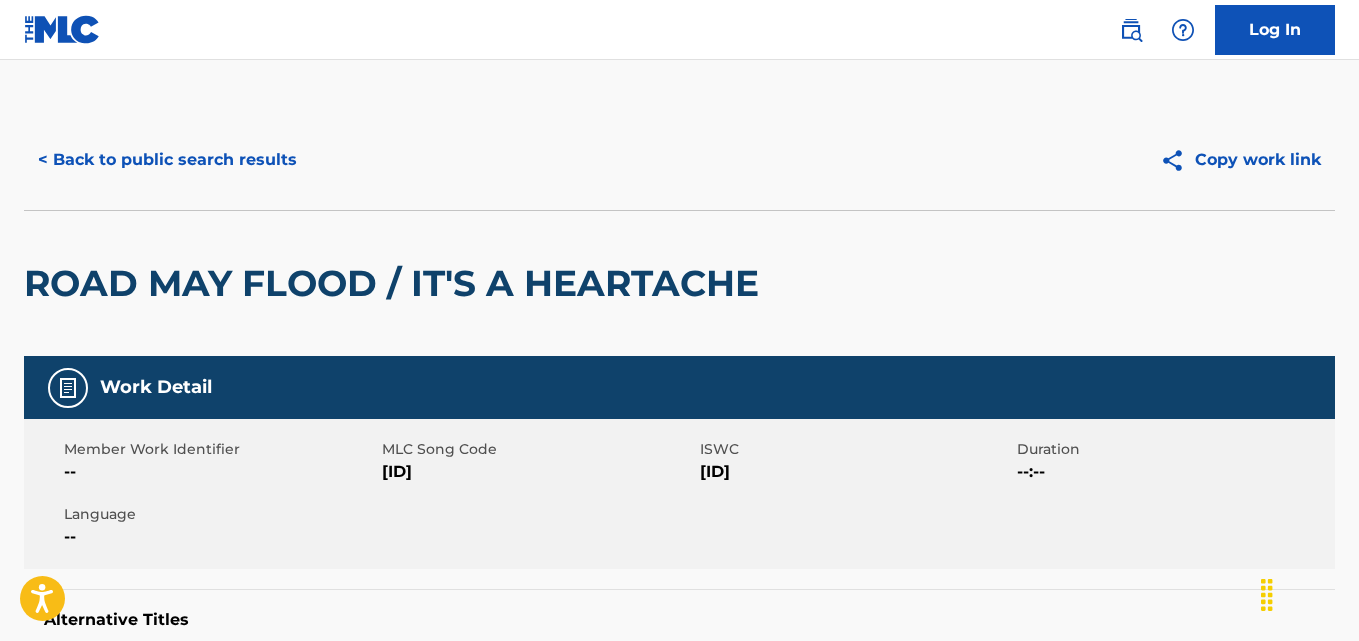 click on "< Back to public search results" at bounding box center [167, 160] 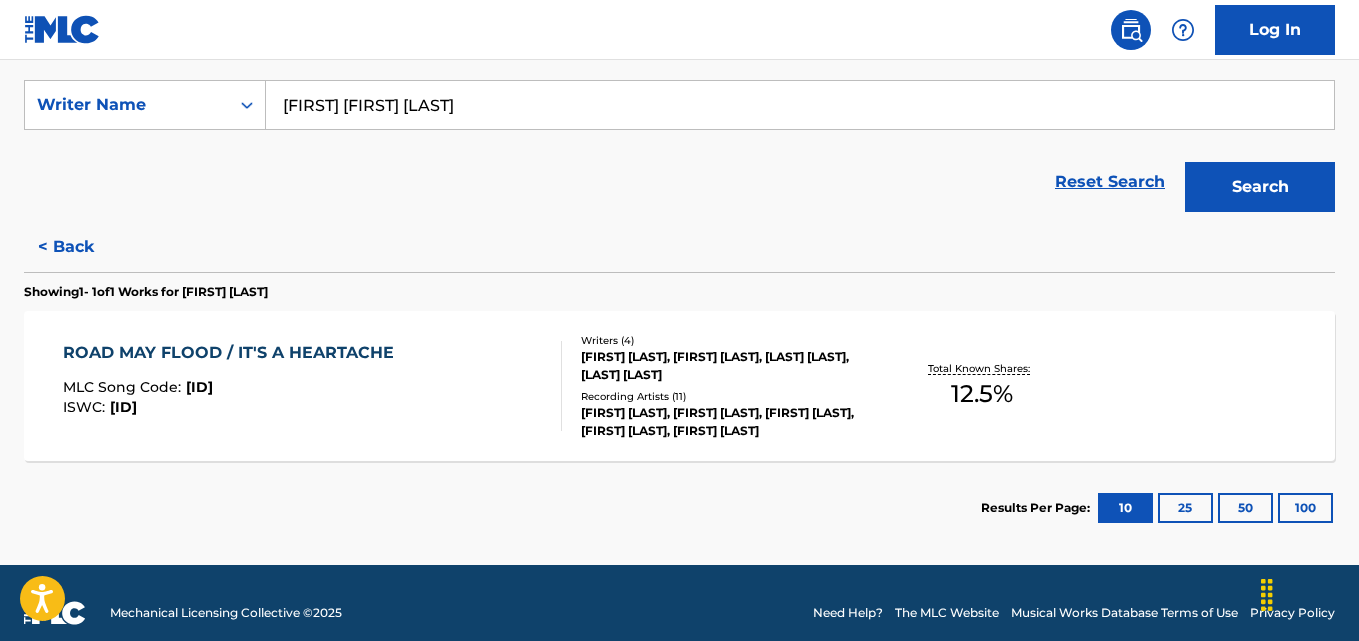 scroll, scrollTop: 377, scrollLeft: 0, axis: vertical 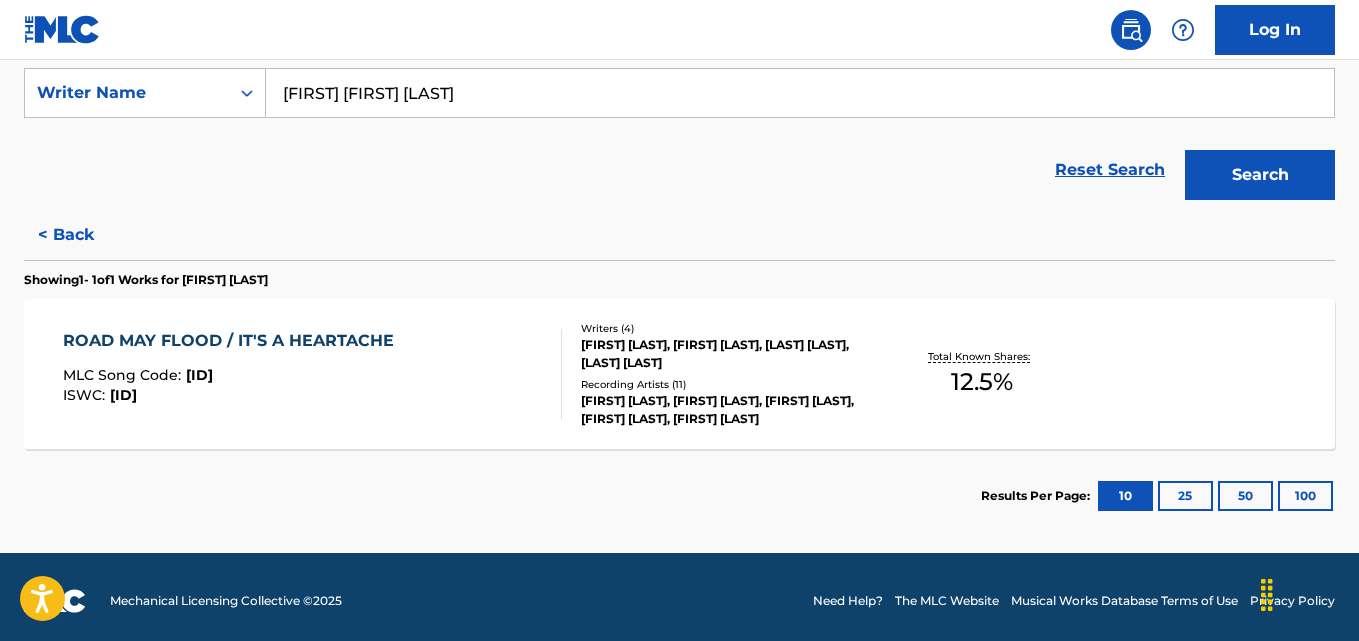 click on "< Back" at bounding box center [84, 235] 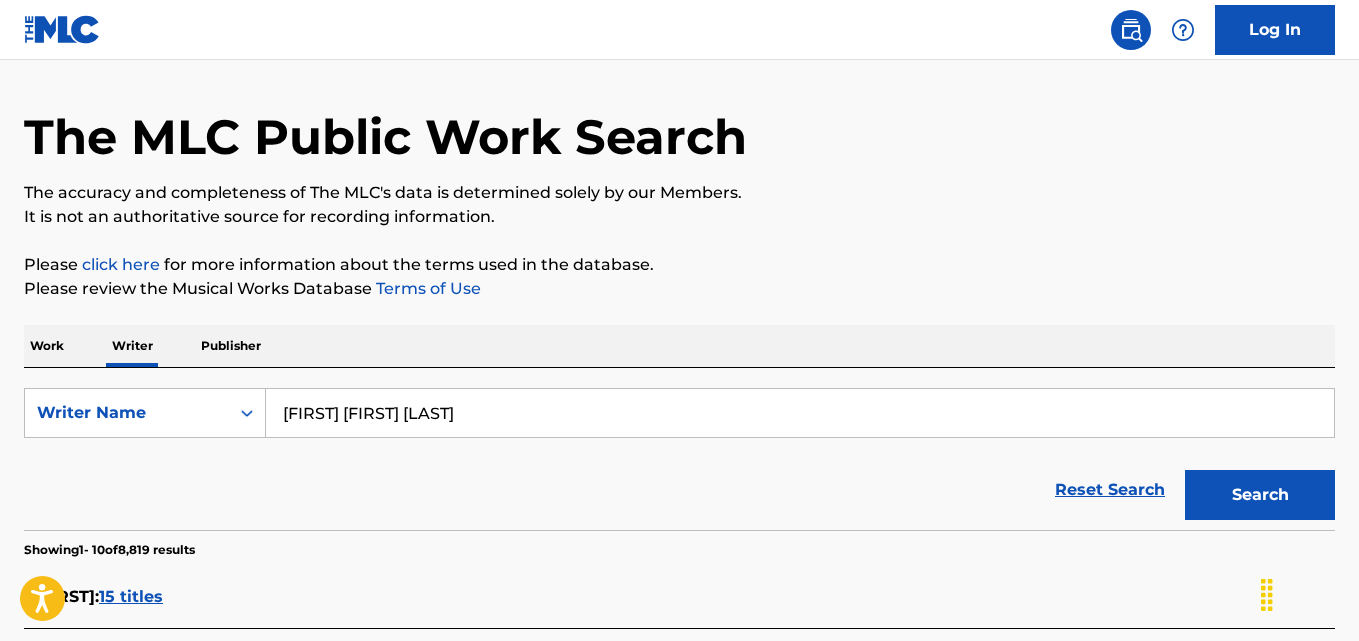 scroll, scrollTop: 62, scrollLeft: 0, axis: vertical 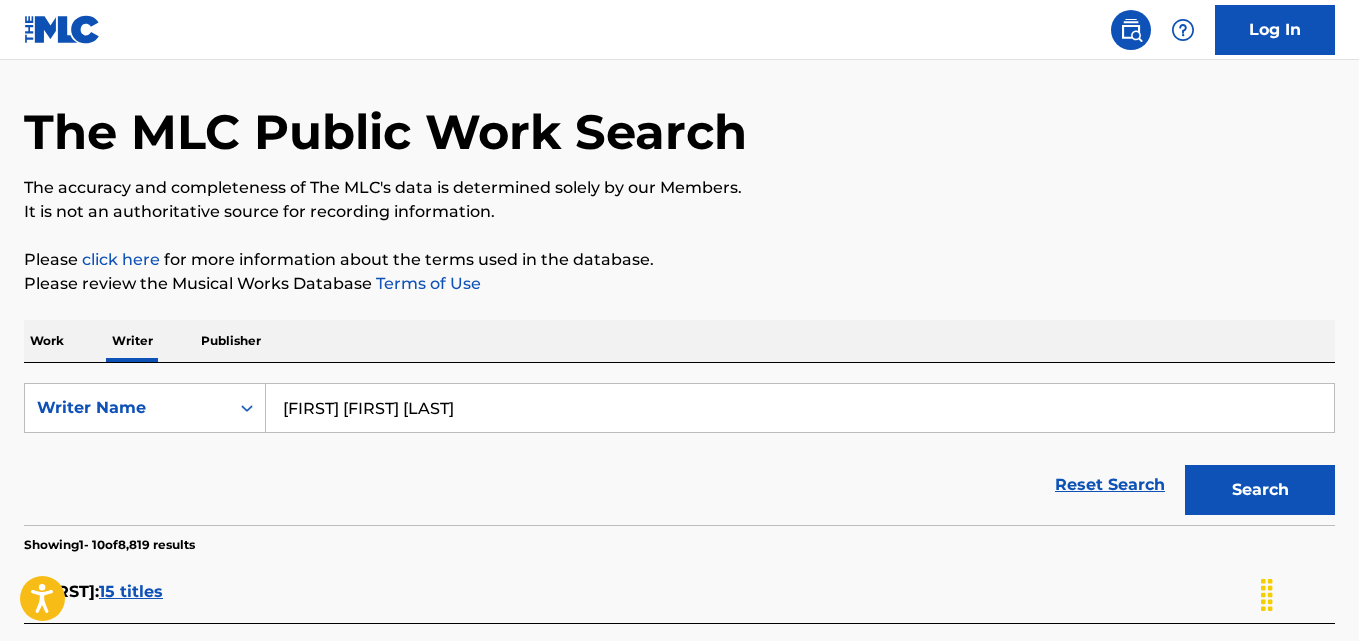 click on "[FIRST] [FIRST] [LAST]" at bounding box center [800, 408] 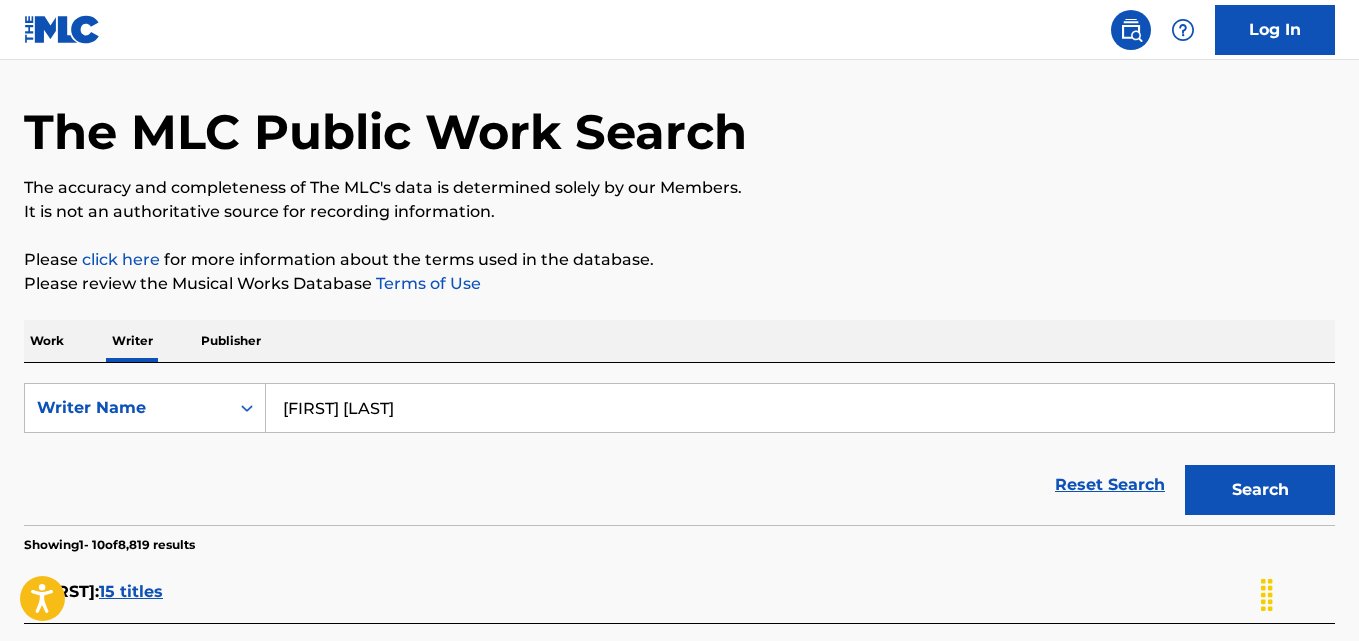 click on "Search" at bounding box center [1260, 490] 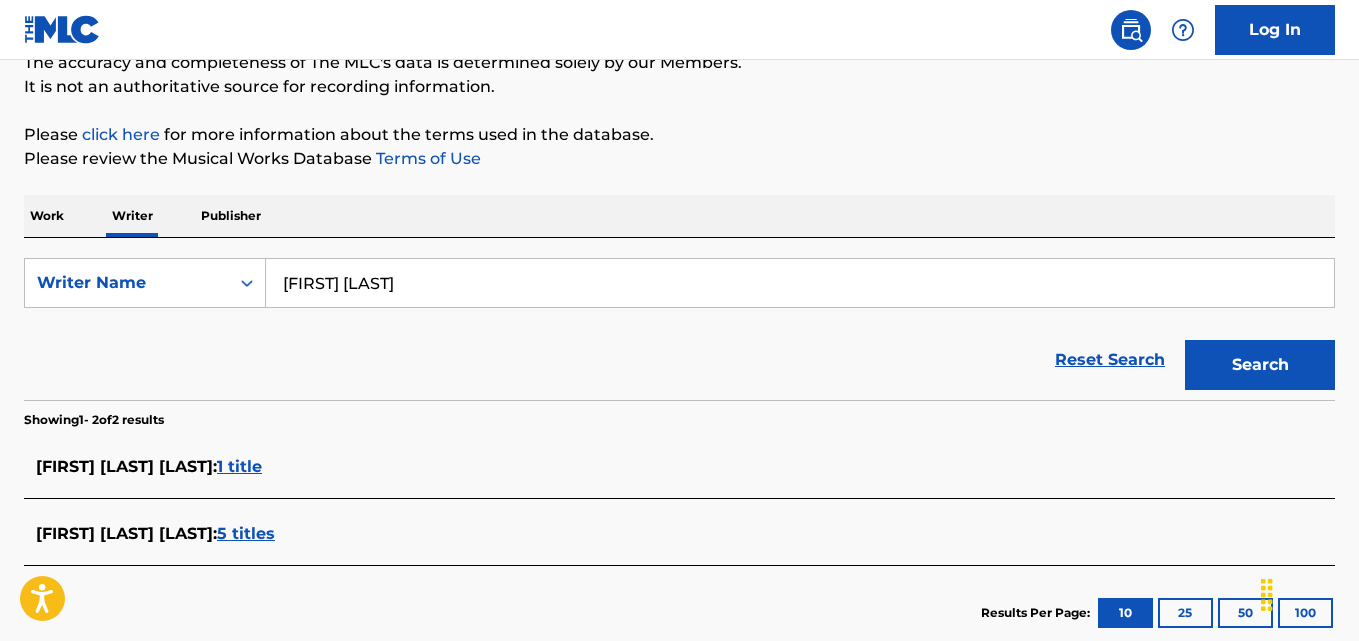 scroll, scrollTop: 312, scrollLeft: 0, axis: vertical 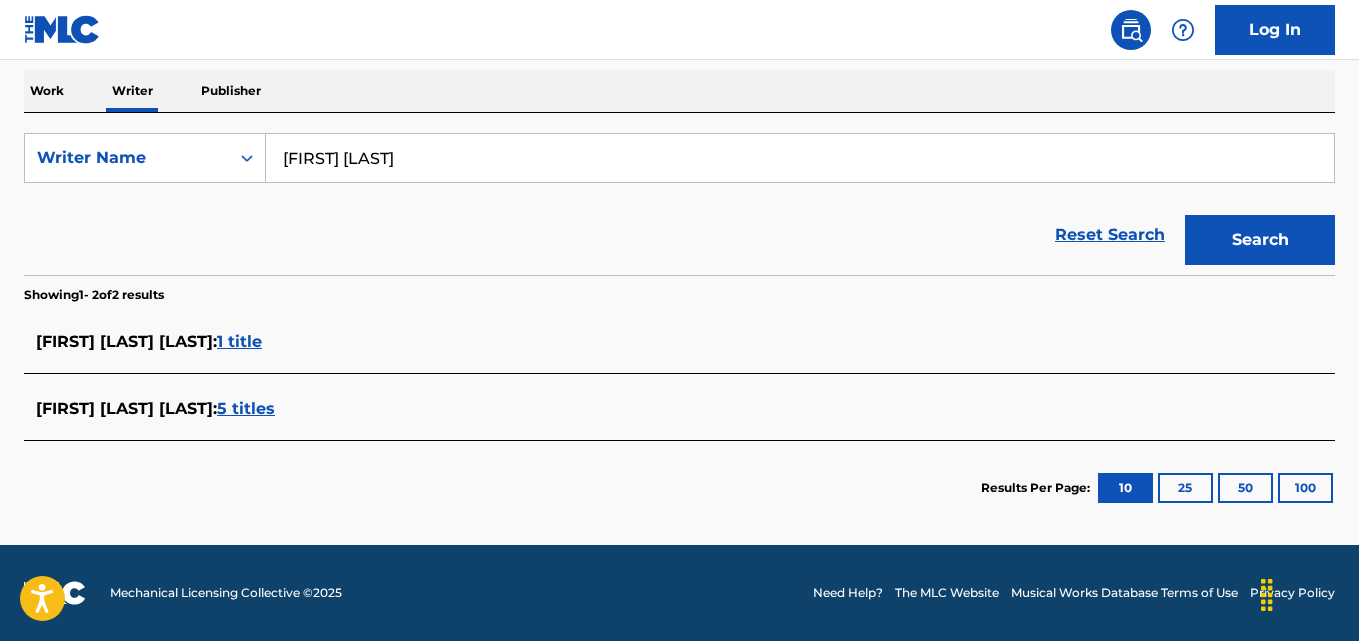 click on "[FIRST] [LAST]" at bounding box center [800, 158] 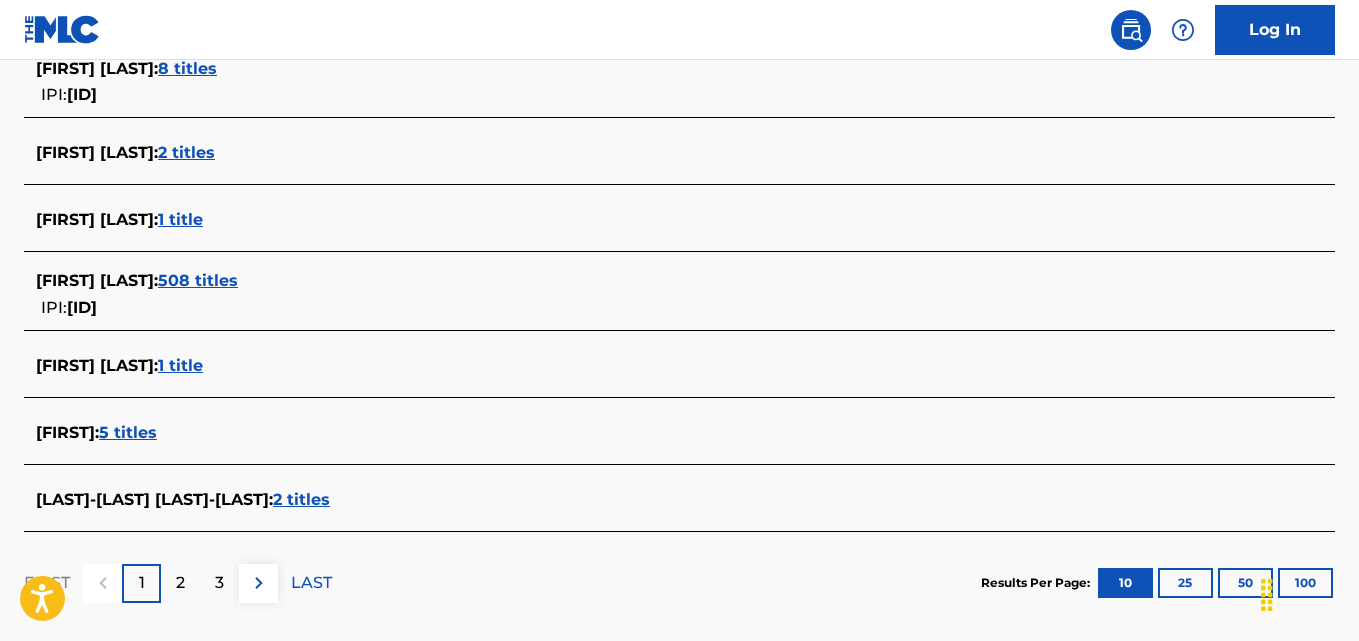 scroll, scrollTop: 800, scrollLeft: 0, axis: vertical 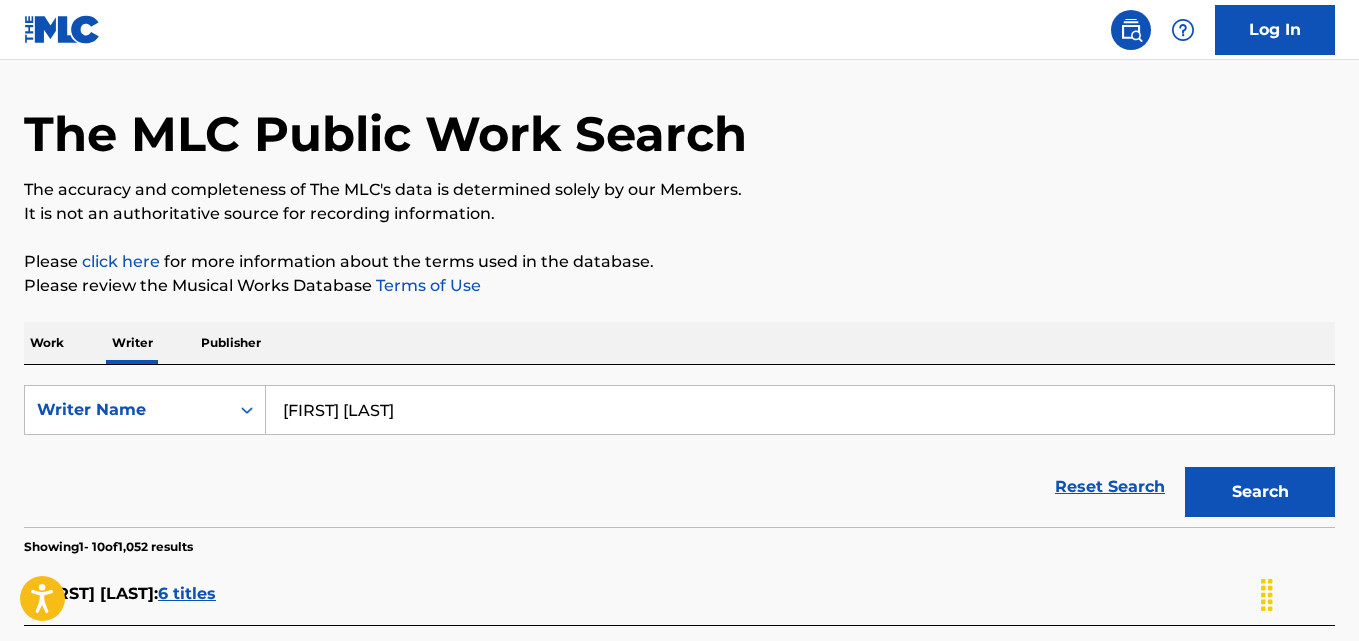 click on "[FIRST] [LAST]" at bounding box center [800, 410] 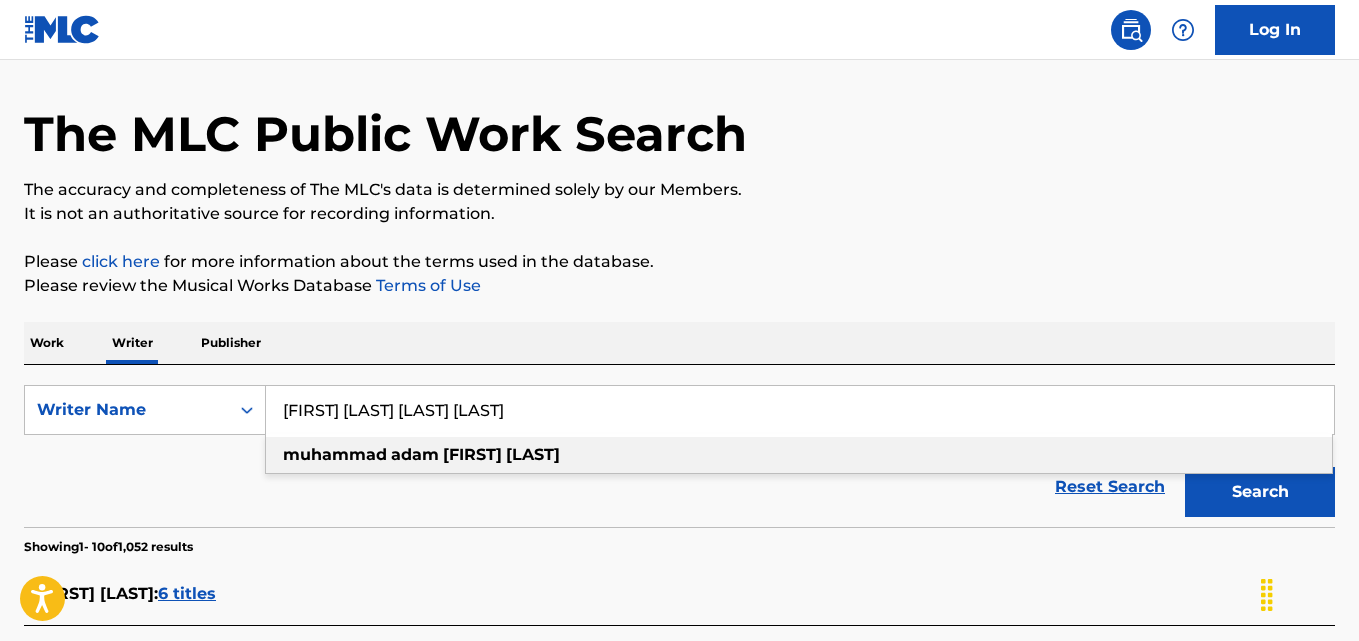 type on "[FIRST] [LAST] [LAST] [LAST]" 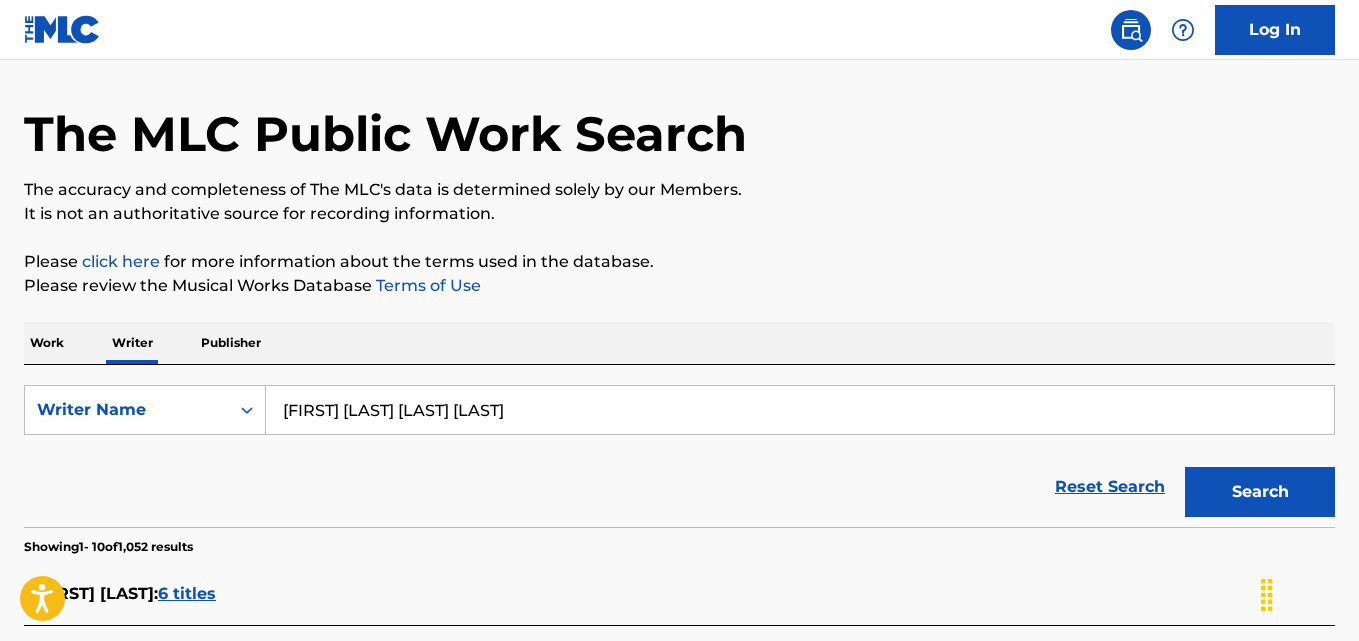 click on "Search" at bounding box center (1260, 492) 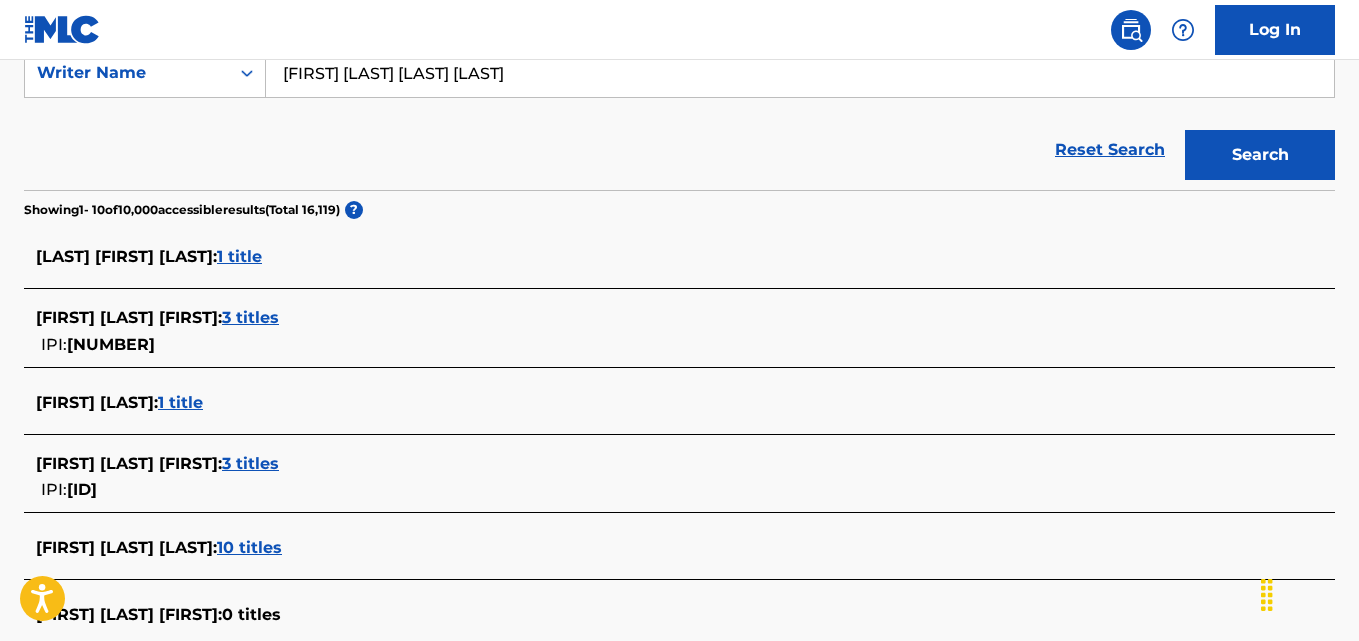 scroll, scrollTop: 428, scrollLeft: 0, axis: vertical 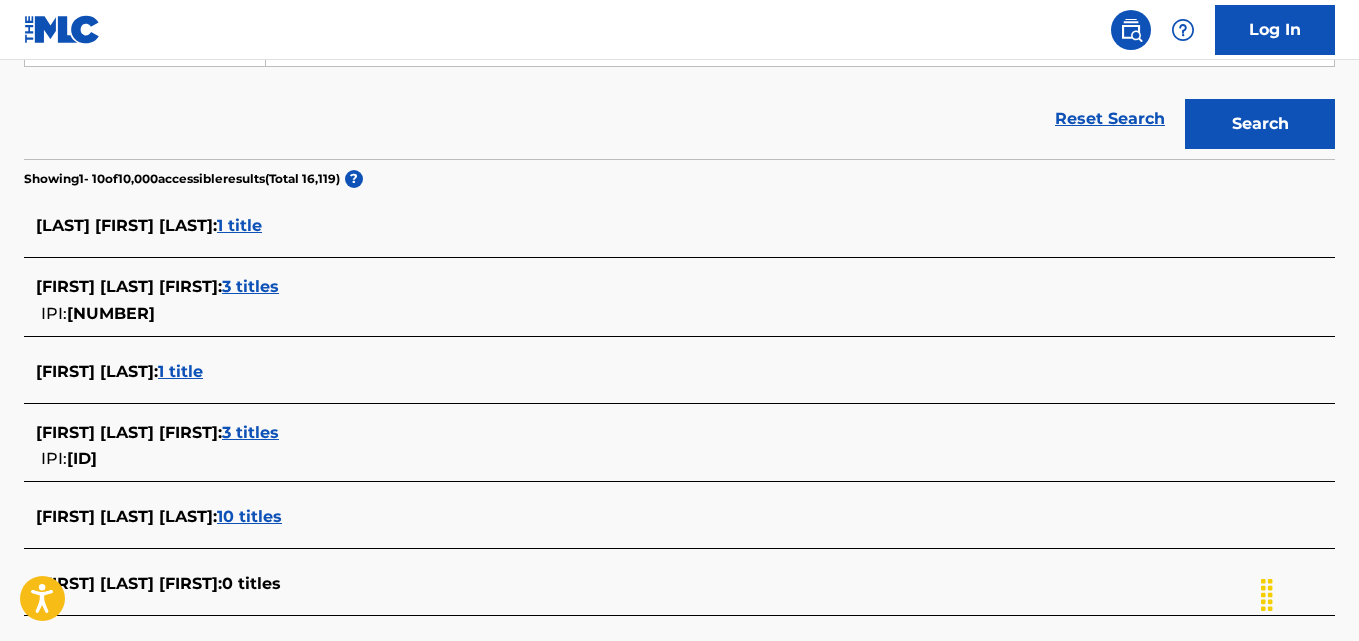 click on "10 titles" at bounding box center [249, 516] 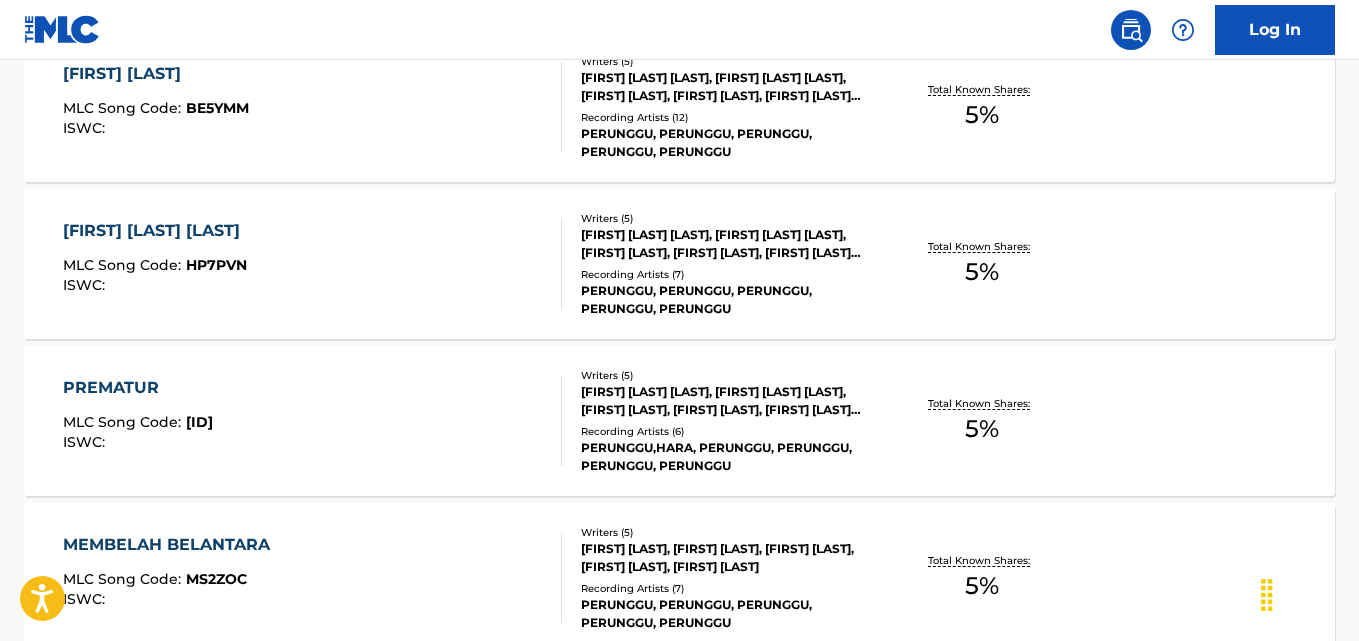 scroll, scrollTop: 1275, scrollLeft: 0, axis: vertical 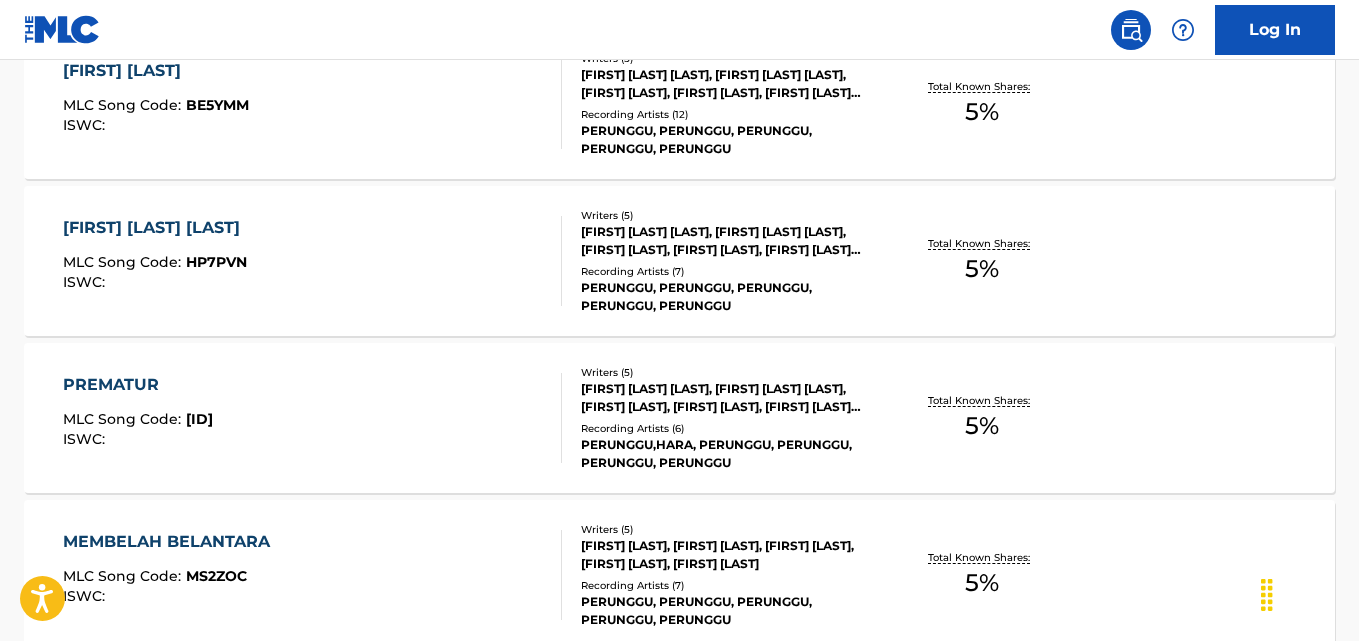 click on "Total Known Shares:" at bounding box center [981, 400] 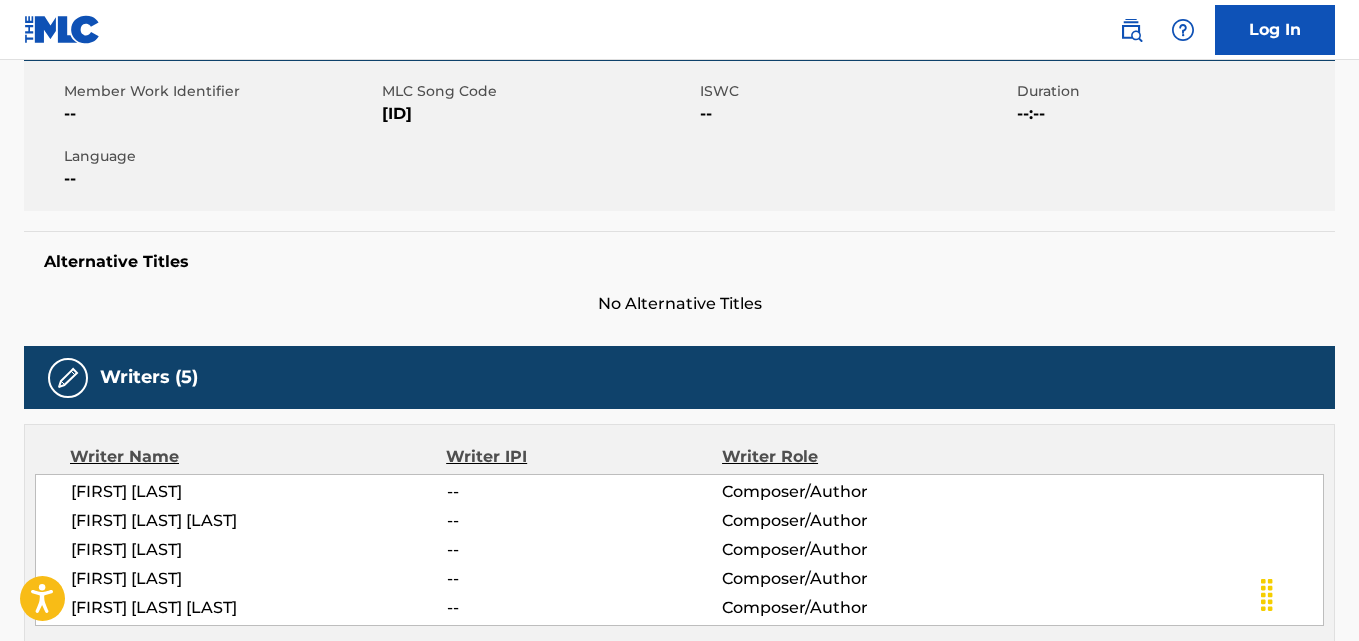 scroll, scrollTop: 0, scrollLeft: 0, axis: both 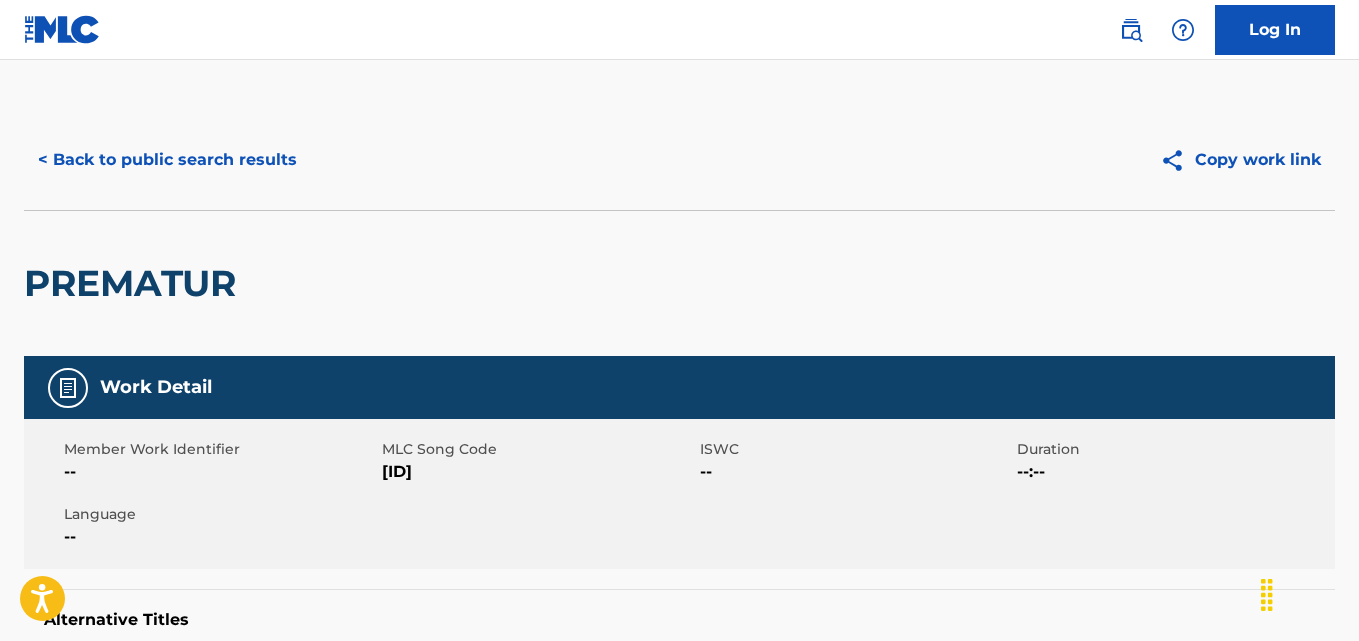 click on "< Back to public search results" at bounding box center [167, 160] 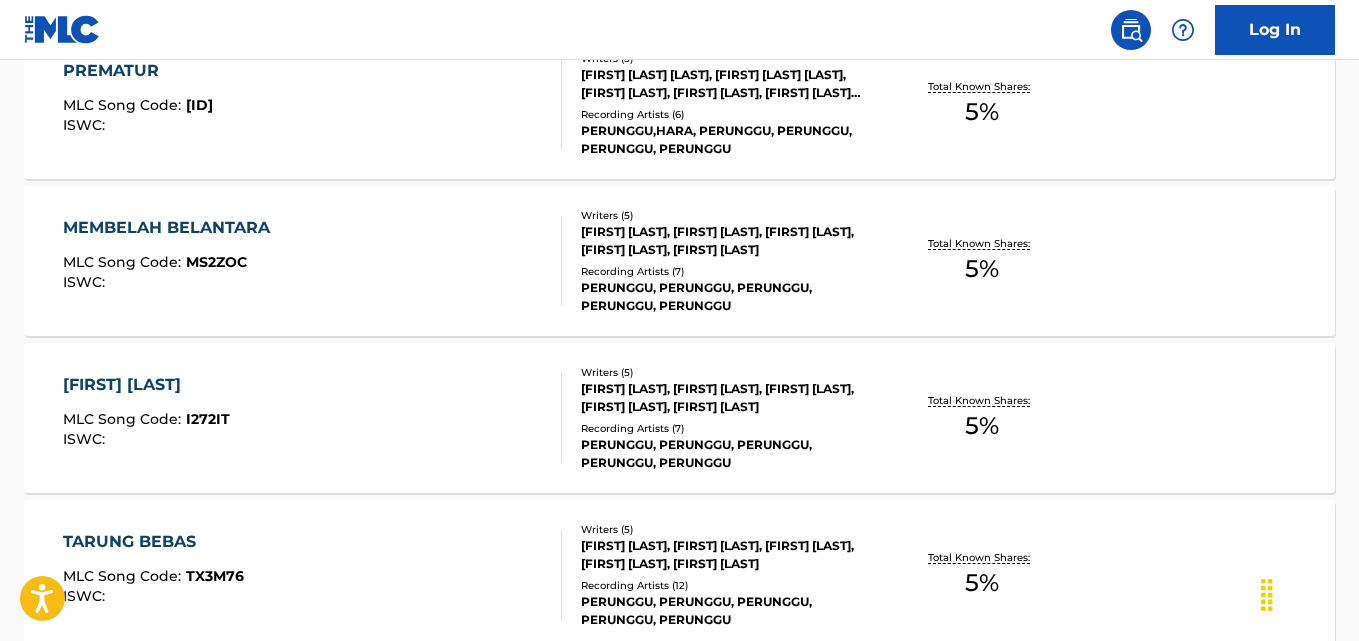 scroll, scrollTop: 1590, scrollLeft: 0, axis: vertical 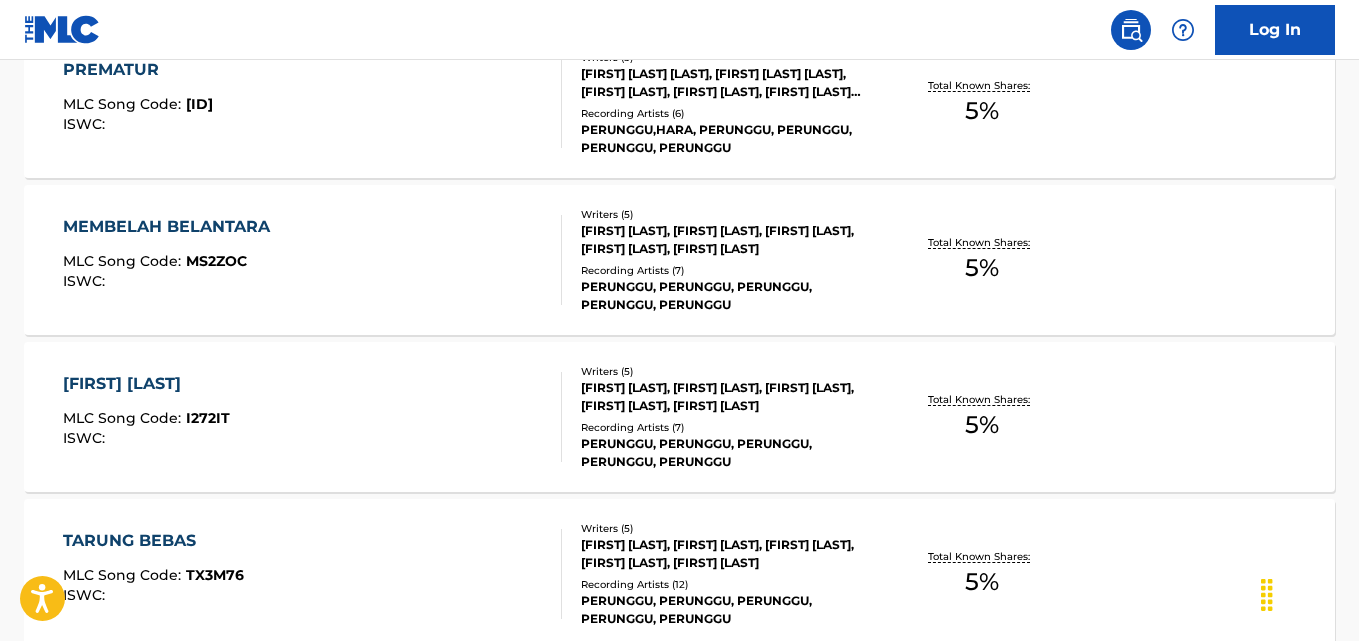 click on "Total Known Shares: 5 %" at bounding box center [982, 260] 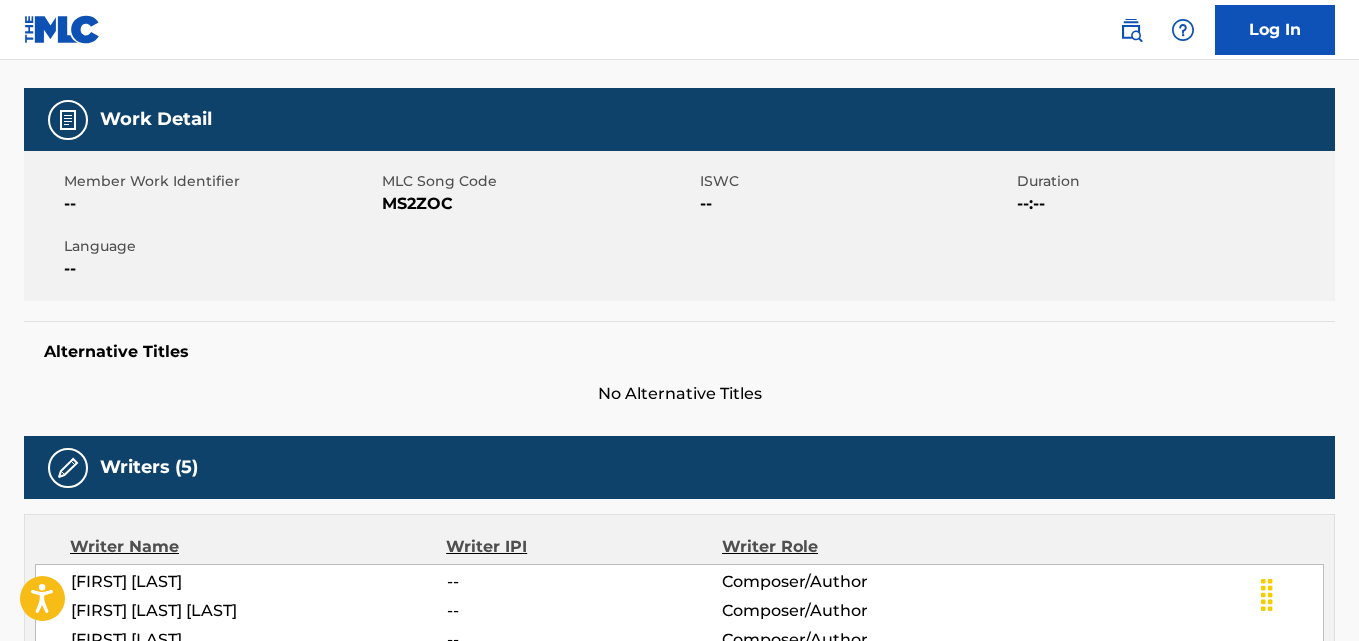 scroll, scrollTop: 0, scrollLeft: 0, axis: both 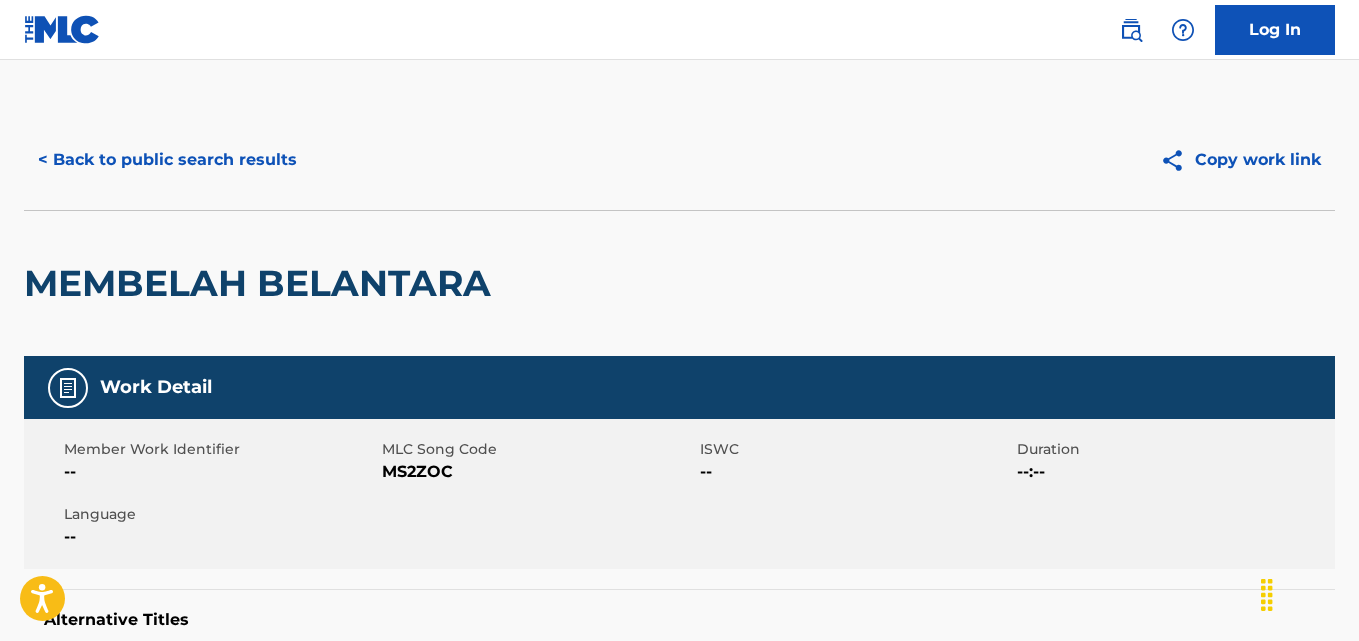click on "< Back to public search results" at bounding box center [167, 160] 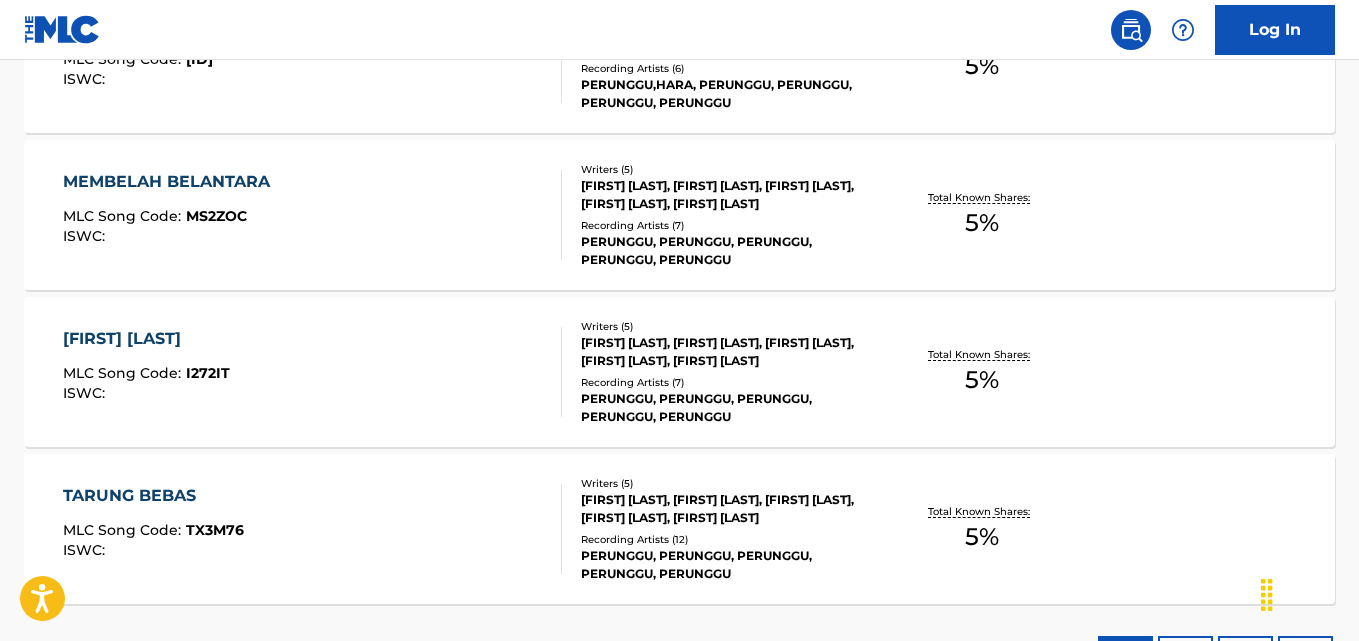 scroll, scrollTop: 1798, scrollLeft: 0, axis: vertical 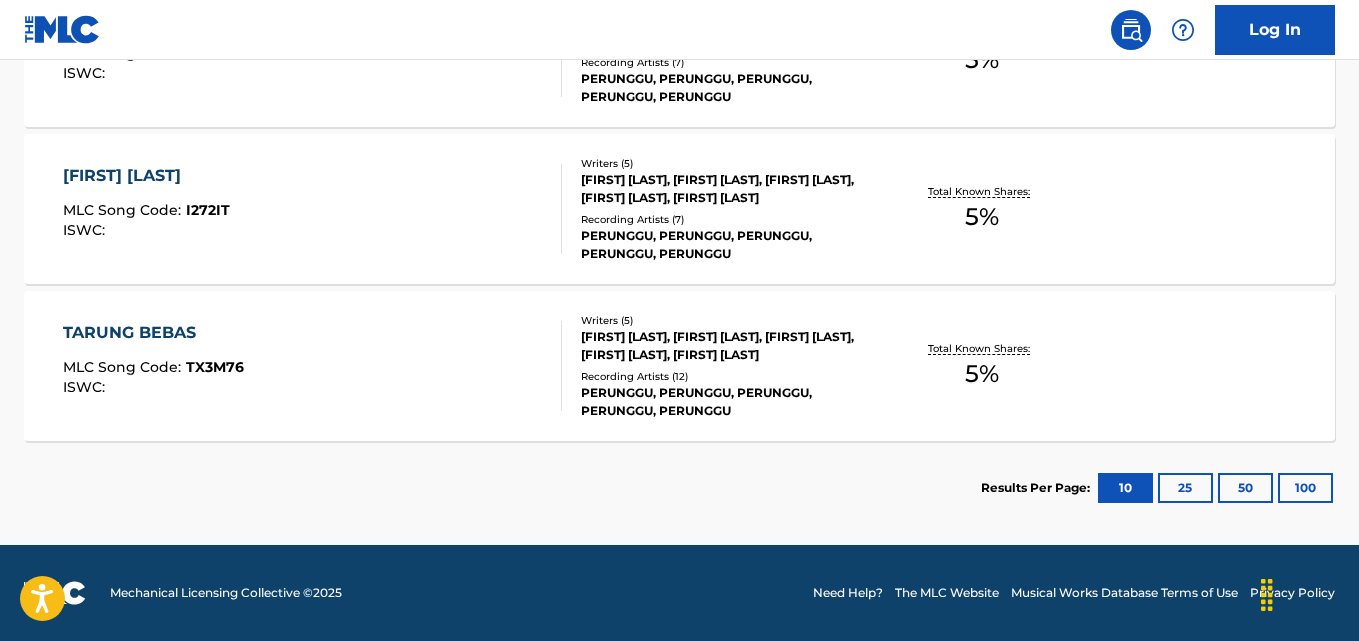 click on "[FIRST] [LAST] MLC Song Code : TX3M76 ISWC : Writers ( 5 )[FIRST] [LAST], [FIRST] [LAST], [FIRST] [LAST], [FIRST] [LAST], [FIRST] [LAST] Recording Artists ( 12 )[FIRST], [FIRST], [FIRST], [FIRST], [FIRST] Total Known Shares: 5 %" at bounding box center (679, 366) 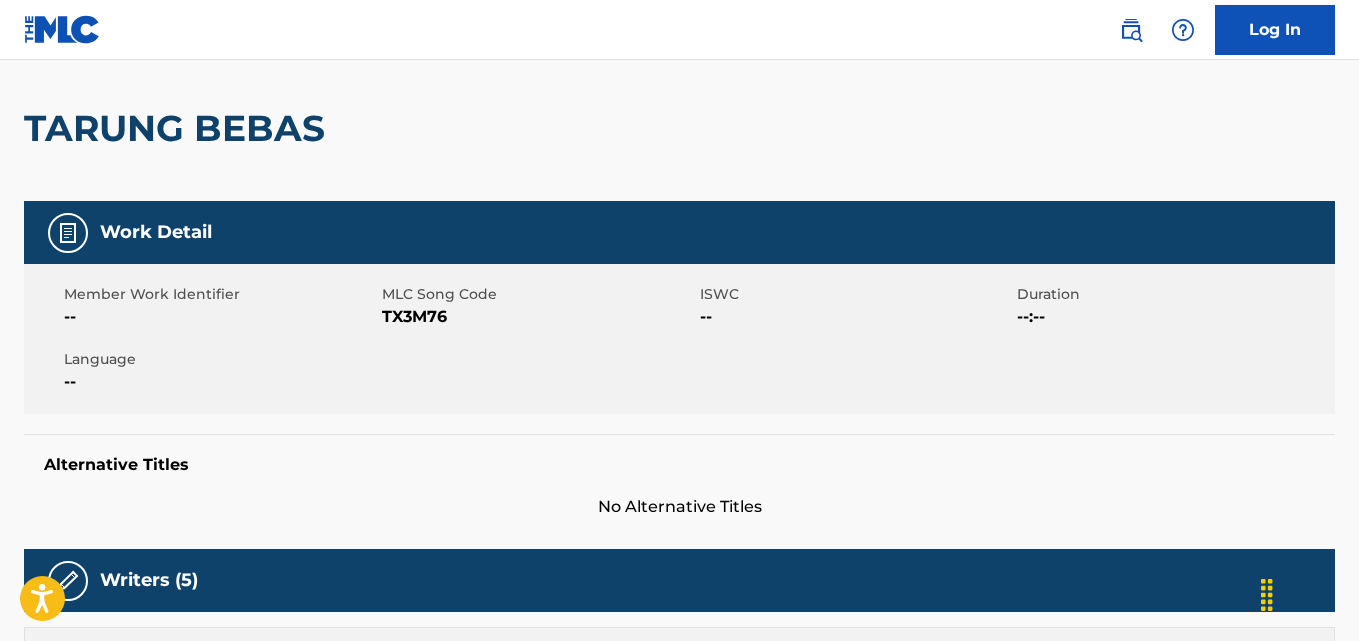 scroll, scrollTop: 0, scrollLeft: 0, axis: both 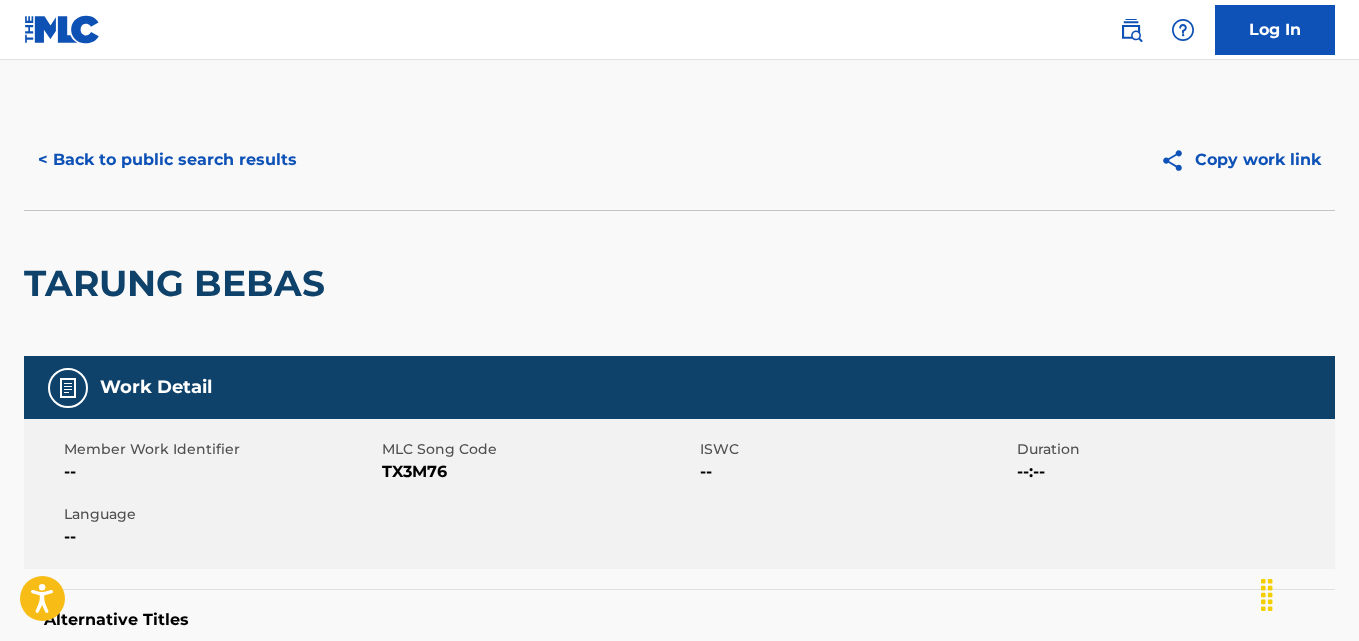 click on "< Back to public search results" at bounding box center (167, 160) 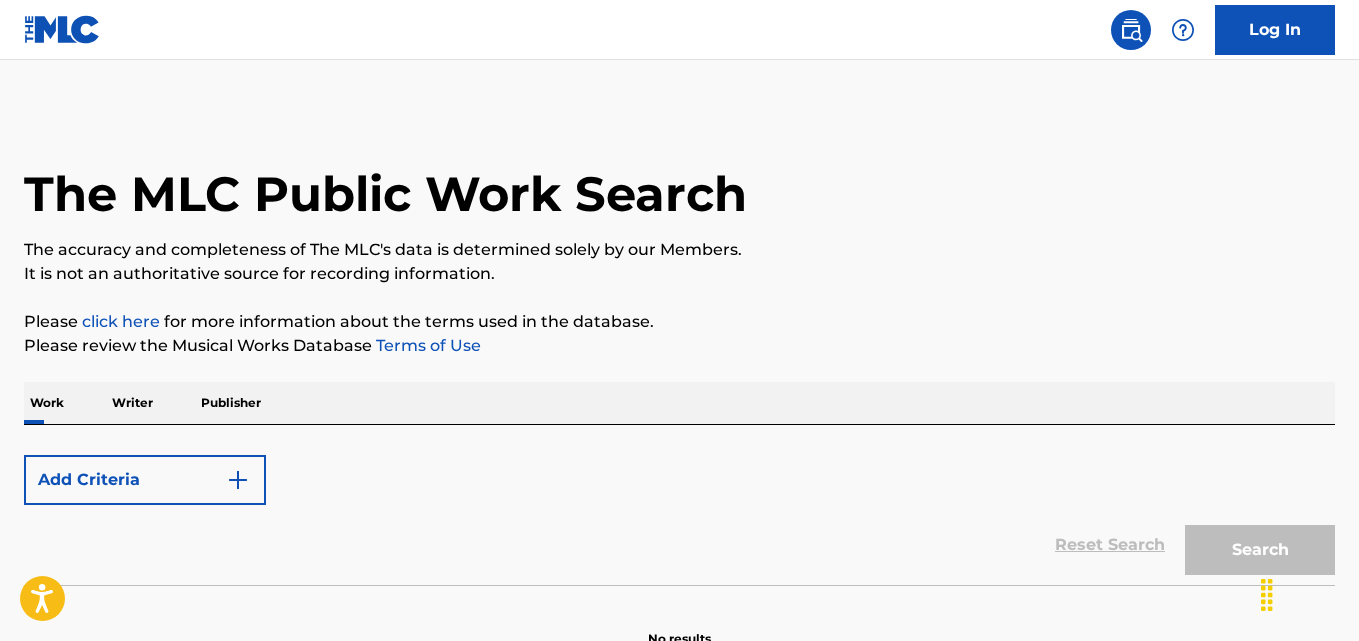 scroll, scrollTop: 113, scrollLeft: 0, axis: vertical 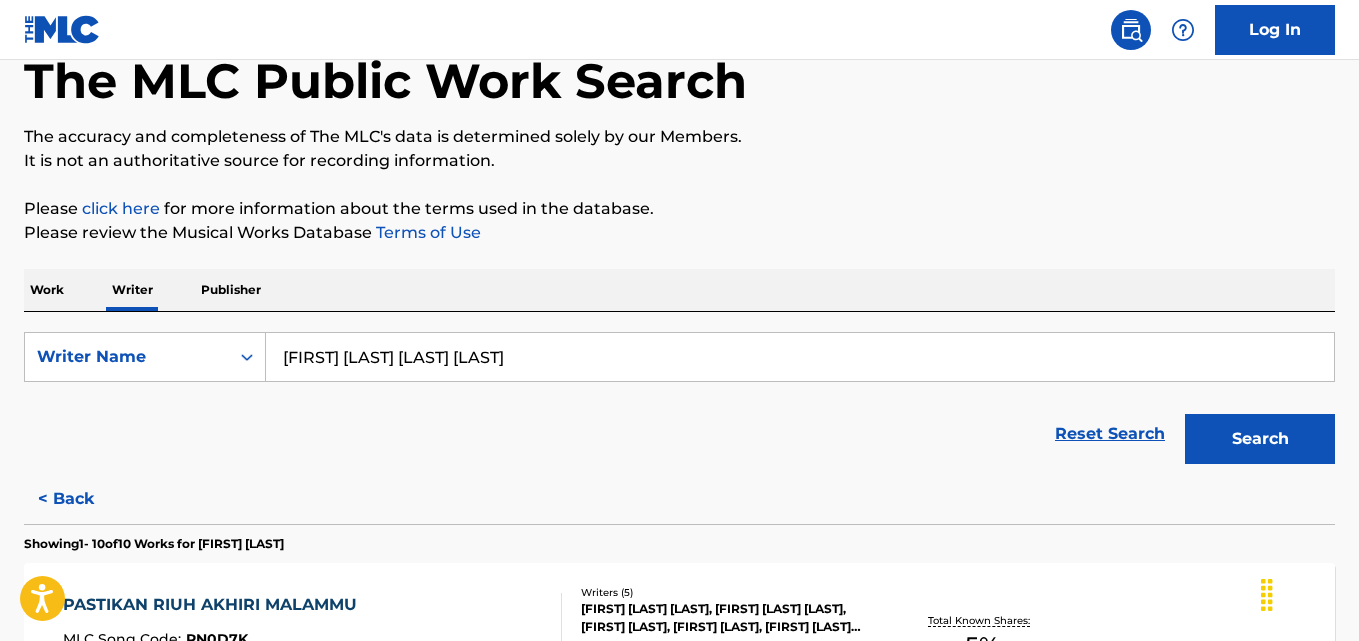 click on "[FIRST] [LAST] [LAST] [LAST]" at bounding box center [800, 357] 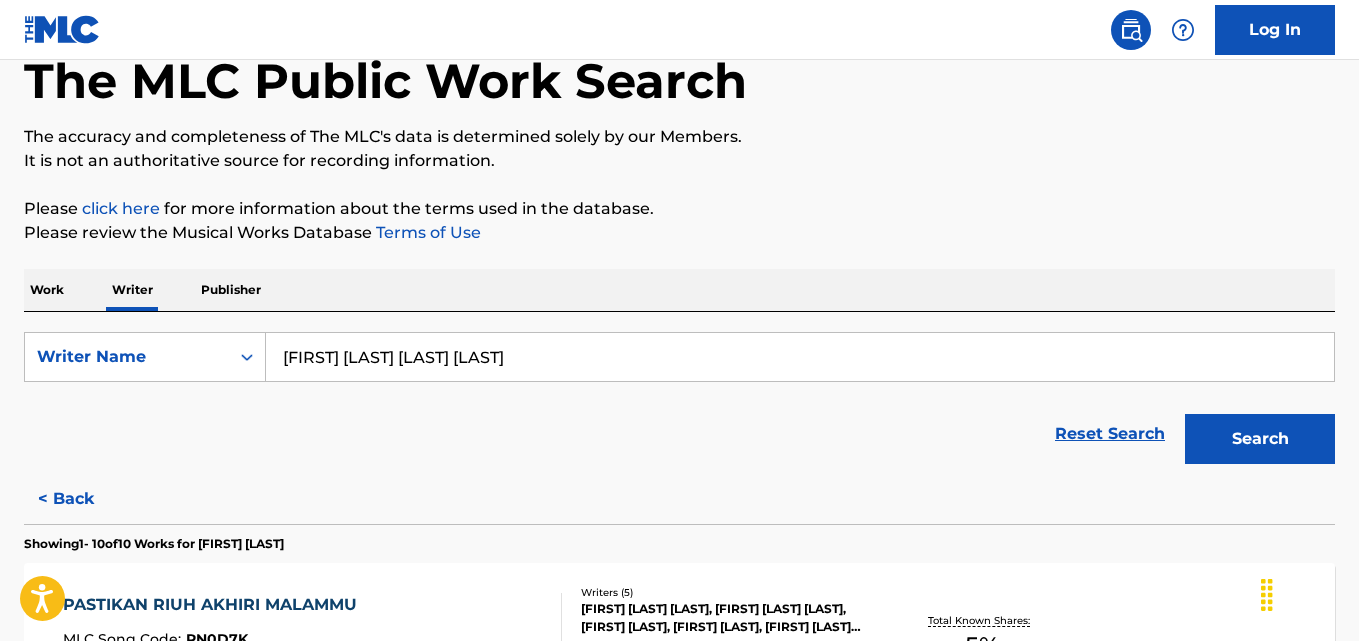 paste on "DAMON'S YEAR" 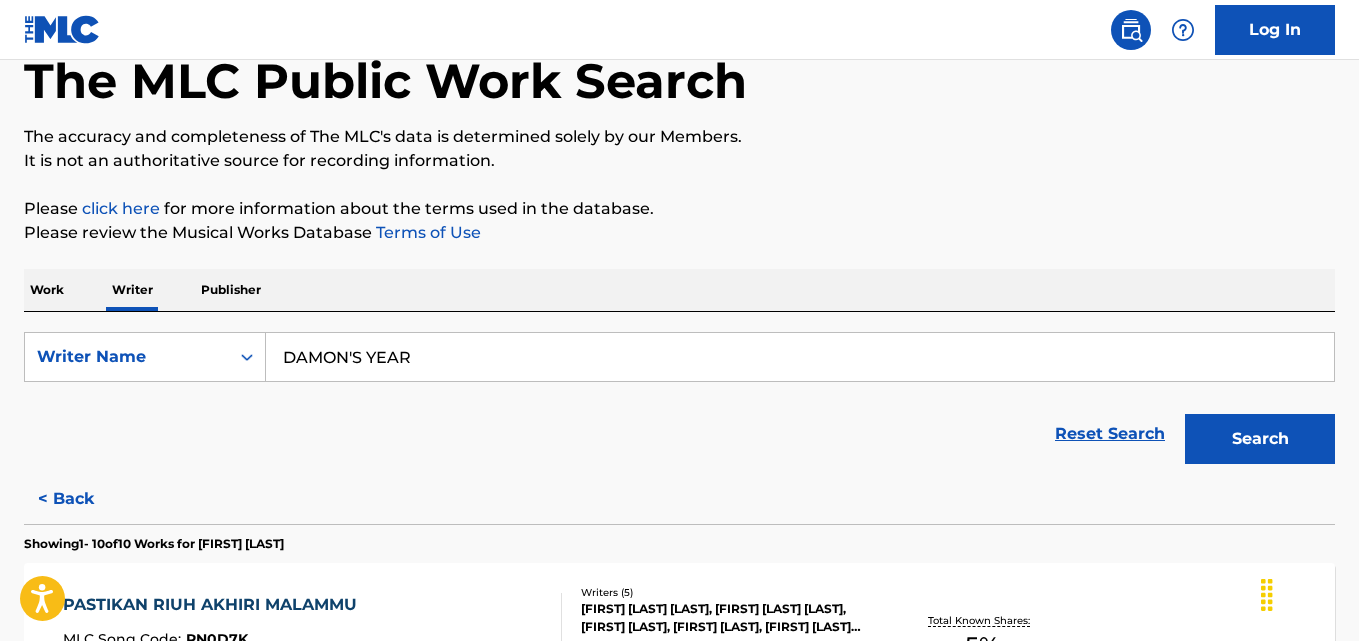 type on "DAMON'S YEAR" 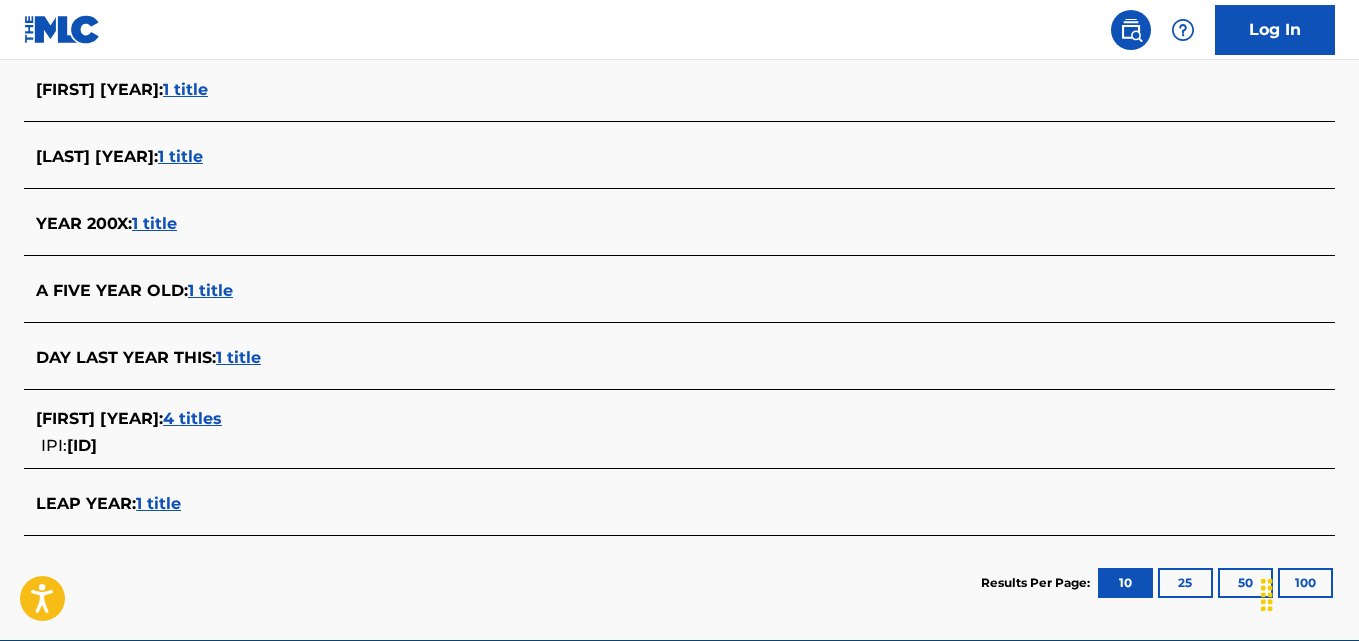 scroll, scrollTop: 772, scrollLeft: 0, axis: vertical 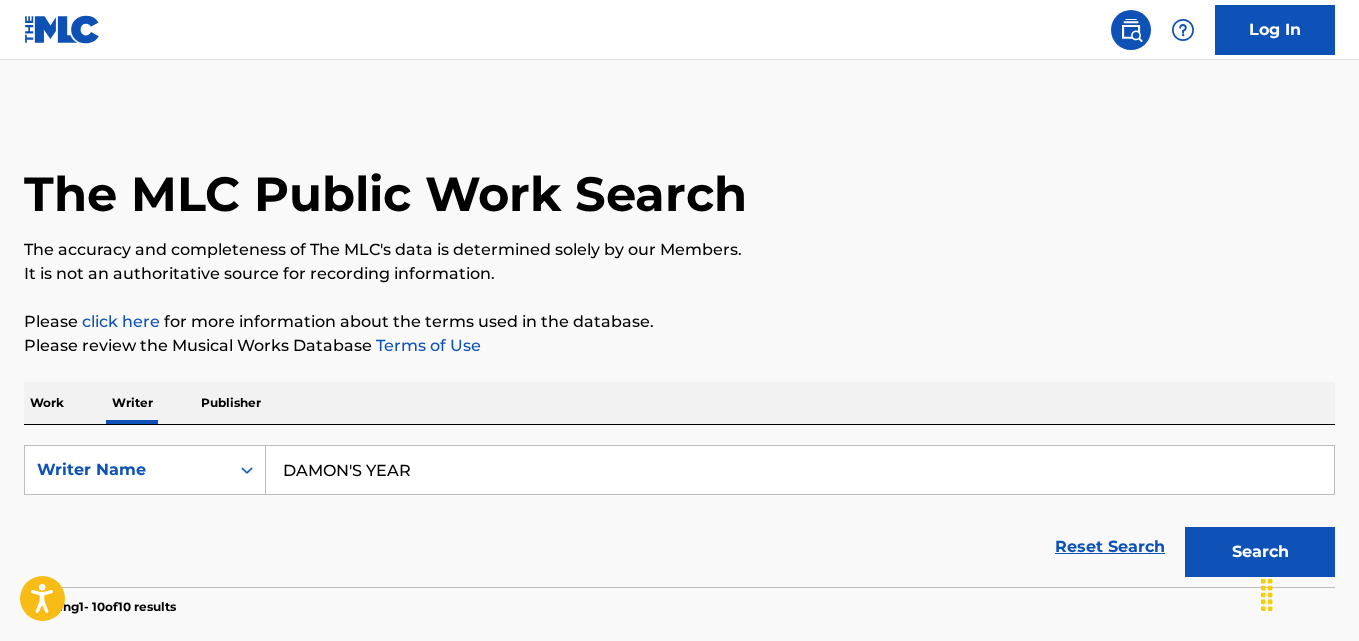 click on "DAMON'S YEAR" at bounding box center [800, 470] 